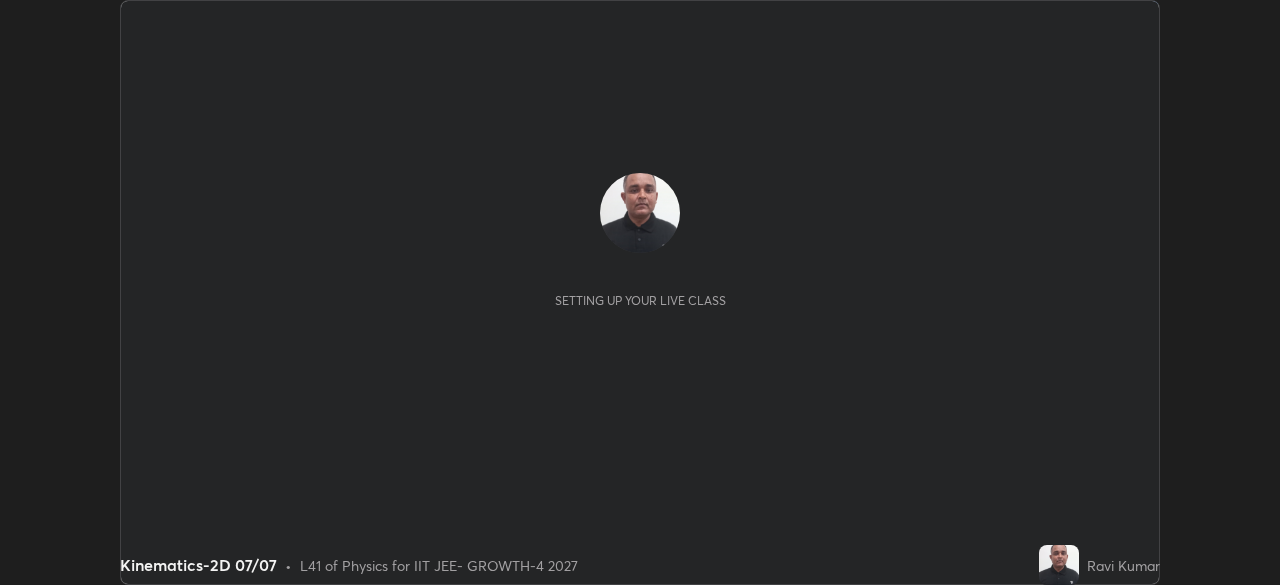 scroll, scrollTop: 0, scrollLeft: 0, axis: both 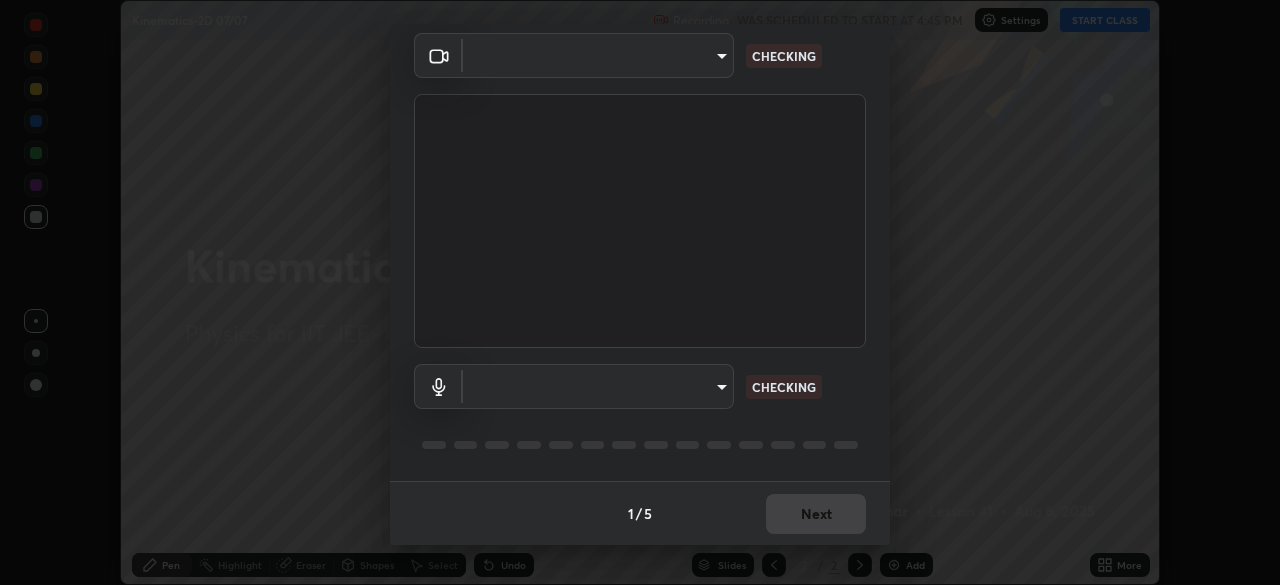 type on "548a44a52523d2997e35a3c13491b16d14ec2e678e88aab68fdaa9d4bfa060c5" 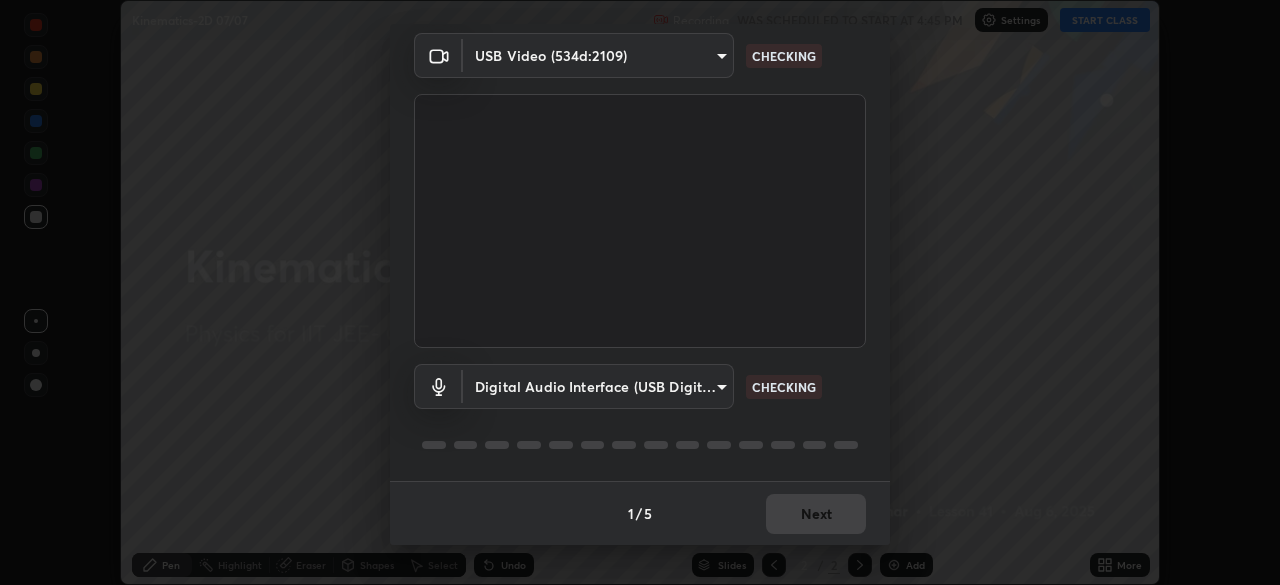 click on "Erase all Kinematics-2D 07/07 Recording WAS SCHEDULED TO START AT 4:45 PM Settings START CLASS Setting up your live class Kinematics-2D 07/07 • L41 of Physics for IIT JEE- GROWTH-4 2027 [PERSON] Pen Highlight Eraser Shapes Select Undo Slides 2 / 2 Add More No doubts shared Encourage your learners to ask a doubt for better clarity Report an issue Reason for reporting Buffering Chat not working Audio - Video sync issue Educator video quality low Attach an image Report Media settings USB Video (534d:2109) 548a44a52523d2997e35a3c13491b16d14ec2e678e88aab68fdaa9d4bfa060c5 CHECKING Digital Audio Interface (USB Digital Audio) 1a482e2a7e5303865ef37f24d5e99ace939289909c61621f04eb07660dd6fac9 CHECKING 1 / 5 Next" at bounding box center [640, 292] 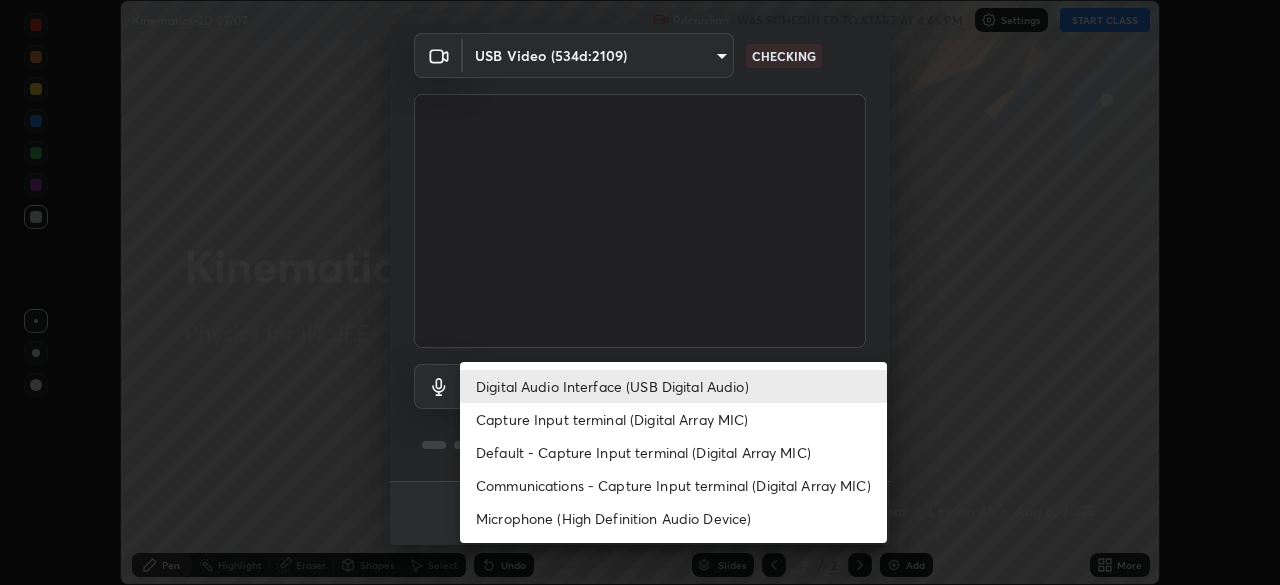 click on "Capture Input terminal (Digital Array MIC)" at bounding box center [673, 419] 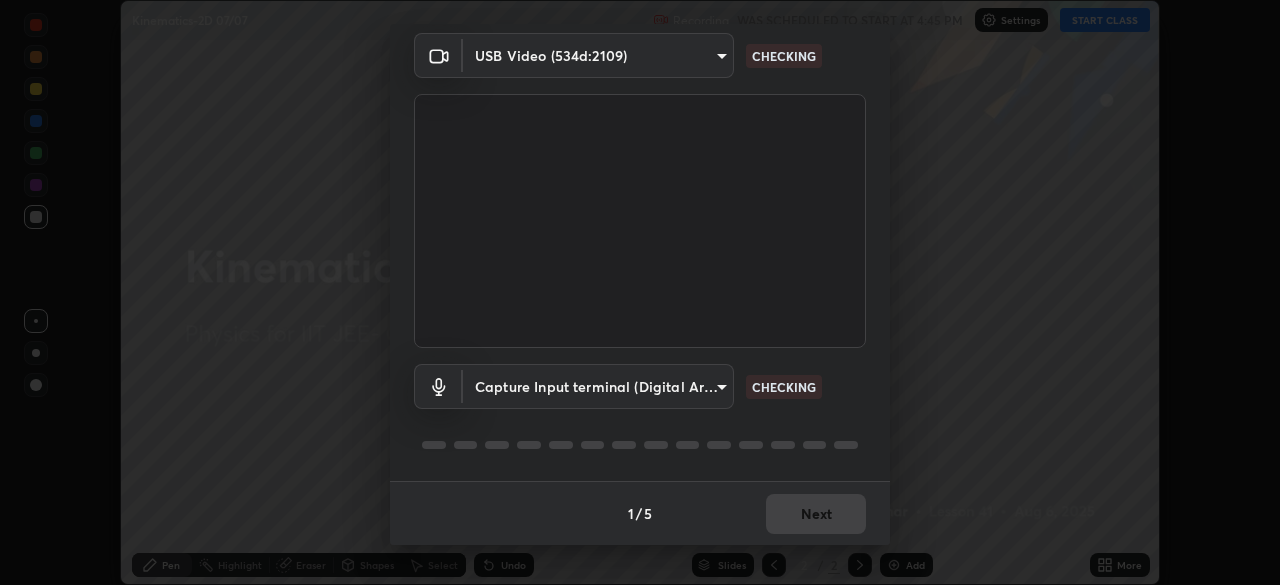click on "Erase all Kinematics-2D 07/07 Recording WAS SCHEDULED TO START AT 4:45 PM Settings START CLASS Setting up your live class Kinematics-2D 07/07 • L41 of Physics for IIT JEE- GROWTH-4 2027 [PERSON] Pen Highlight Eraser Shapes Select Undo Slides 2 / 2 Add More No doubts shared Encourage your learners to ask a doubt for better clarity Report an issue Reason for reporting Buffering Chat not working Audio - Video sync issue Educator video quality low Attach an image Report Media settings USB Video (534d:2109) 548a44a52523d2997e35a3c13491b16d14ec2e678e88aab68fdaa9d4bfa060c5 CHECKING Capture Input terminal (Digital Array MIC) bea0df3c2e3374f01f118340f1a3b7f3ff25afd581a659a154b14ca3839abf64 CHECKING 1 / 5 Next" at bounding box center [640, 292] 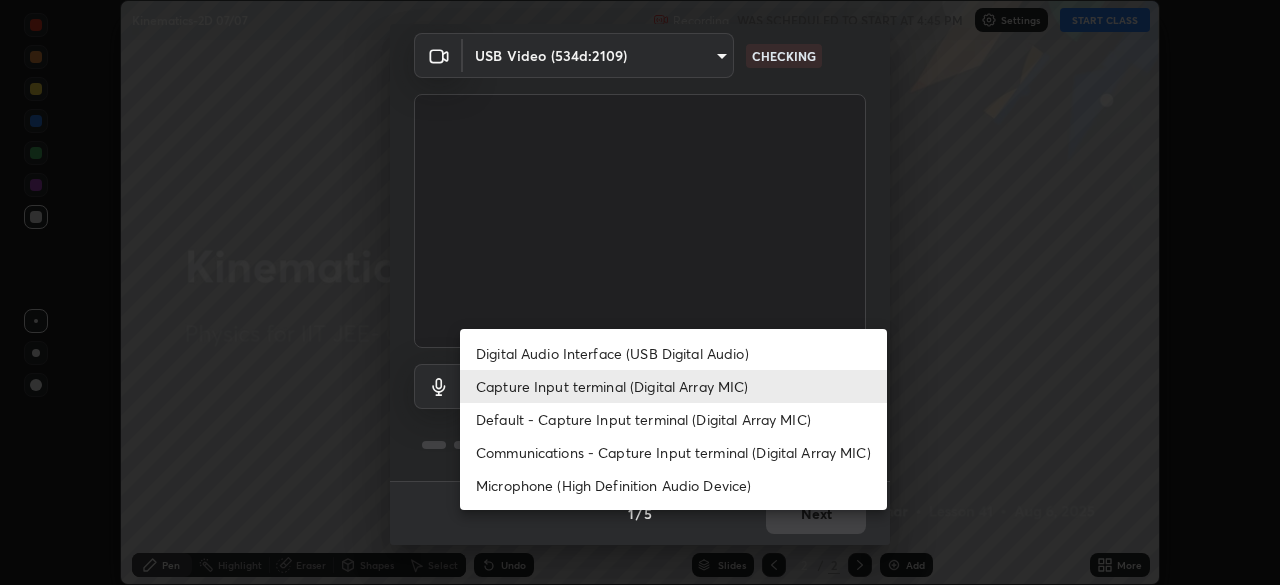 click on "Digital Audio Interface (USB Digital Audio)" at bounding box center (673, 353) 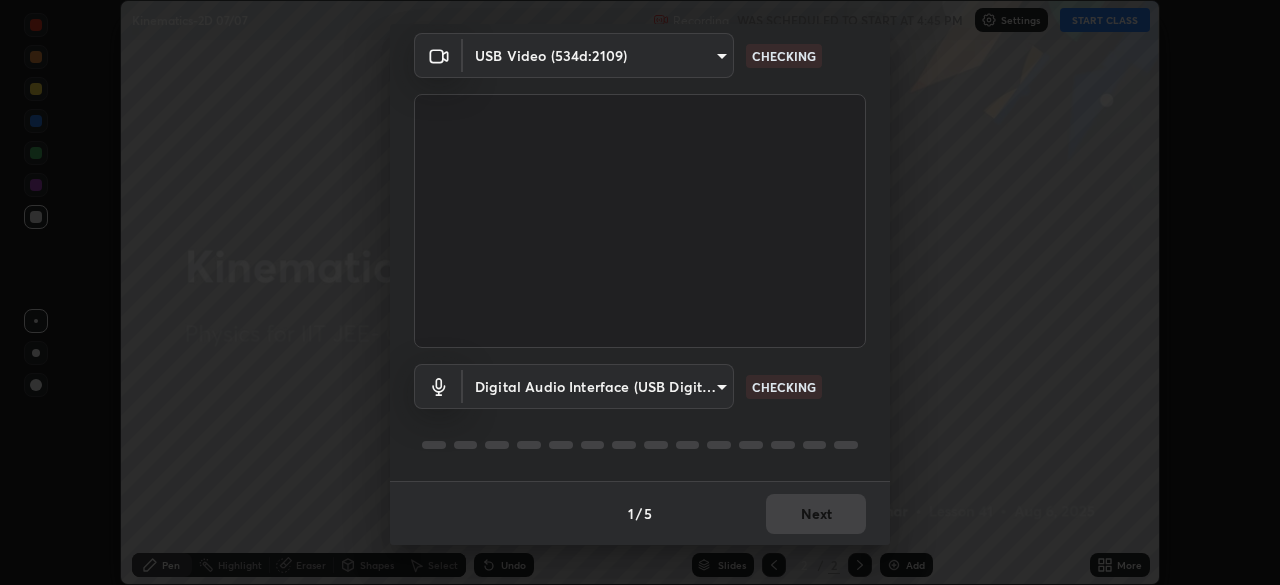 type on "1a482e2a7e5303865ef37f24d5e99ace939289909c61621f04eb07660dd6fac9" 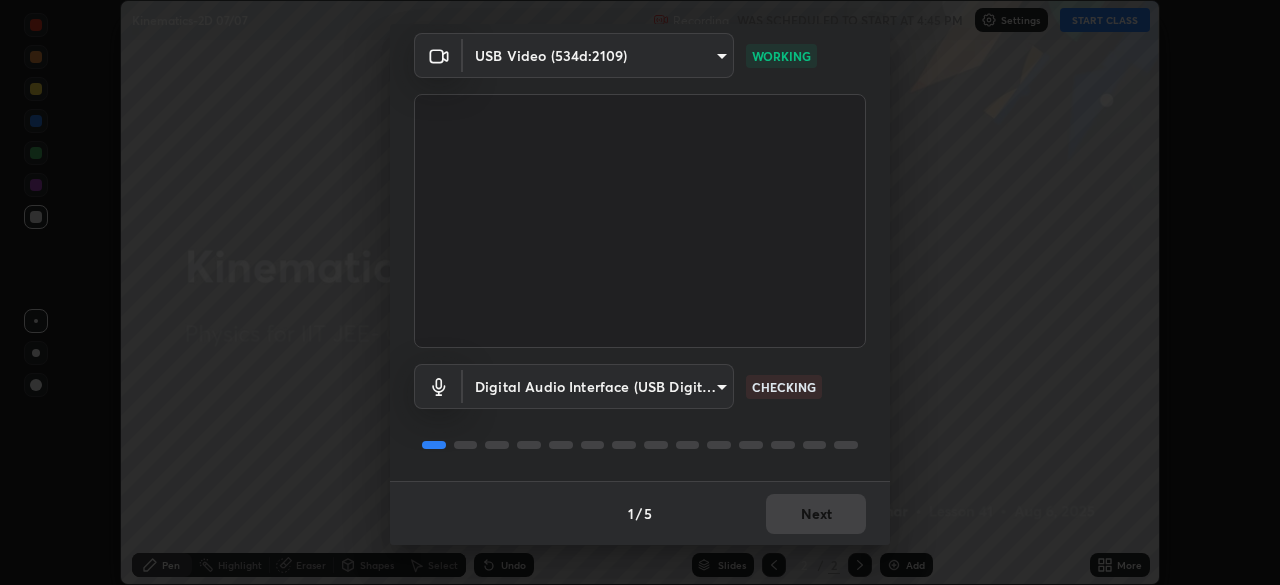 click on "1 / 5 Next" at bounding box center (640, 513) 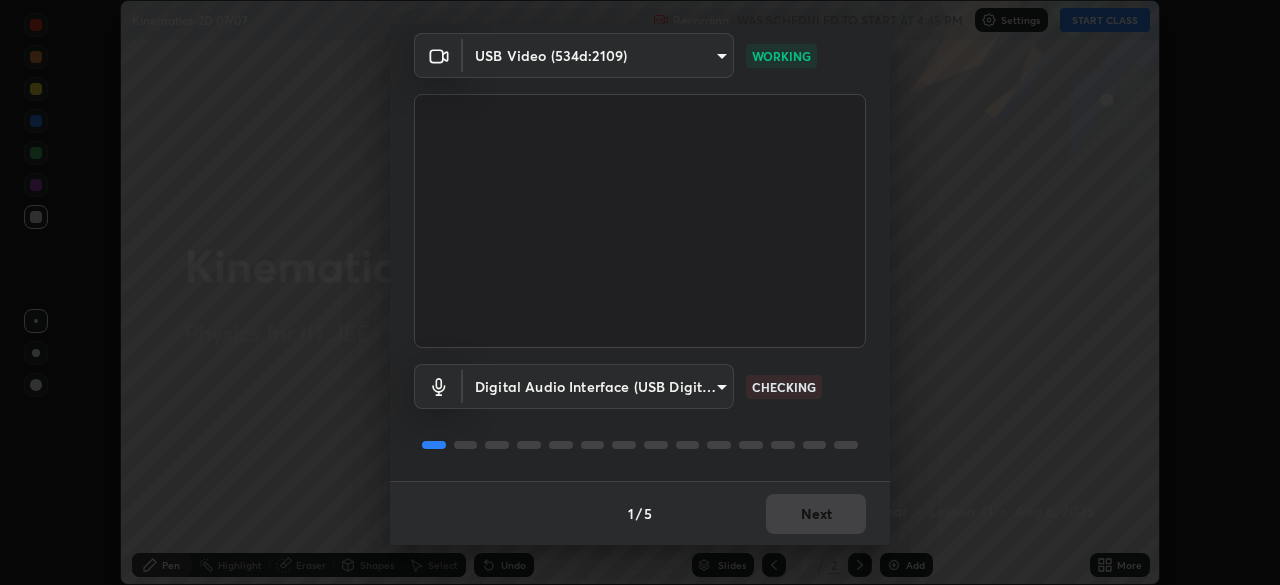 click on "Next" at bounding box center (816, 514) 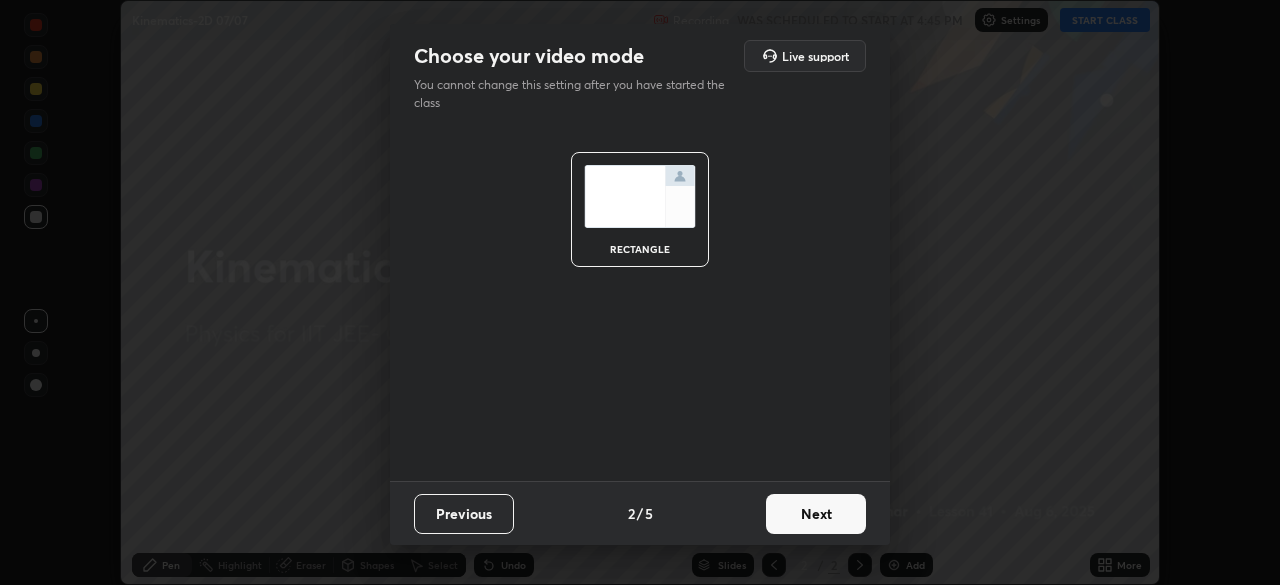 scroll, scrollTop: 0, scrollLeft: 0, axis: both 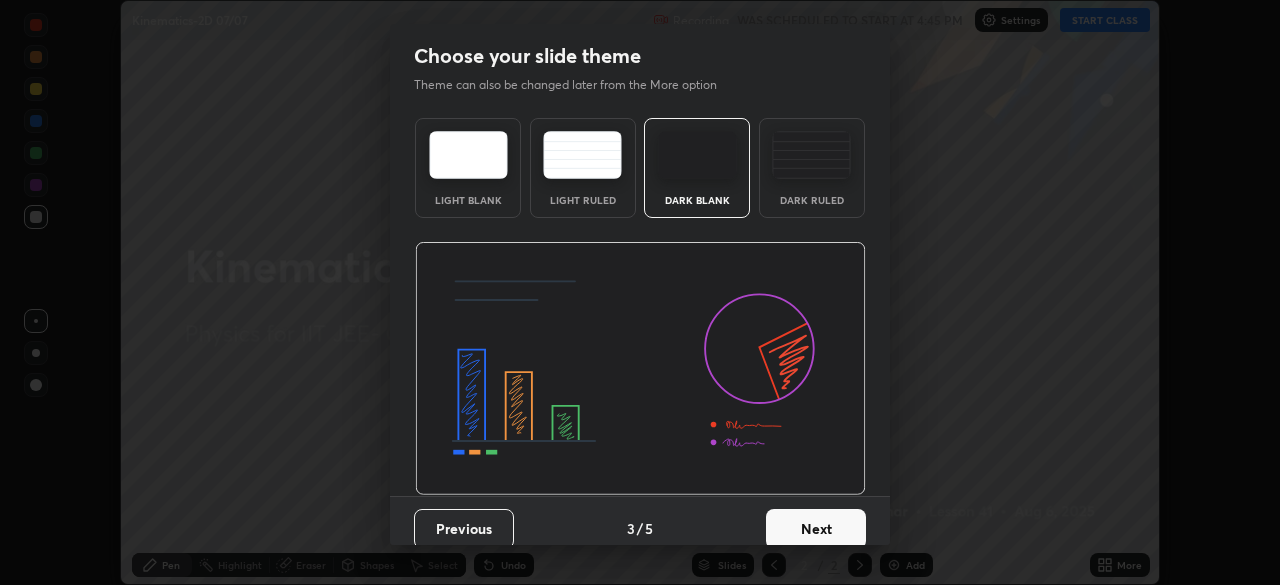 click on "Next" at bounding box center [816, 529] 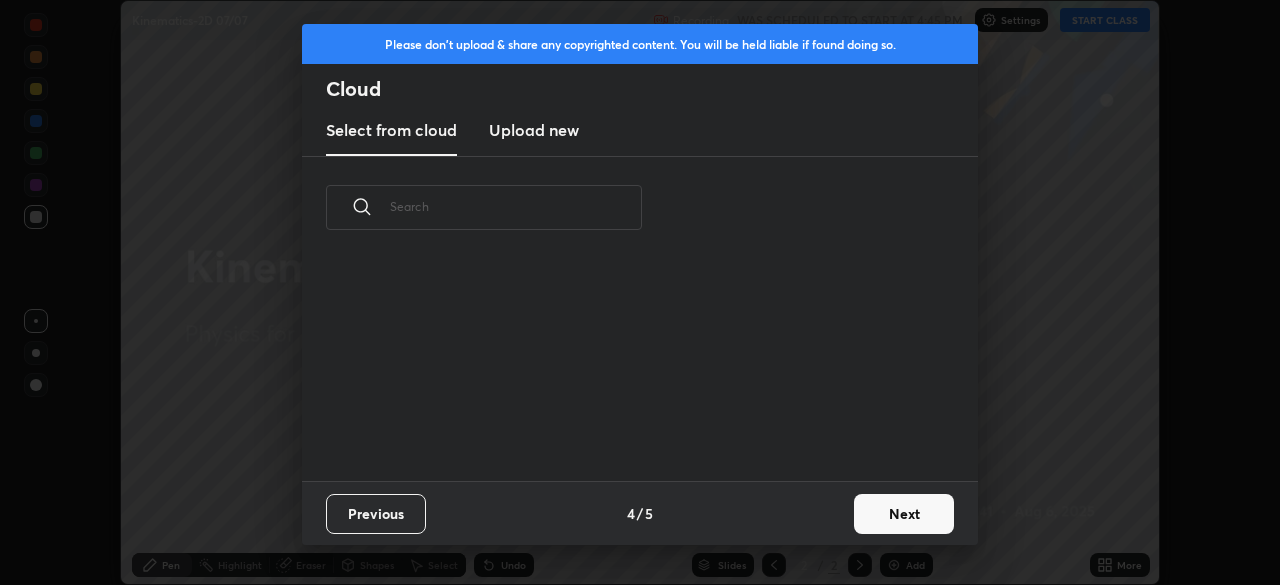 click on "Next" at bounding box center (904, 514) 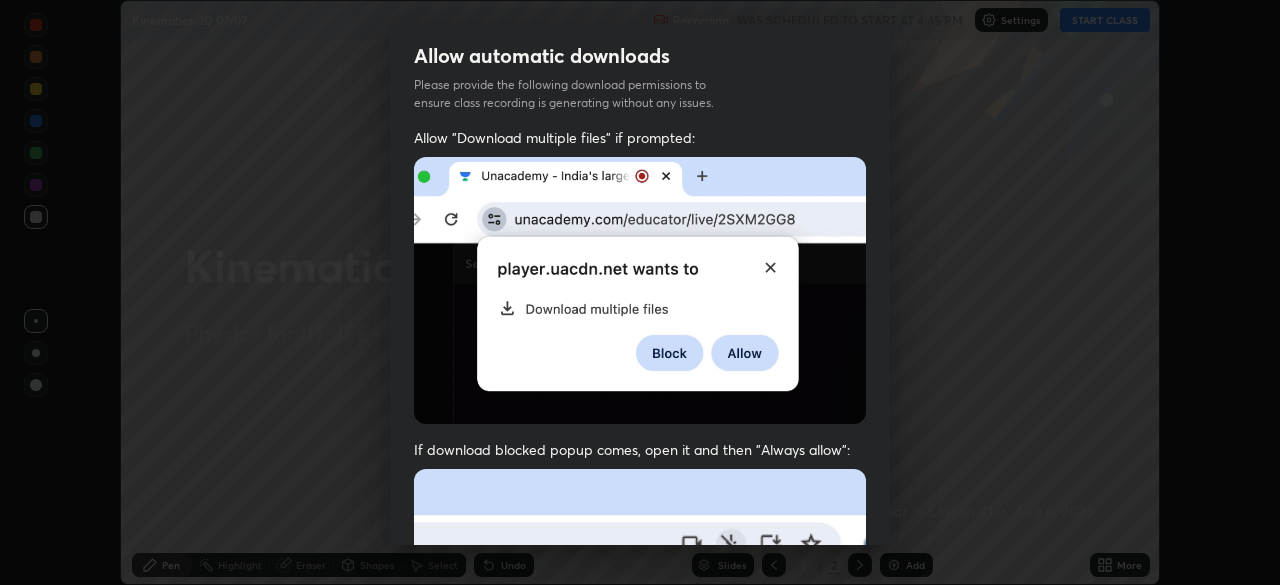 click at bounding box center (640, 687) 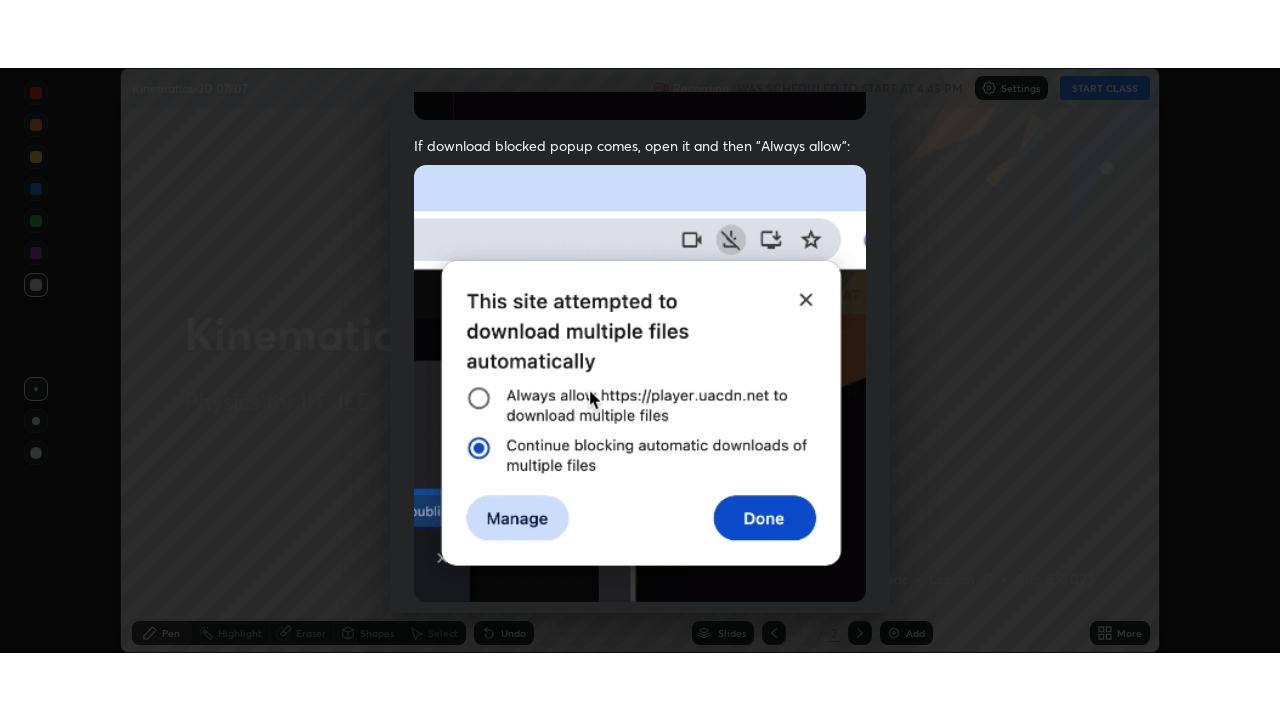 scroll, scrollTop: 479, scrollLeft: 0, axis: vertical 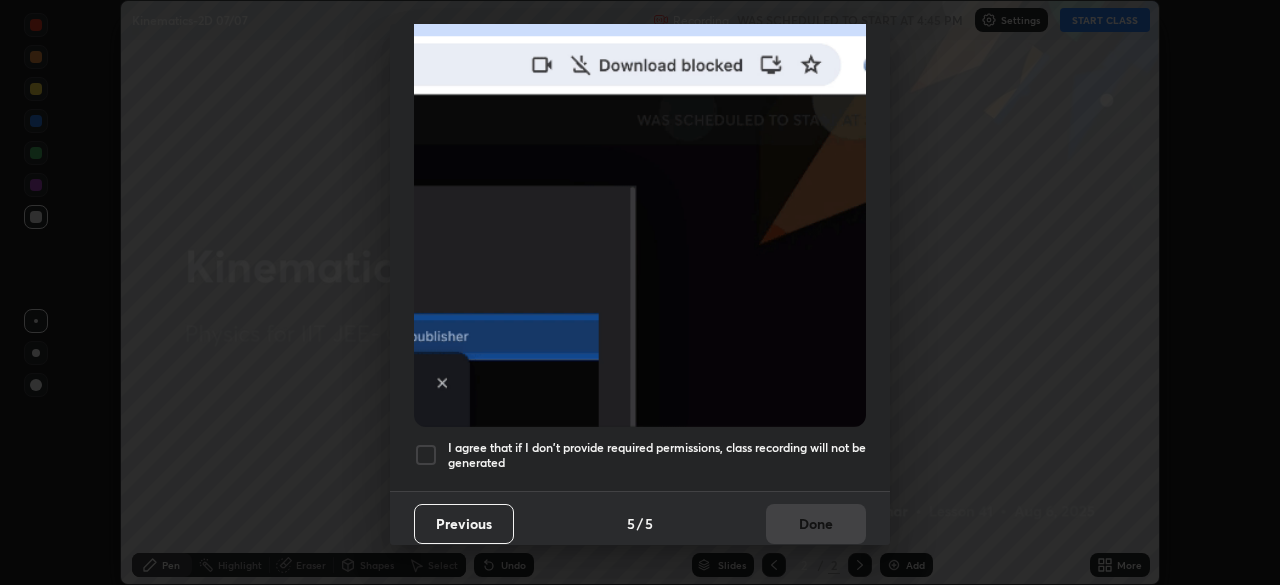click on "I agree that if I don't provide required permissions, class recording will not be generated" at bounding box center (657, 455) 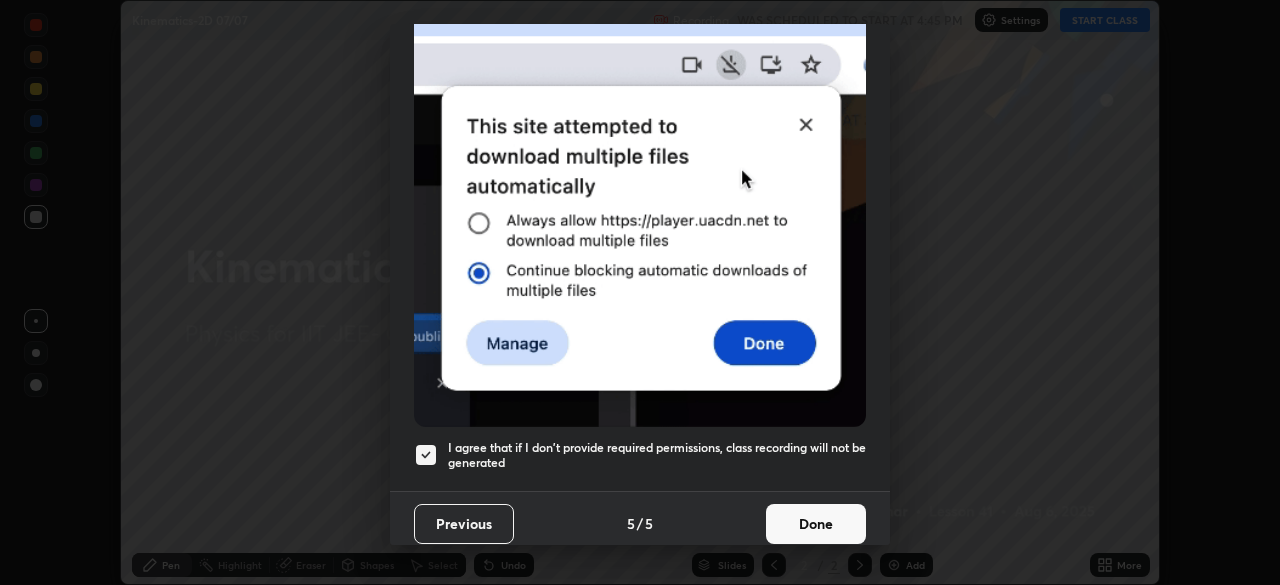 click on "Done" at bounding box center (816, 524) 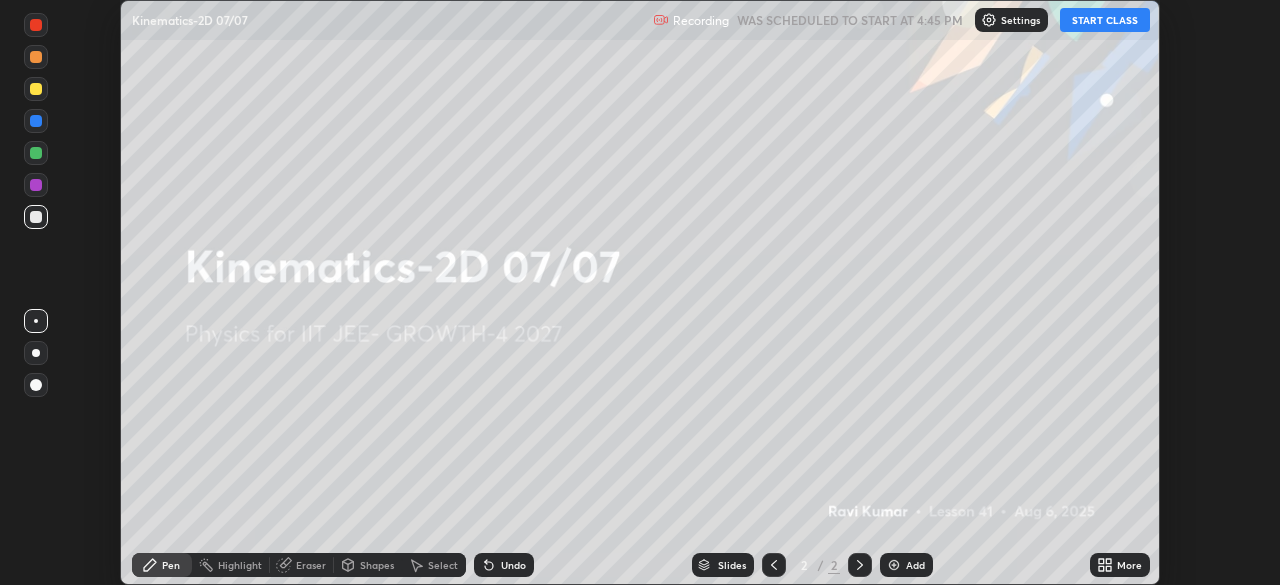 click 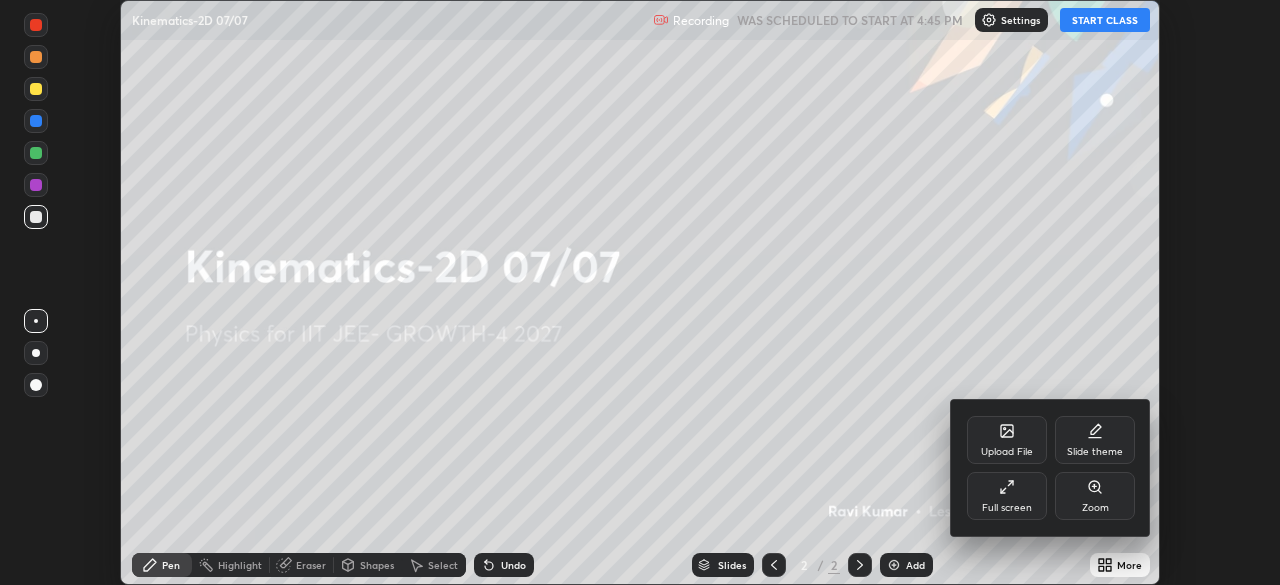 click 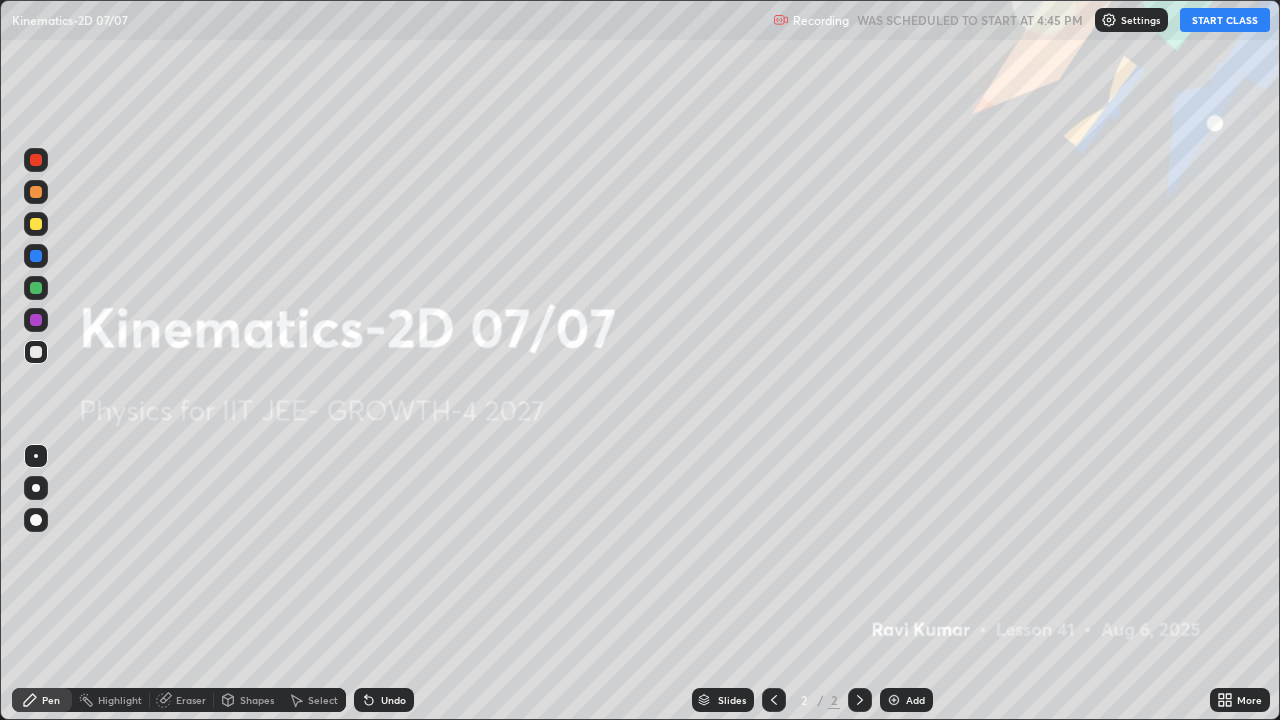 scroll, scrollTop: 99280, scrollLeft: 98720, axis: both 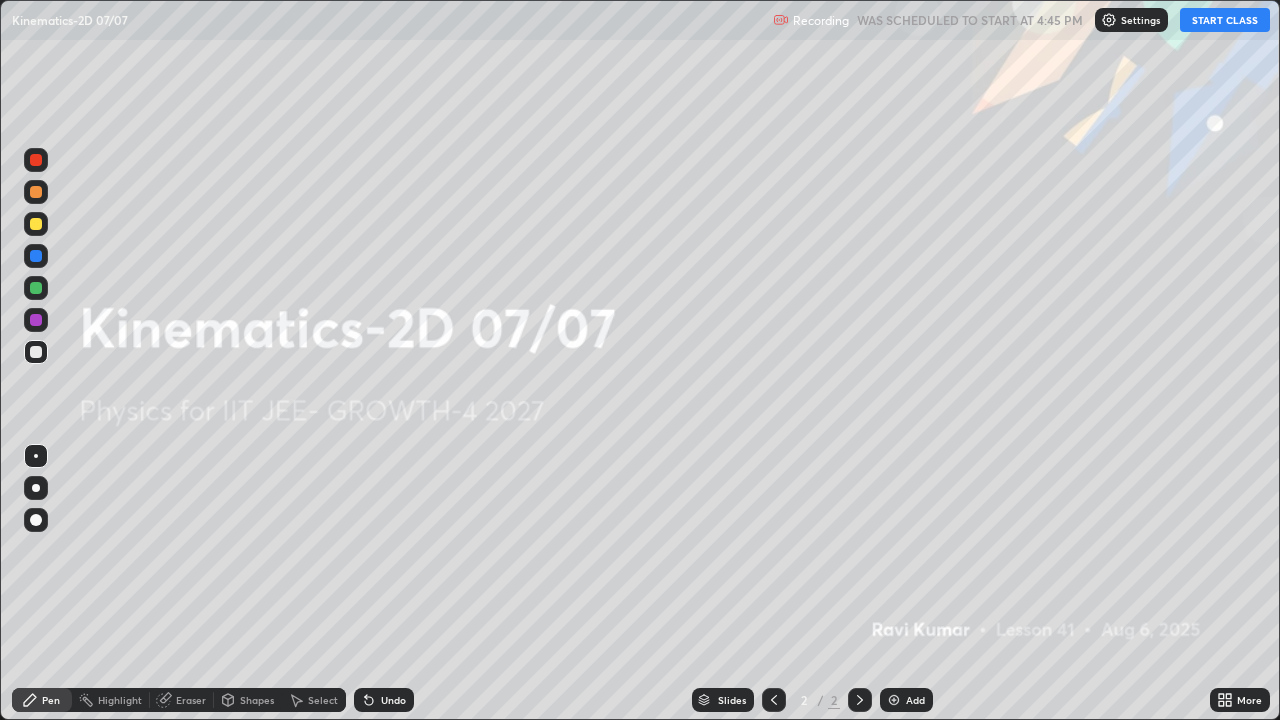 click on "START CLASS" at bounding box center (1225, 20) 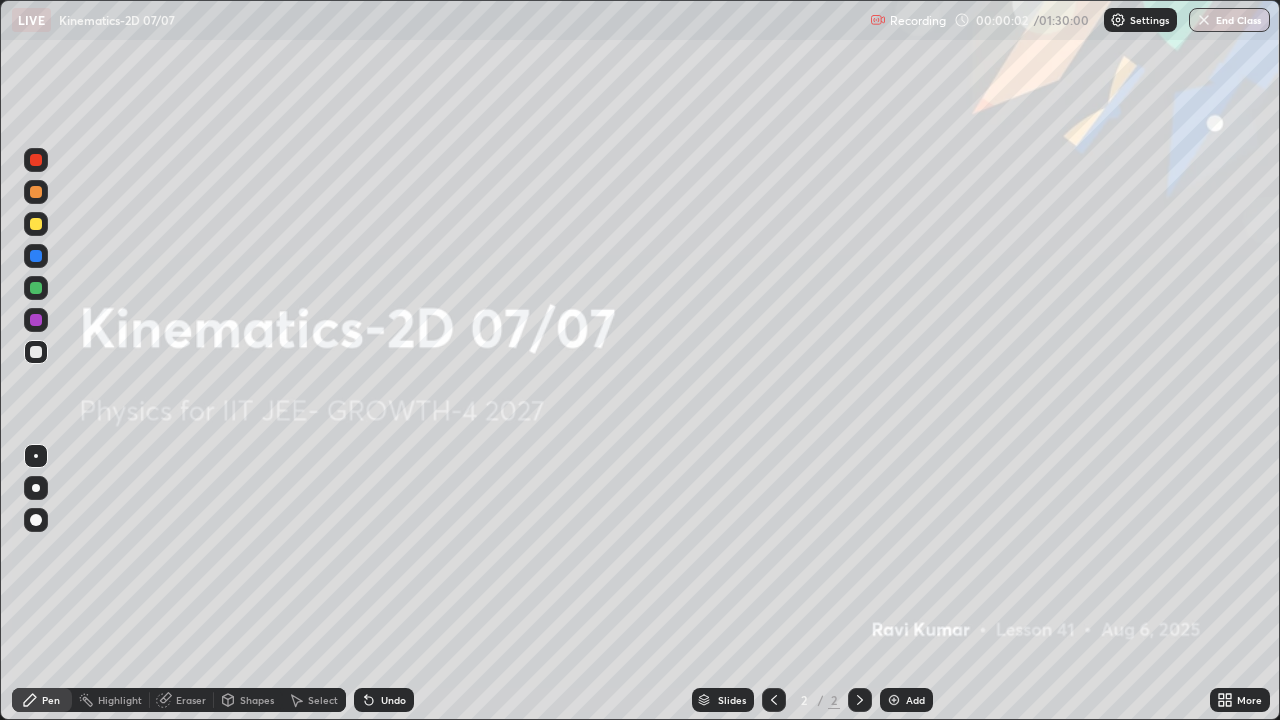 click at bounding box center [894, 700] 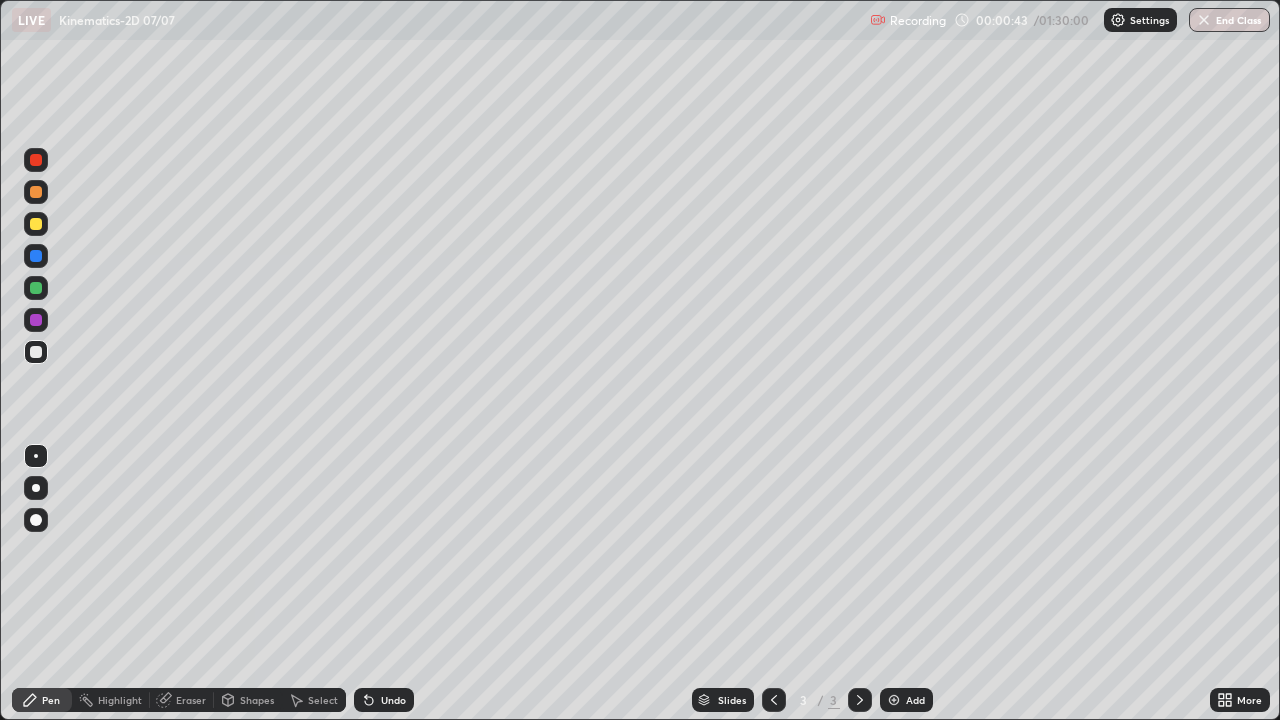 click at bounding box center [36, 224] 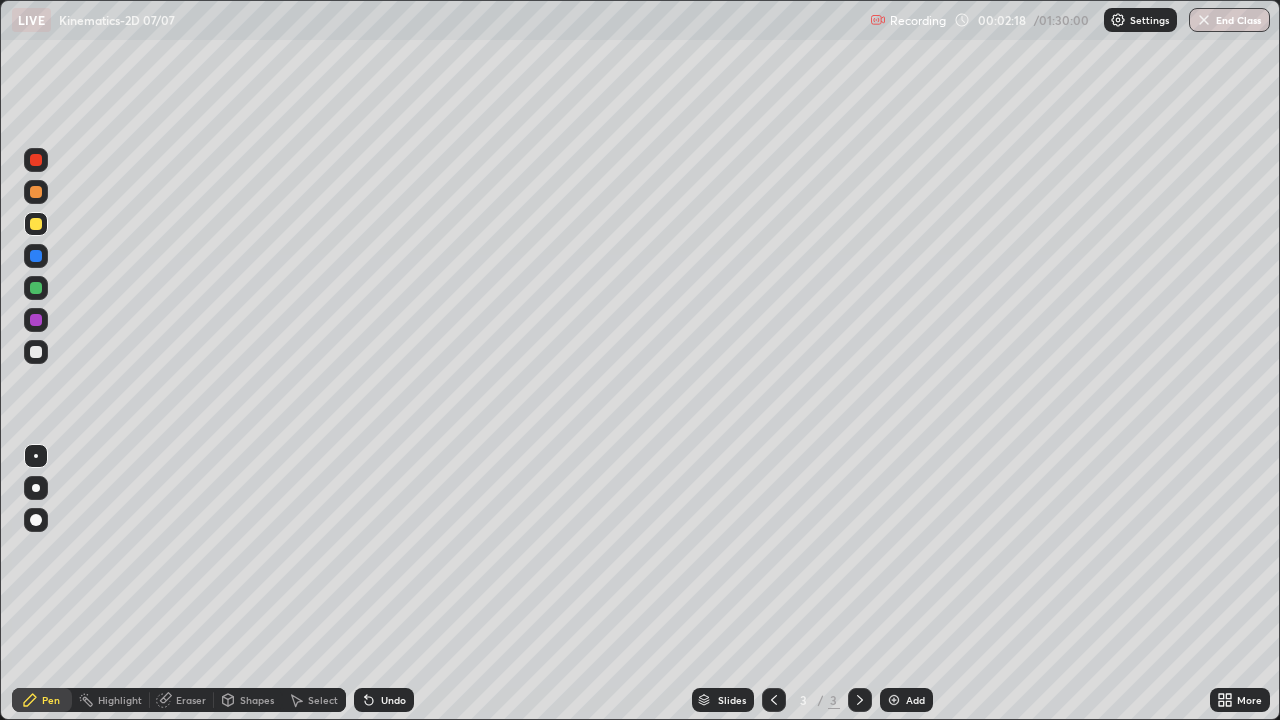 click on "Undo" at bounding box center [393, 700] 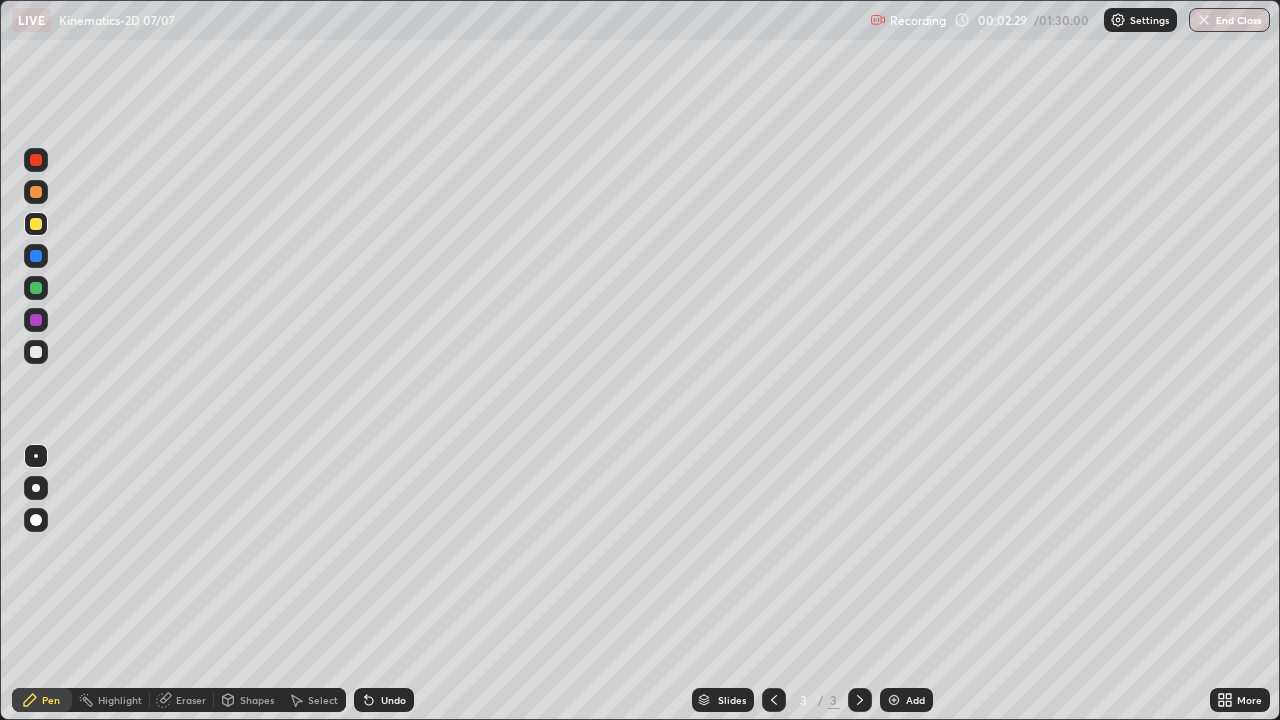 click at bounding box center (36, 352) 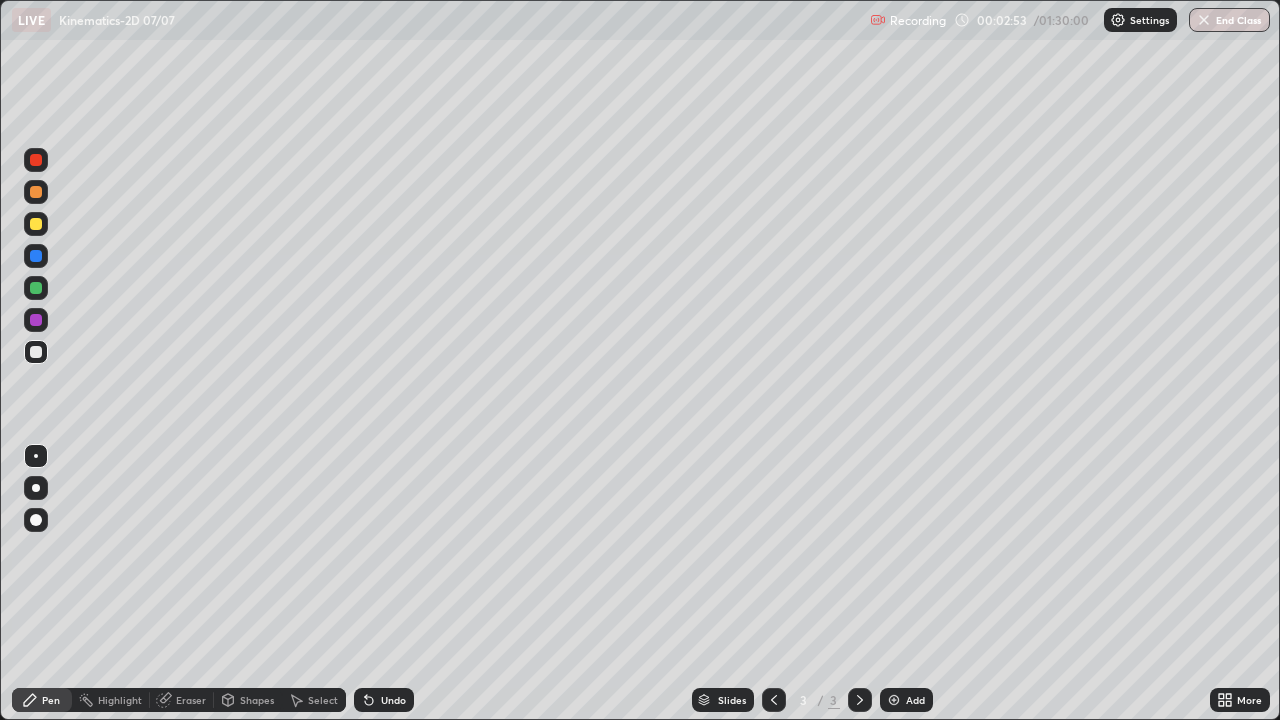 click on "Eraser" at bounding box center [191, 700] 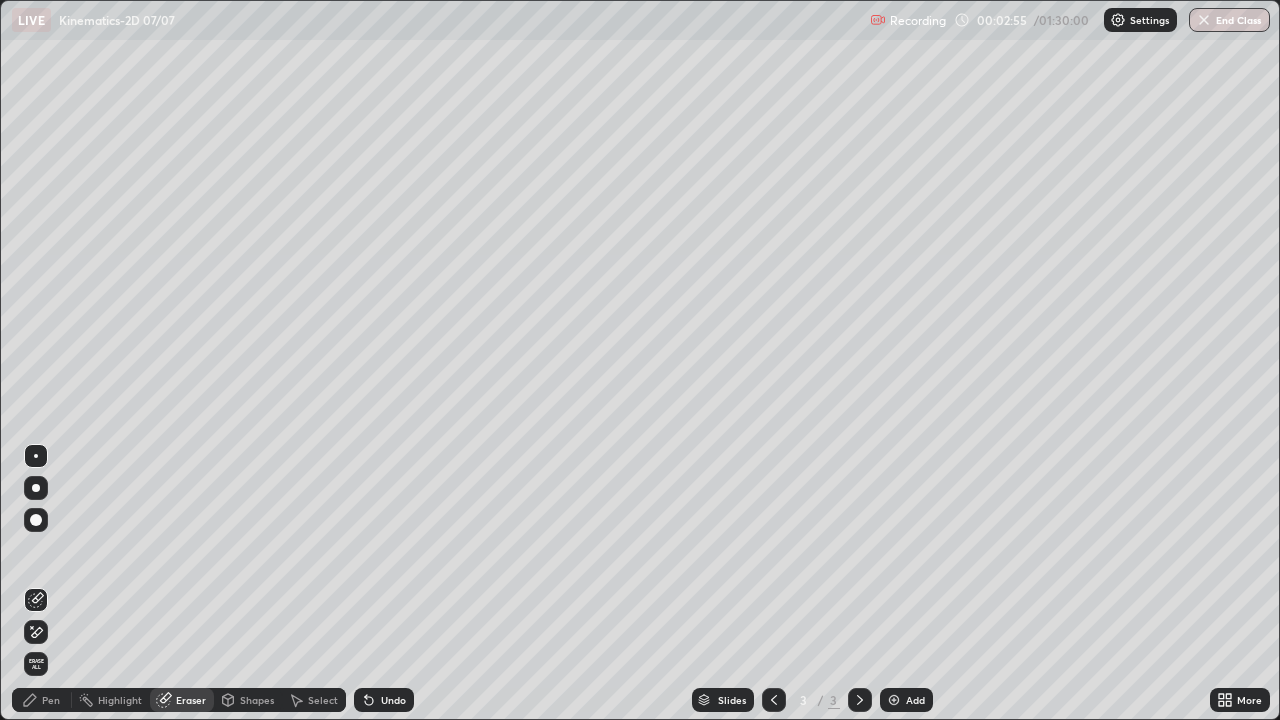 click on "Pen" at bounding box center [42, 700] 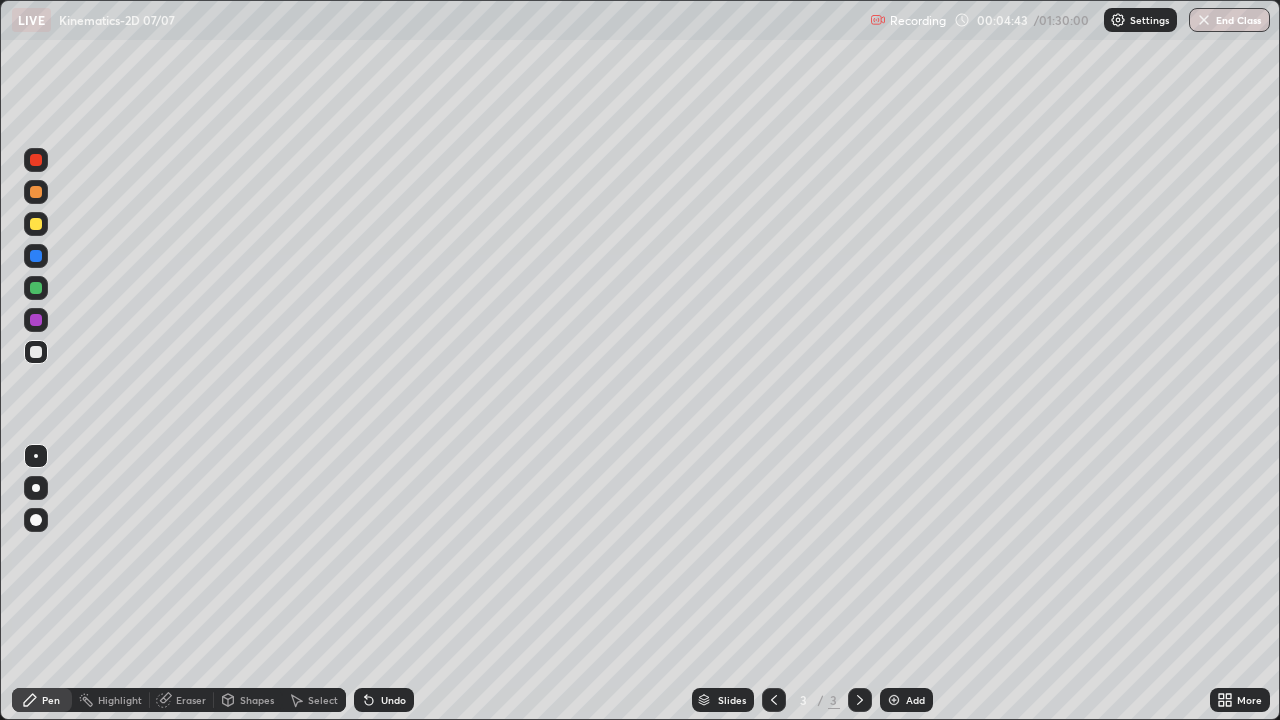 click on "Undo" at bounding box center (393, 700) 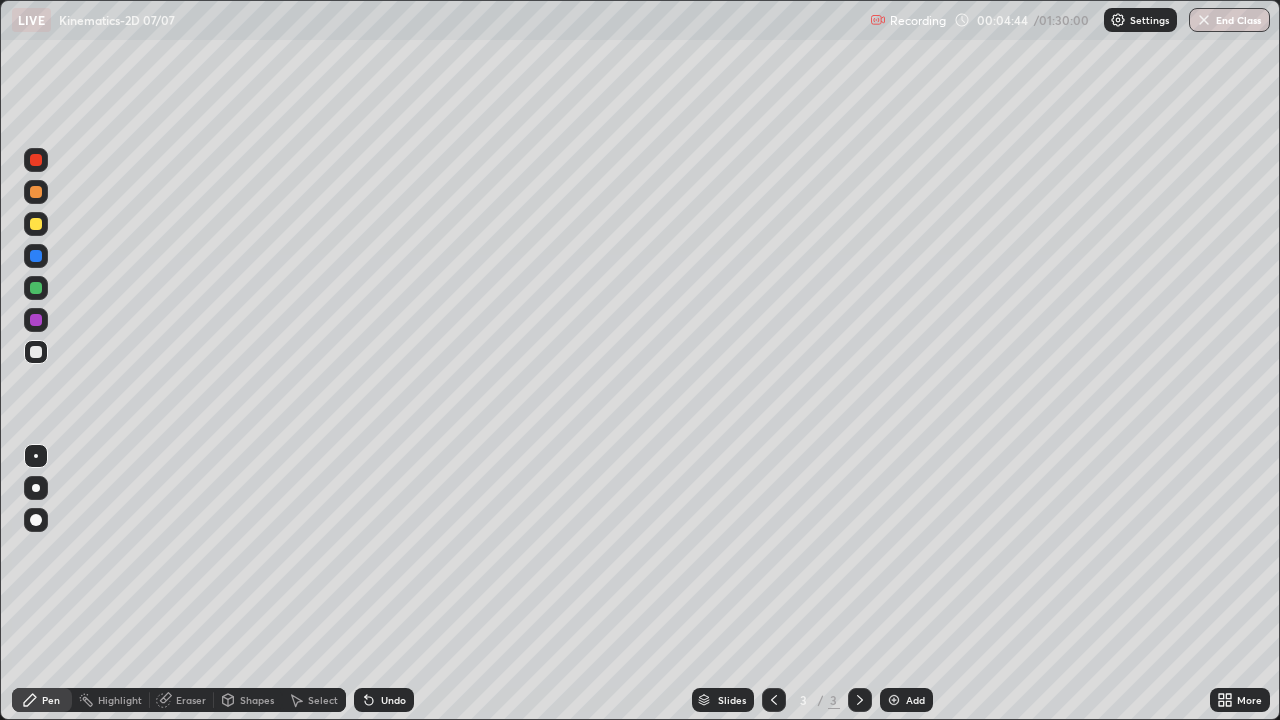click on "Undo" at bounding box center [393, 700] 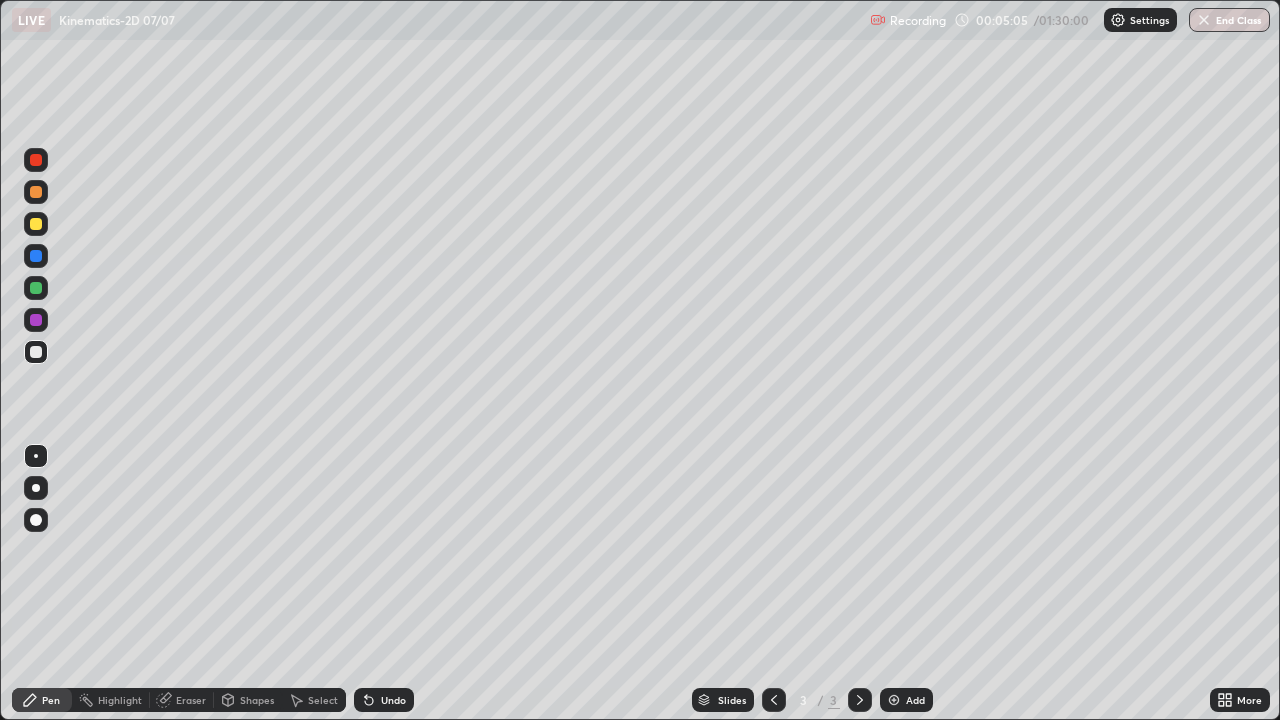 click at bounding box center [36, 160] 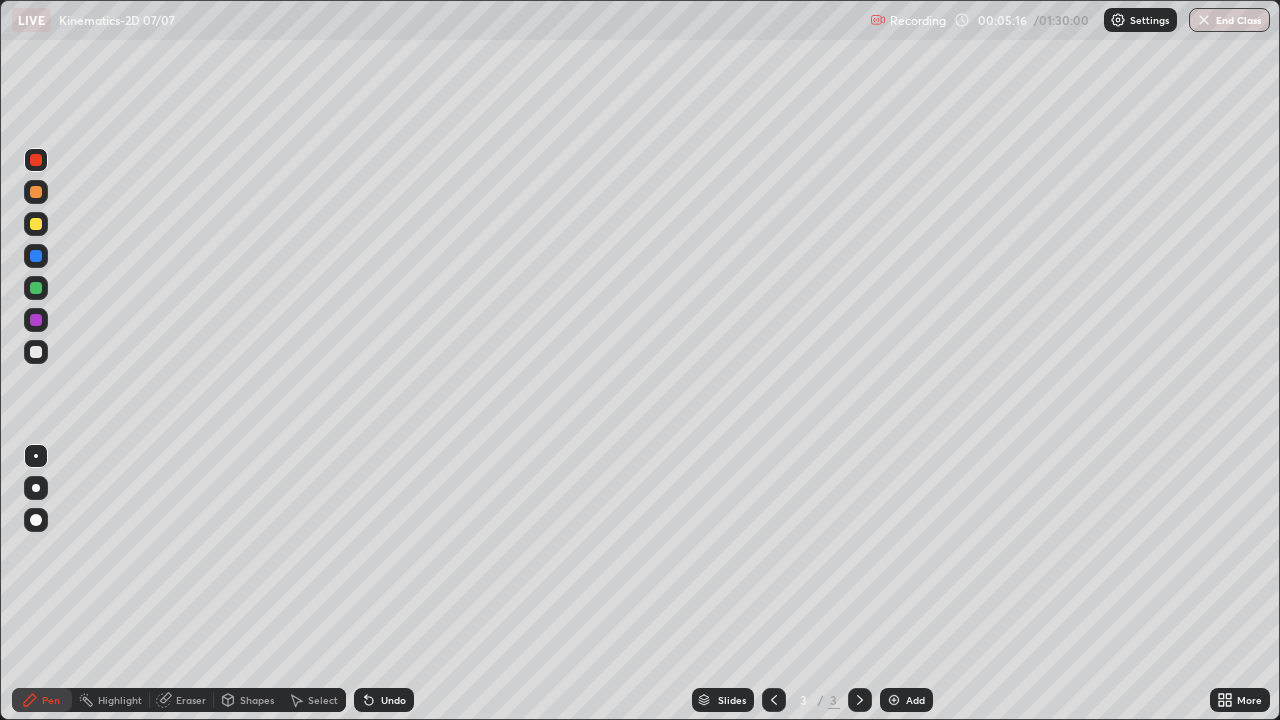 click at bounding box center [36, 352] 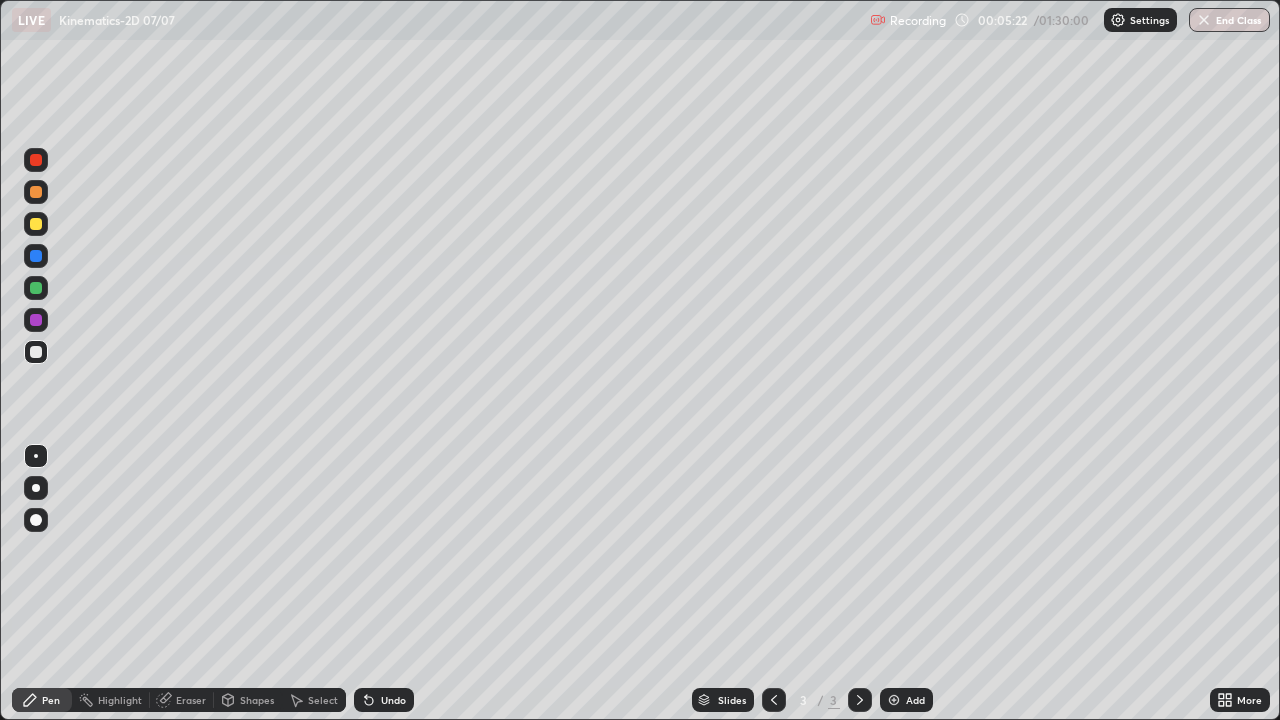 click at bounding box center [36, 288] 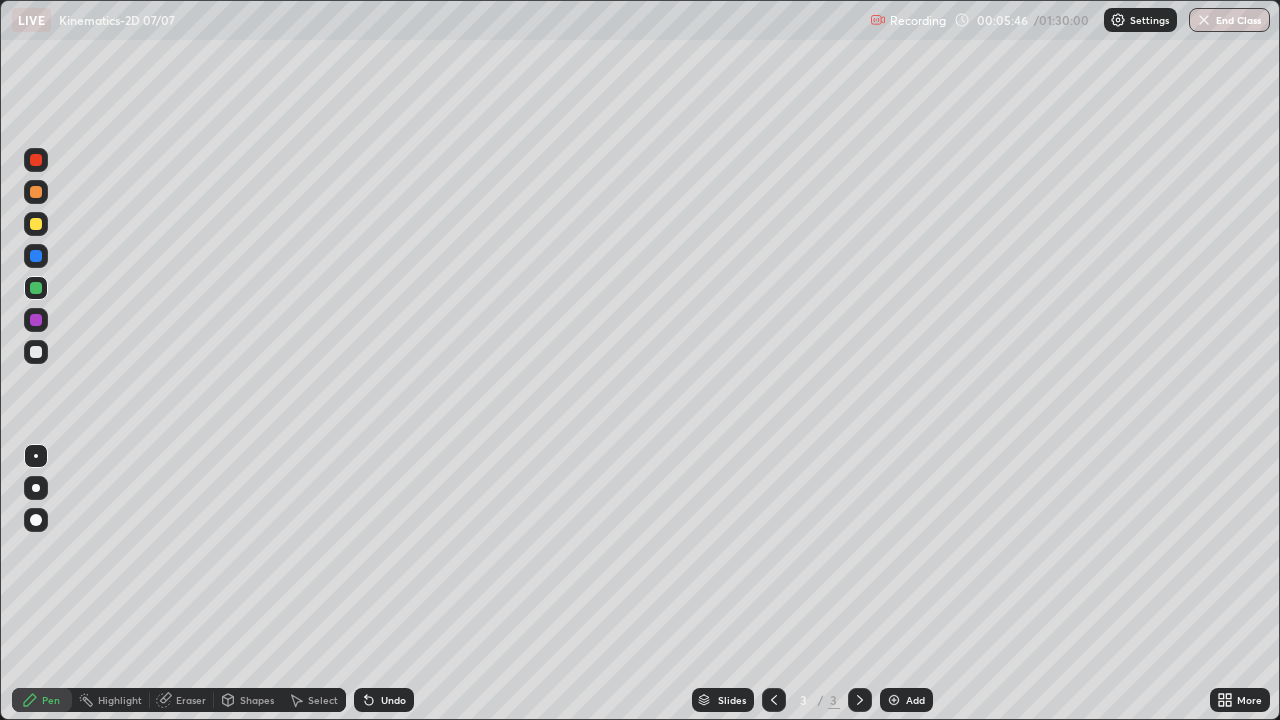 click at bounding box center [36, 352] 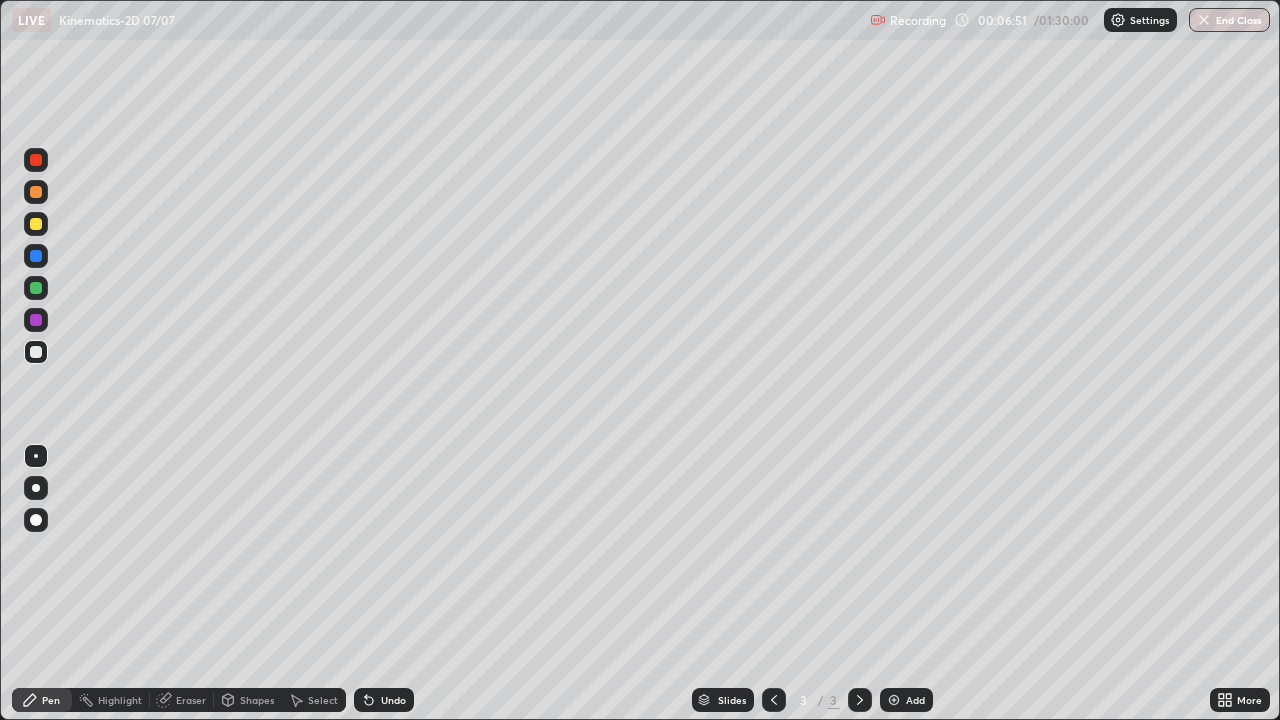 click at bounding box center [36, 160] 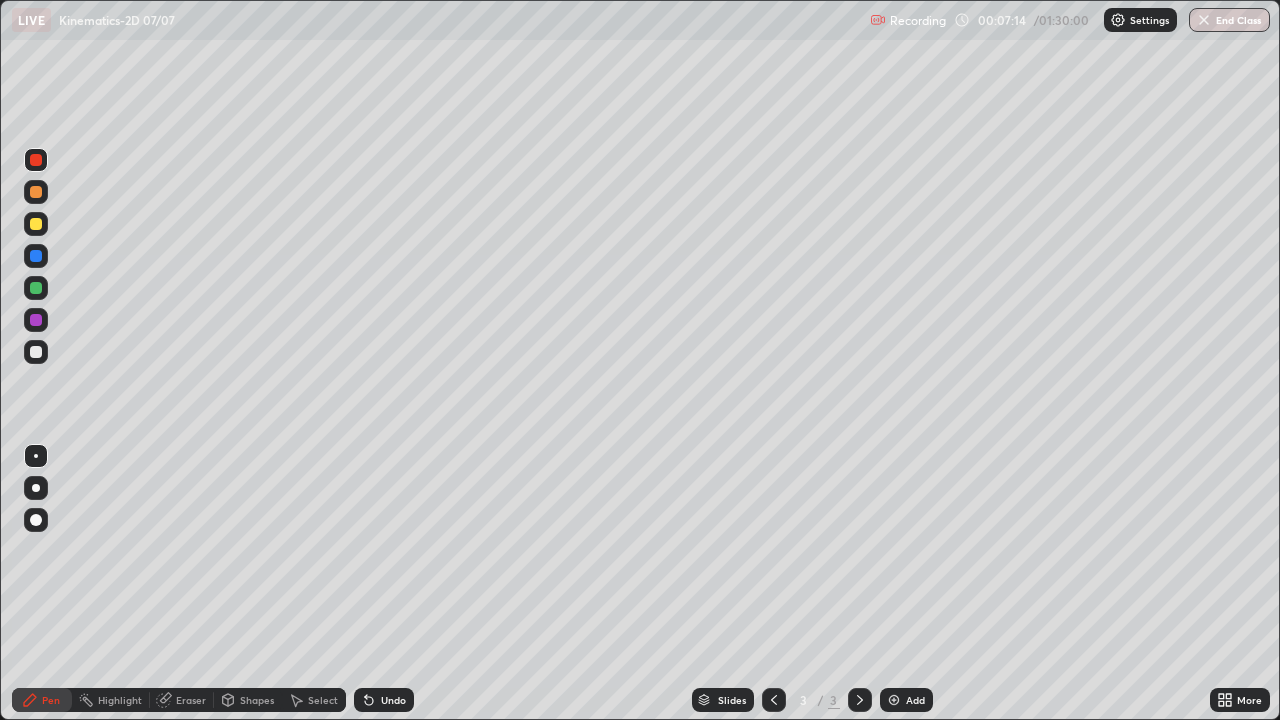 click 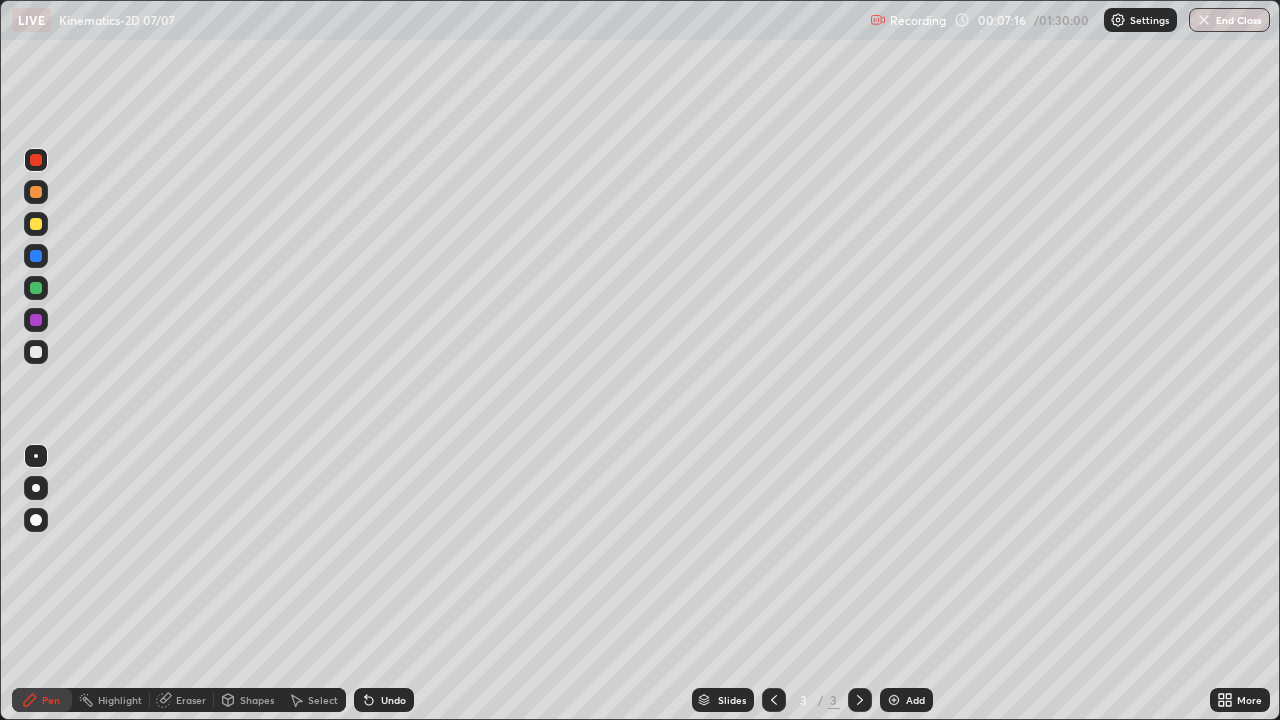 click at bounding box center [36, 352] 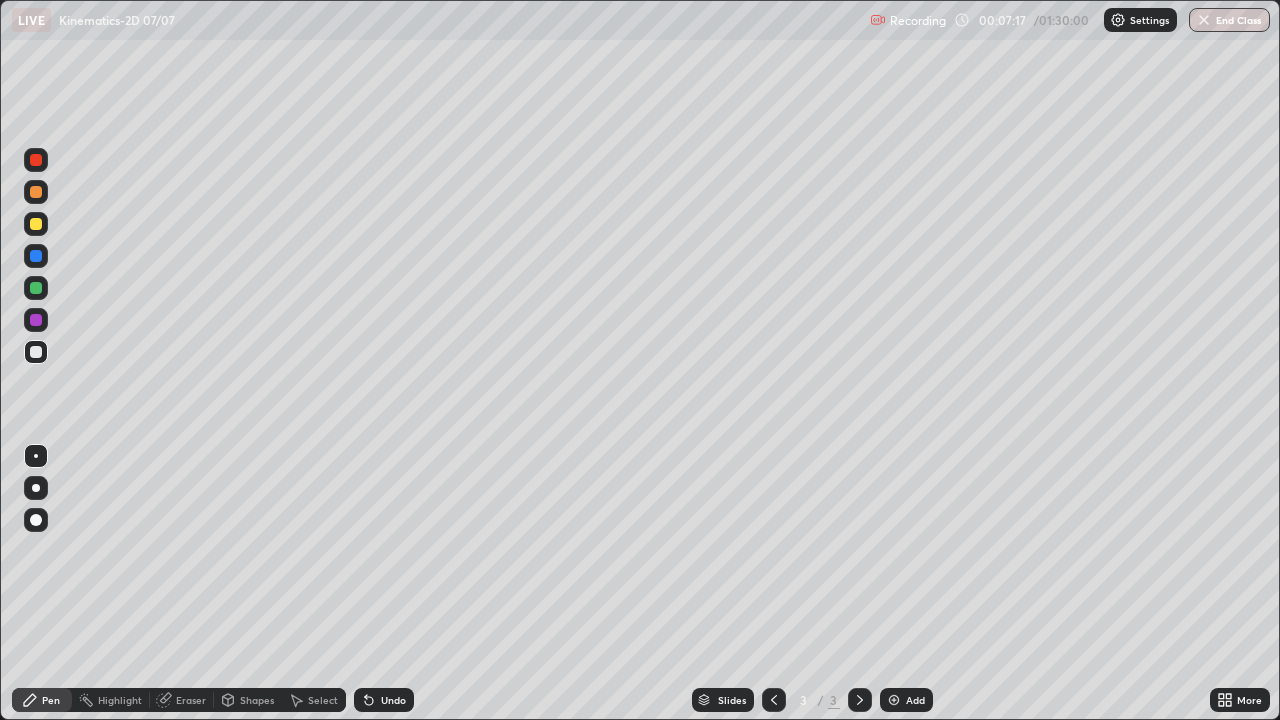 click on "Undo" at bounding box center [384, 700] 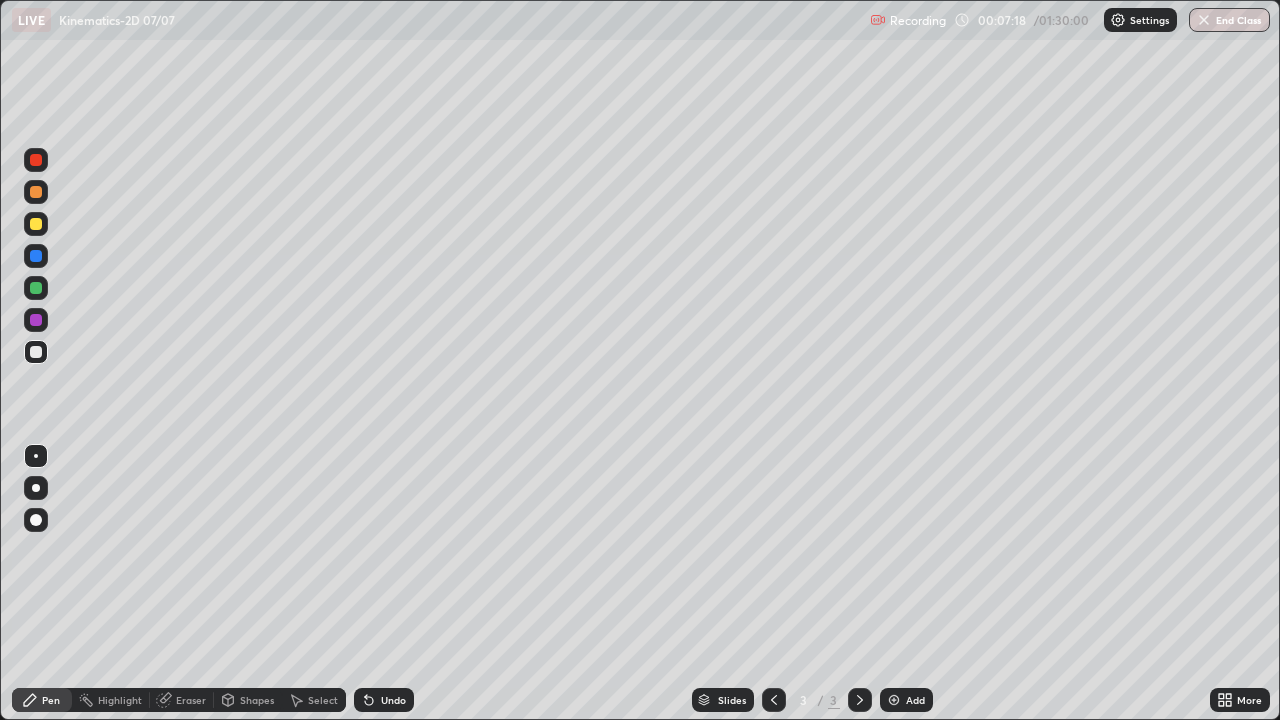 click on "Undo" at bounding box center (384, 700) 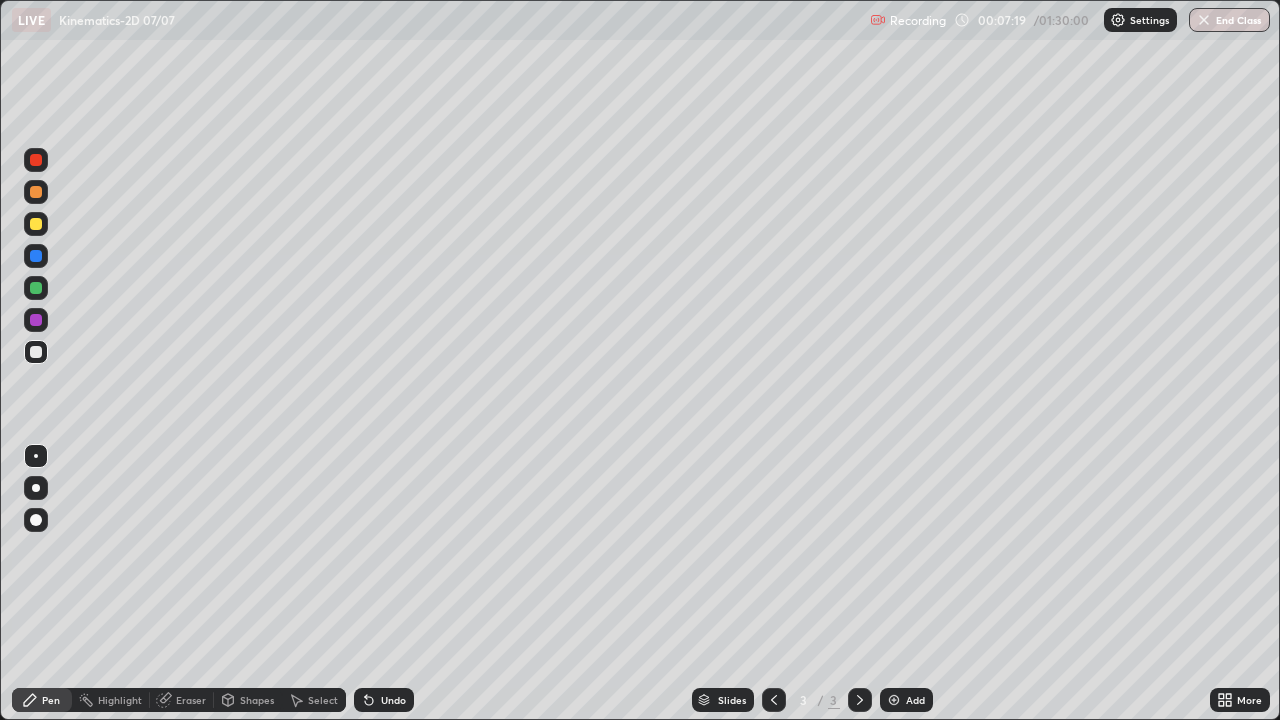 click on "Undo" at bounding box center (384, 700) 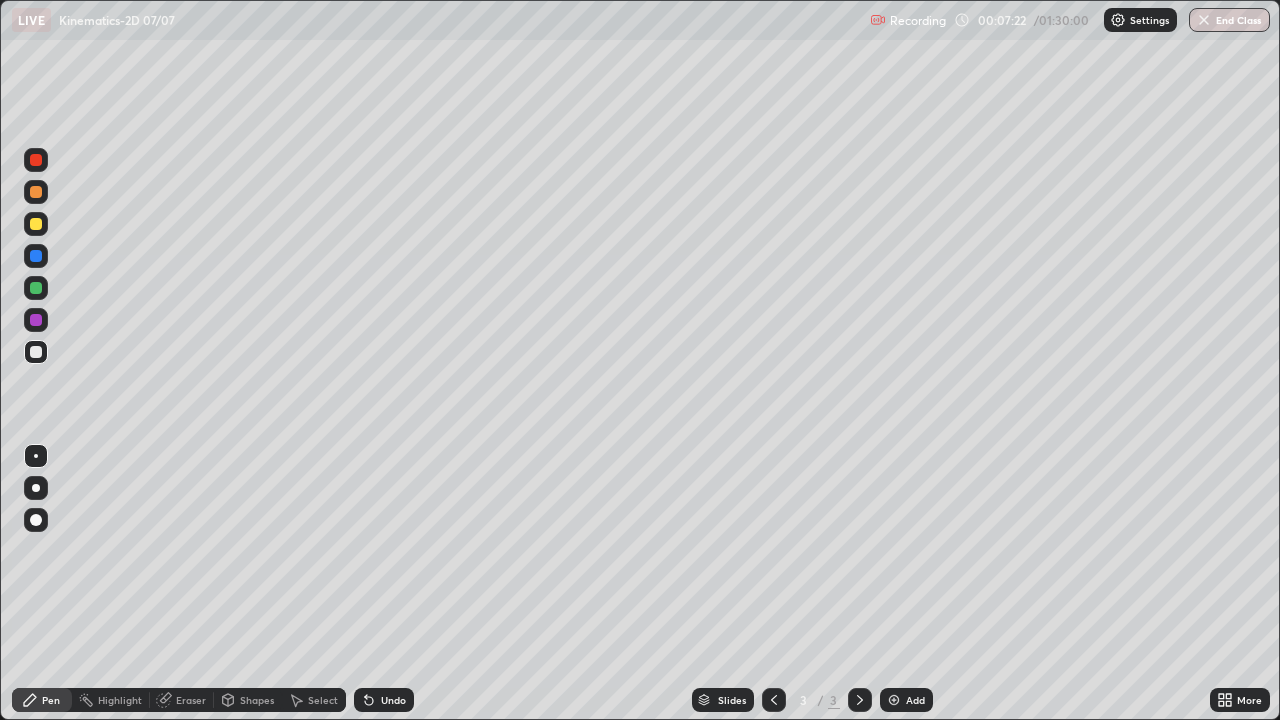click at bounding box center (36, 160) 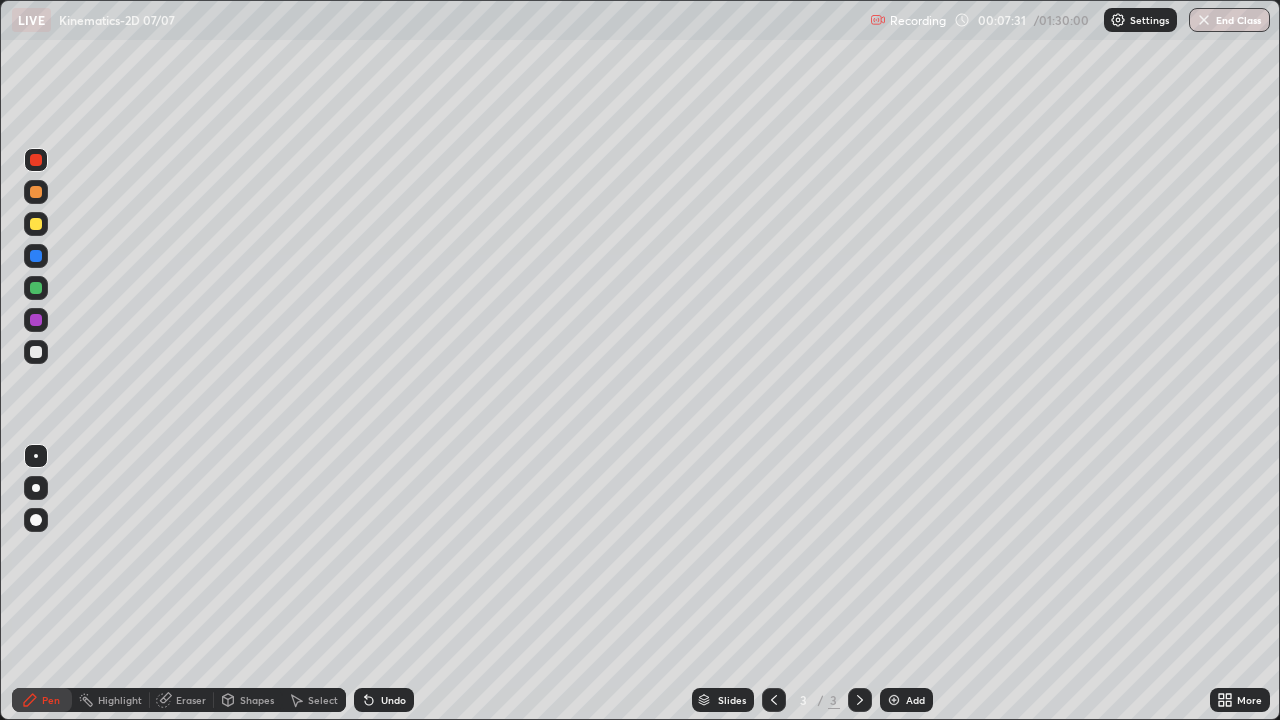 click on "Undo" at bounding box center [384, 700] 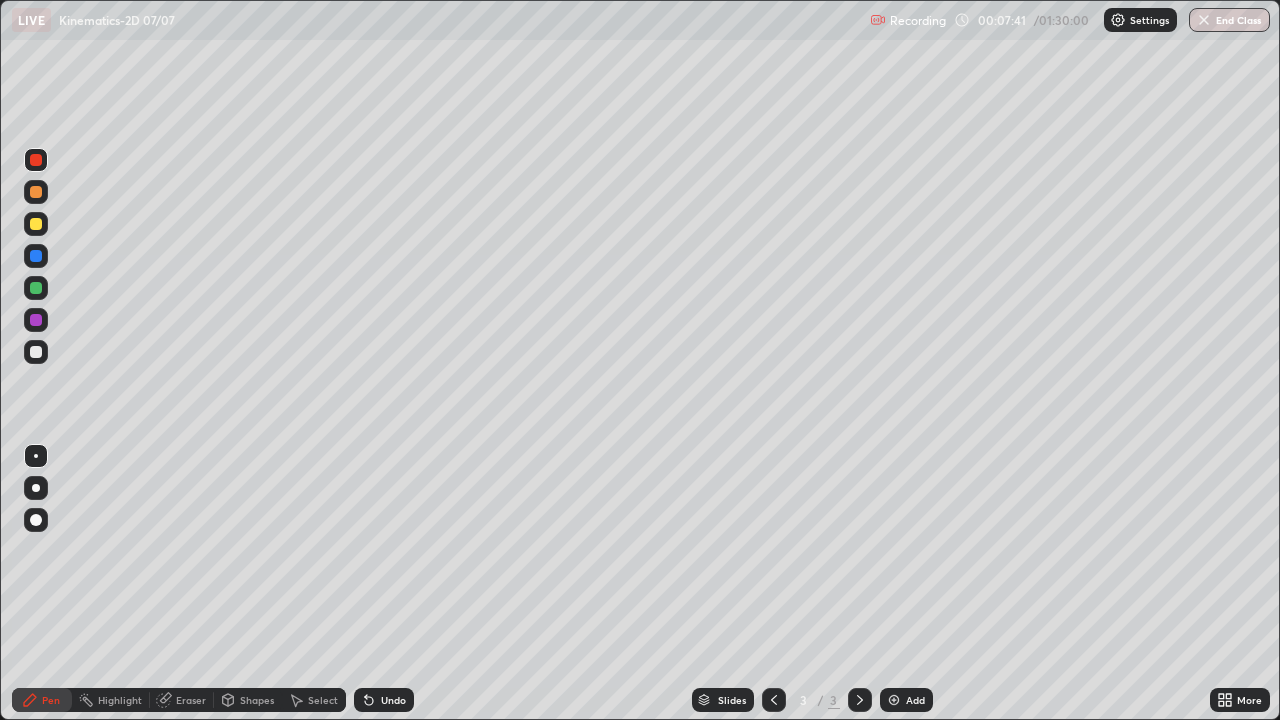 click on "Undo" at bounding box center [393, 700] 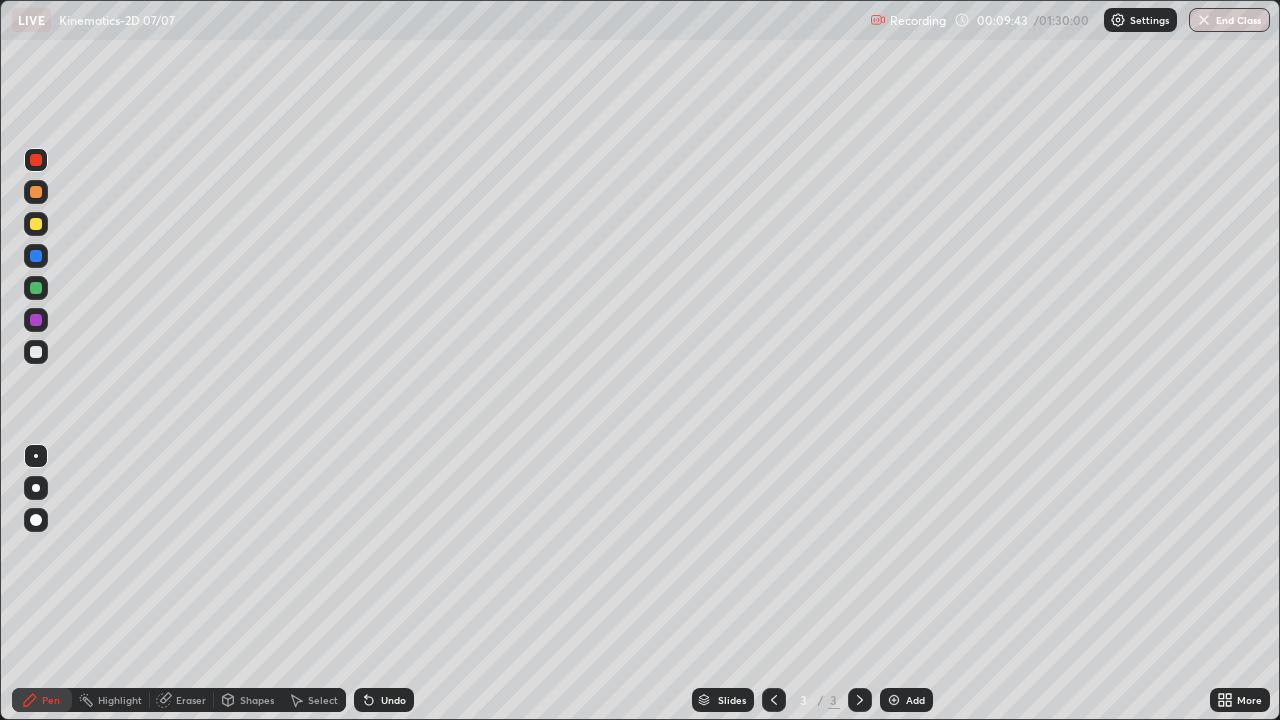 click at bounding box center [36, 352] 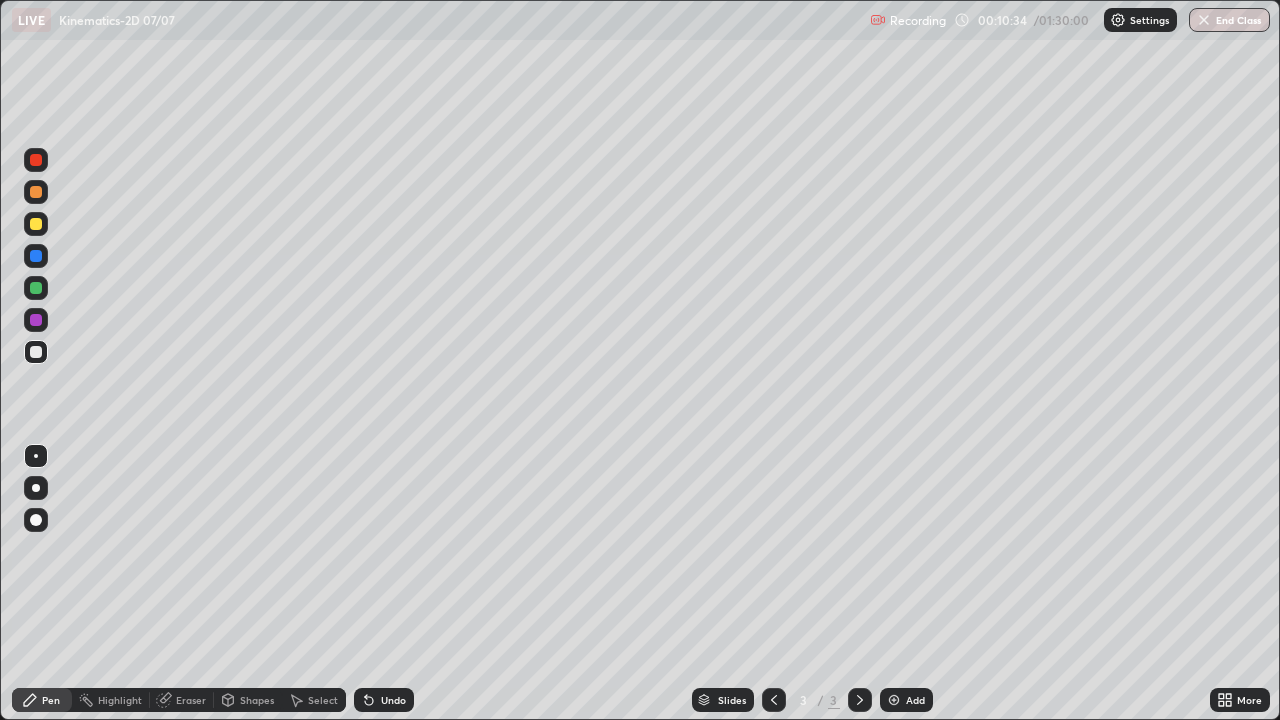 click at bounding box center (36, 224) 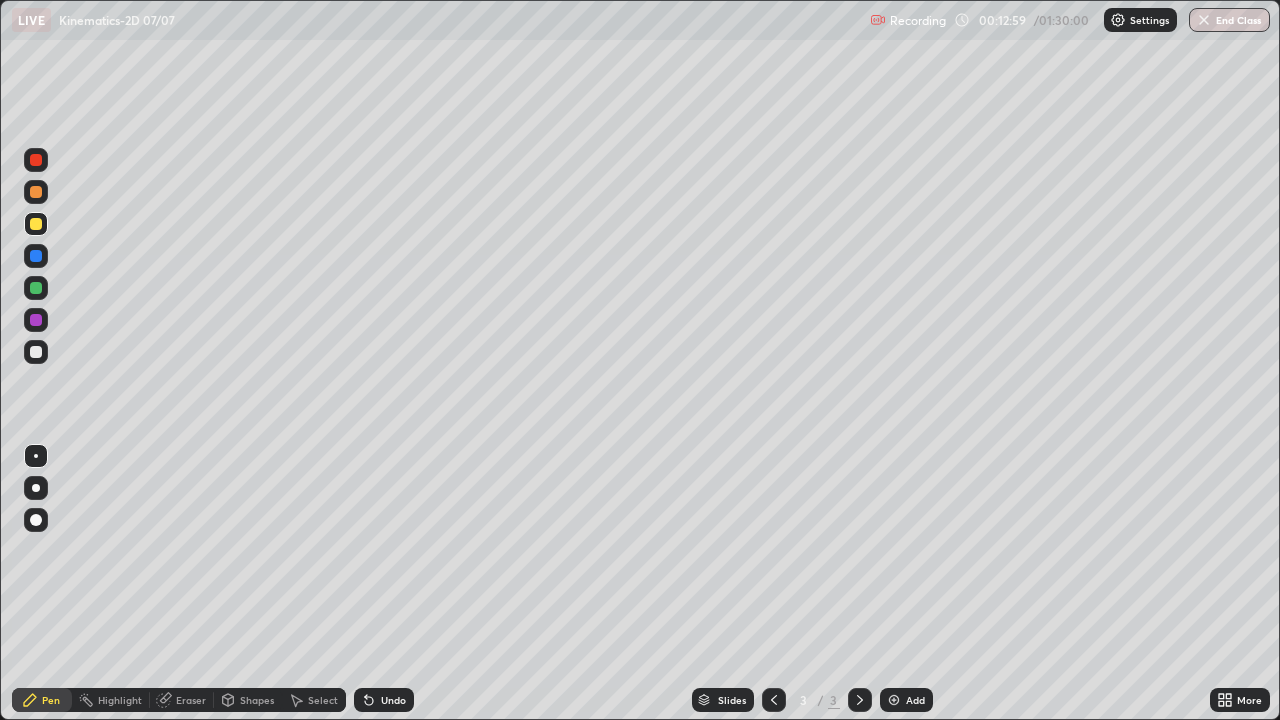 click at bounding box center [36, 352] 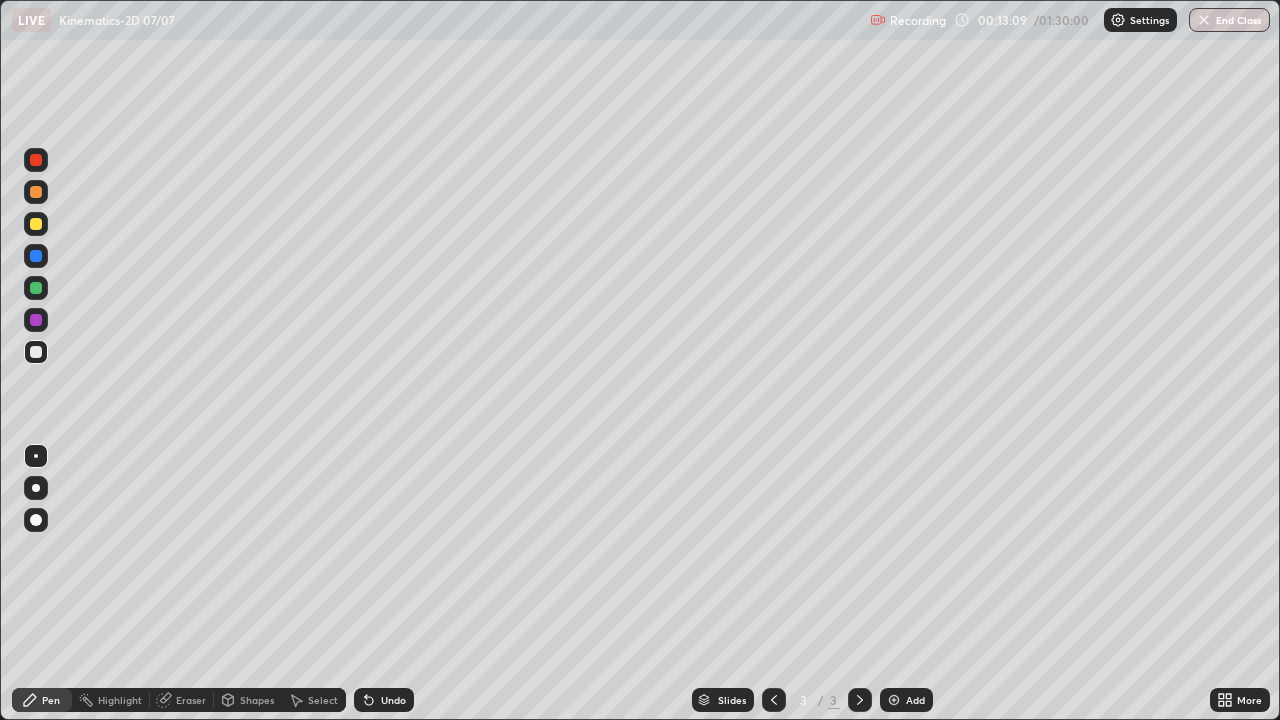 click on "Pen" at bounding box center [42, 700] 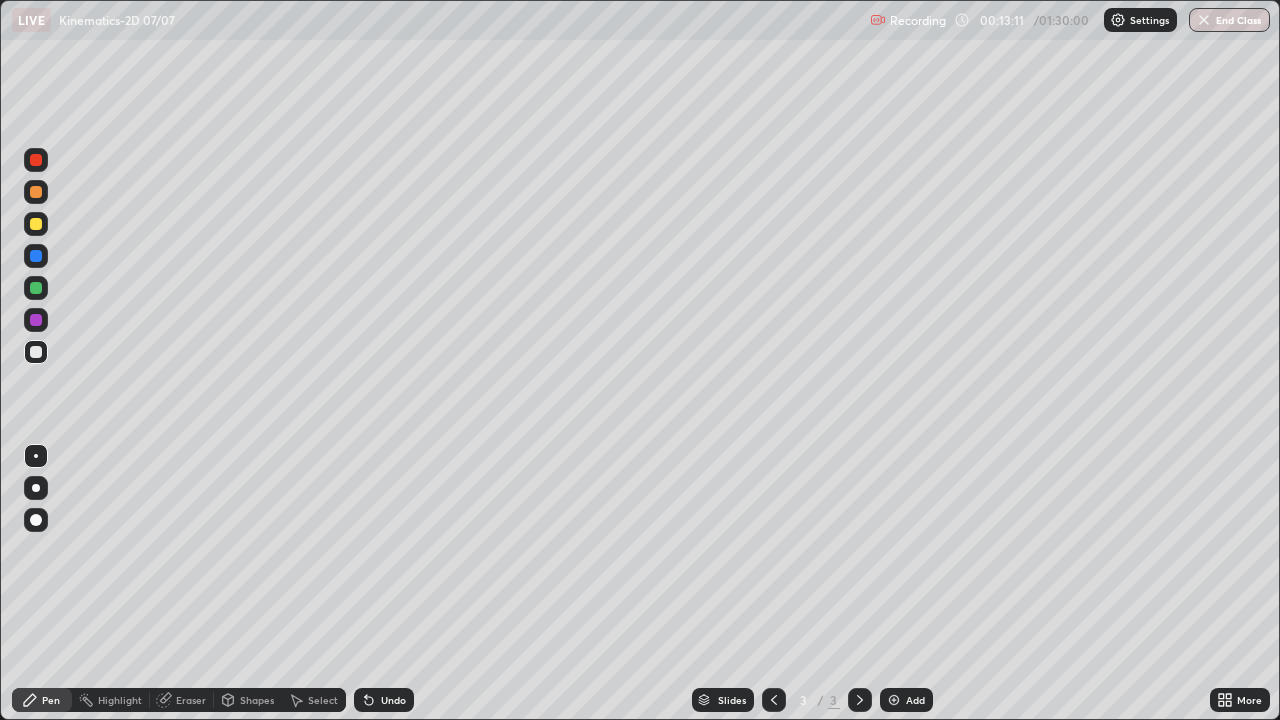 click at bounding box center (36, 288) 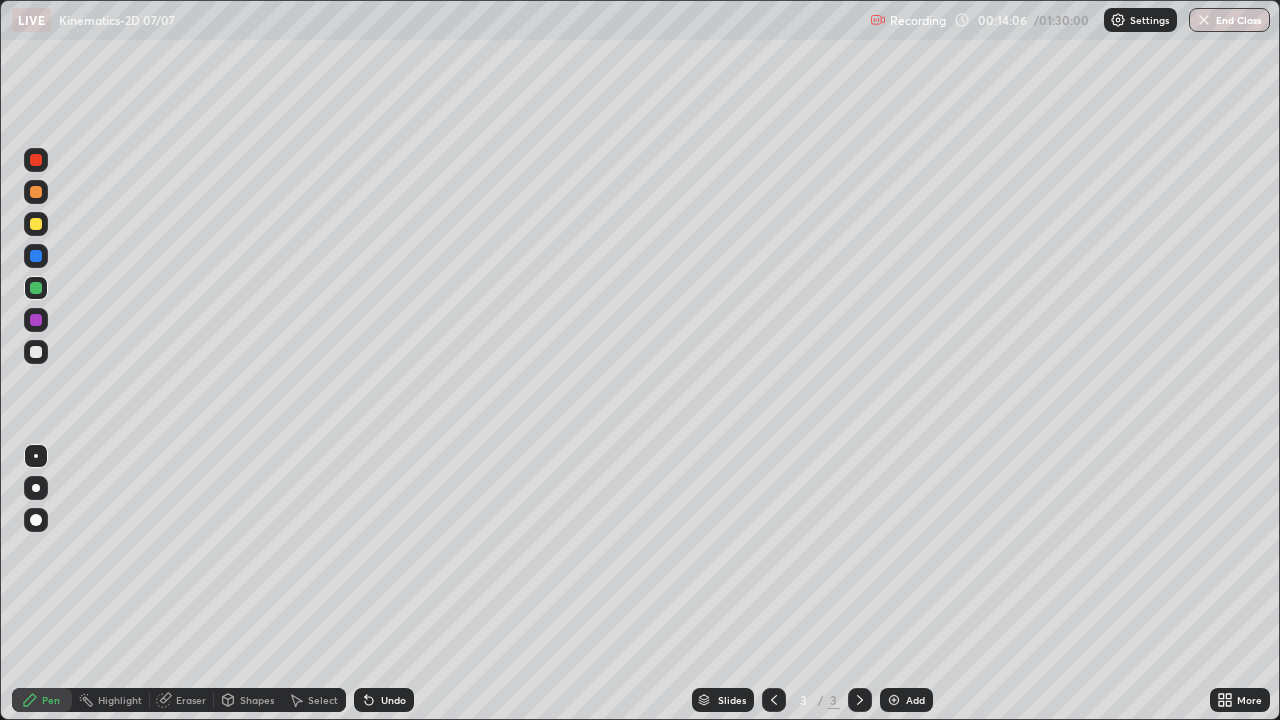 click 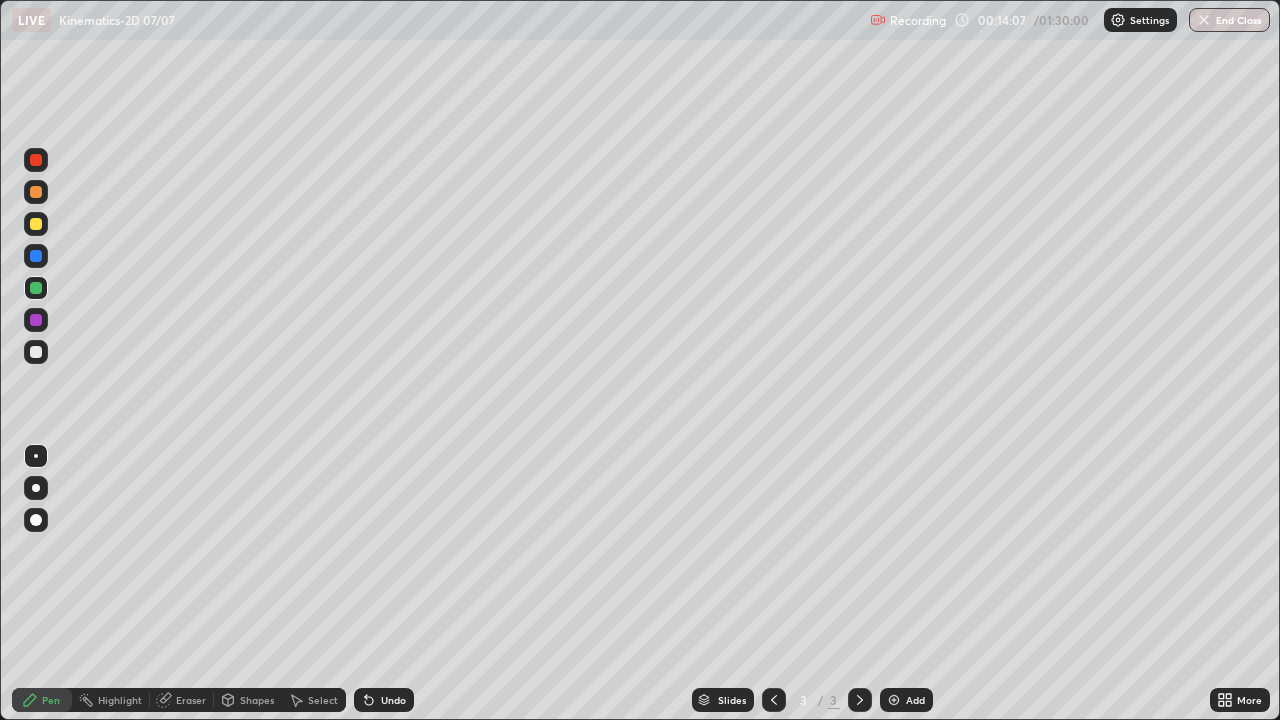 click at bounding box center [894, 700] 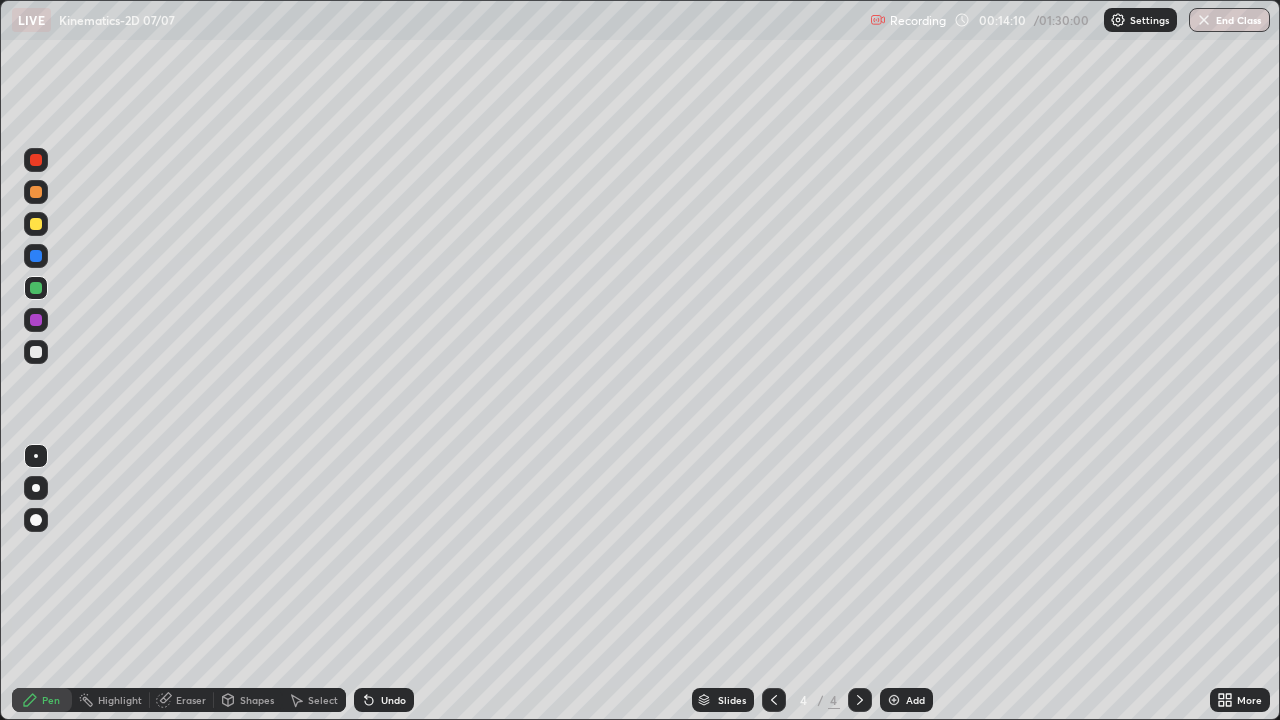click 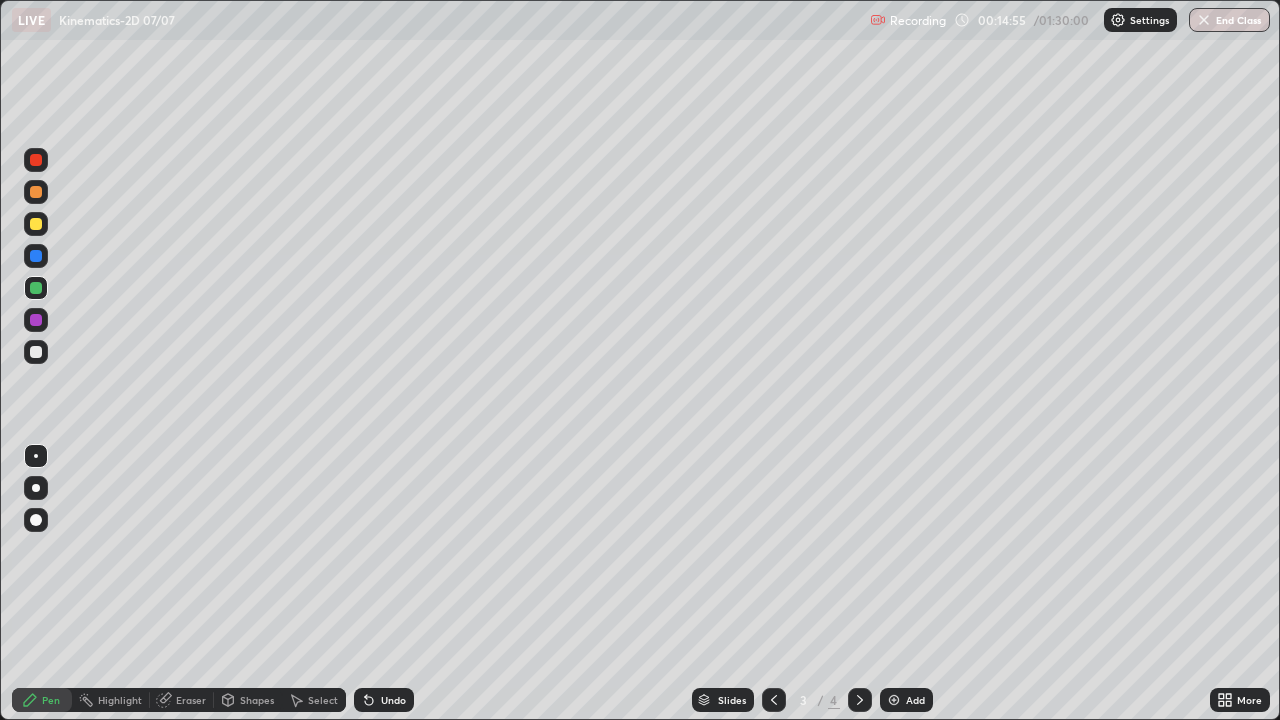 click 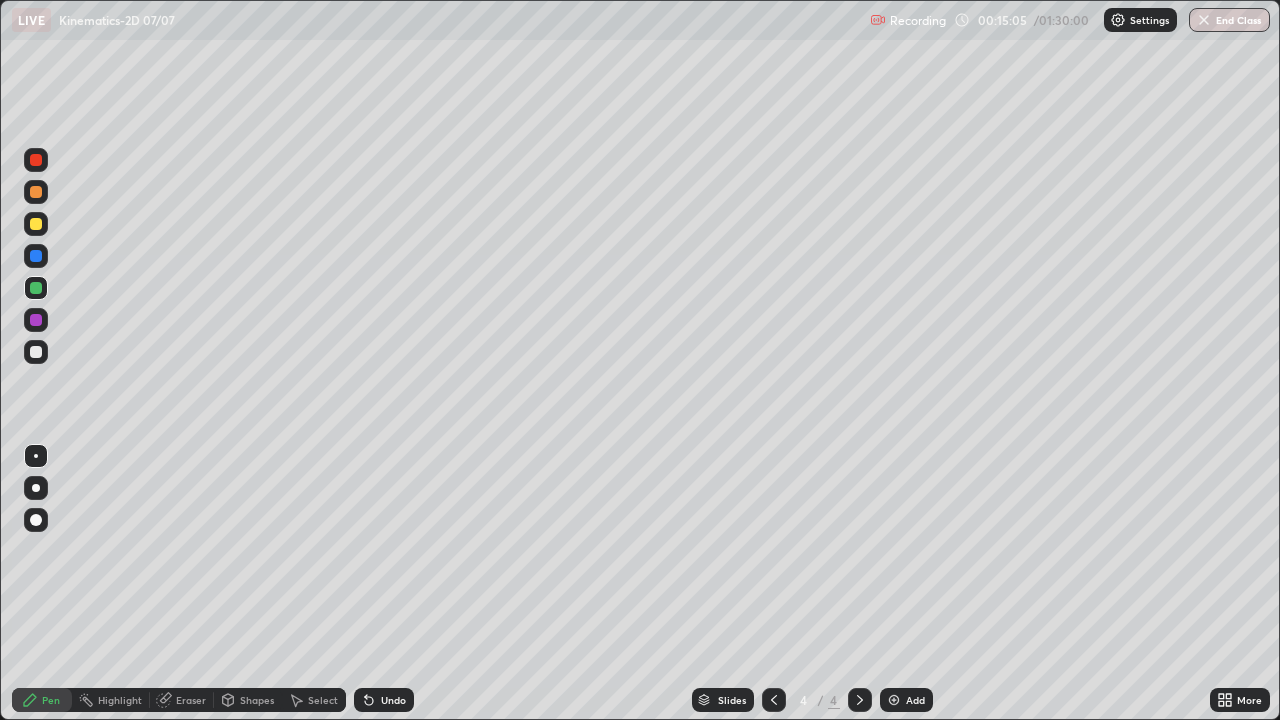 click at bounding box center (36, 352) 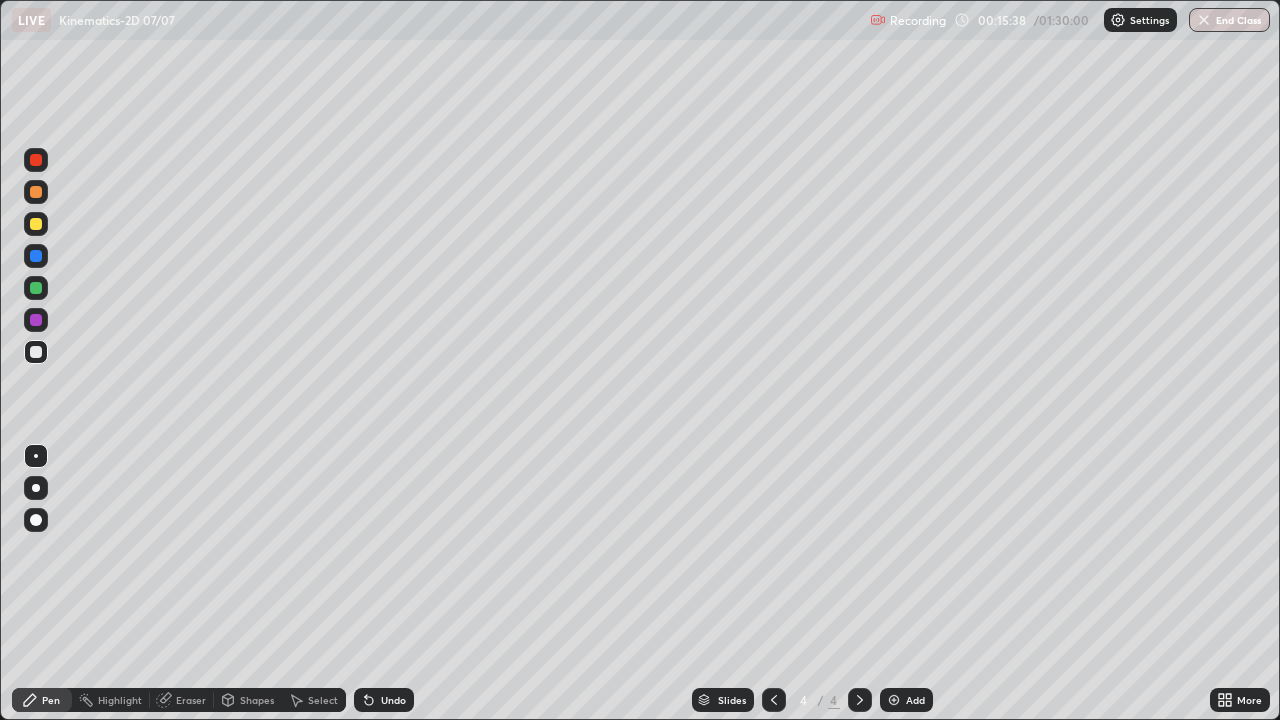 click at bounding box center [36, 224] 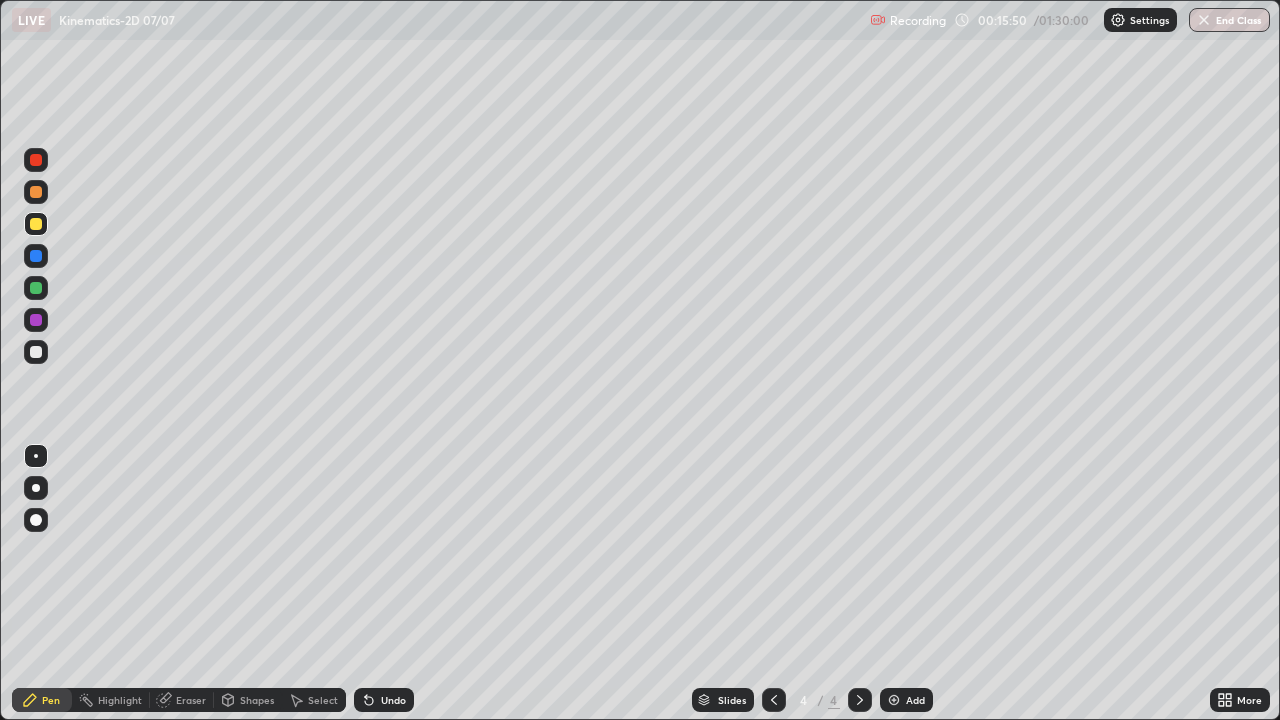 click at bounding box center [36, 288] 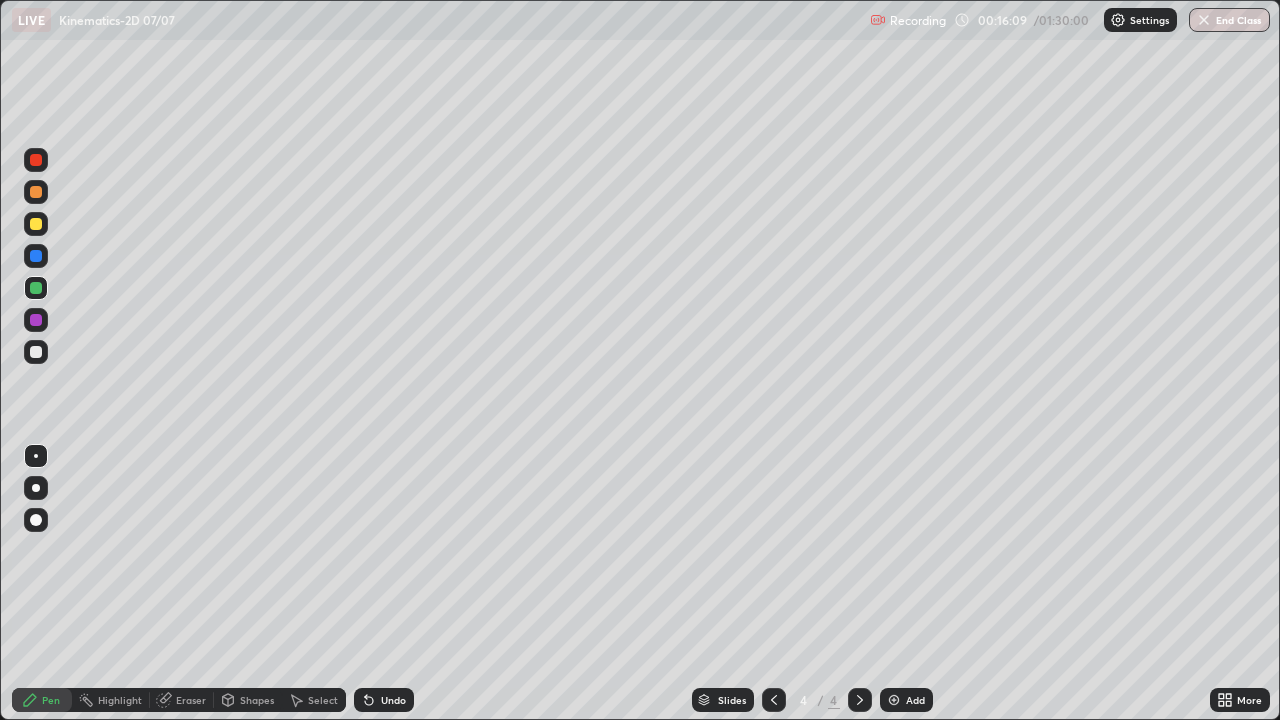 click at bounding box center [36, 352] 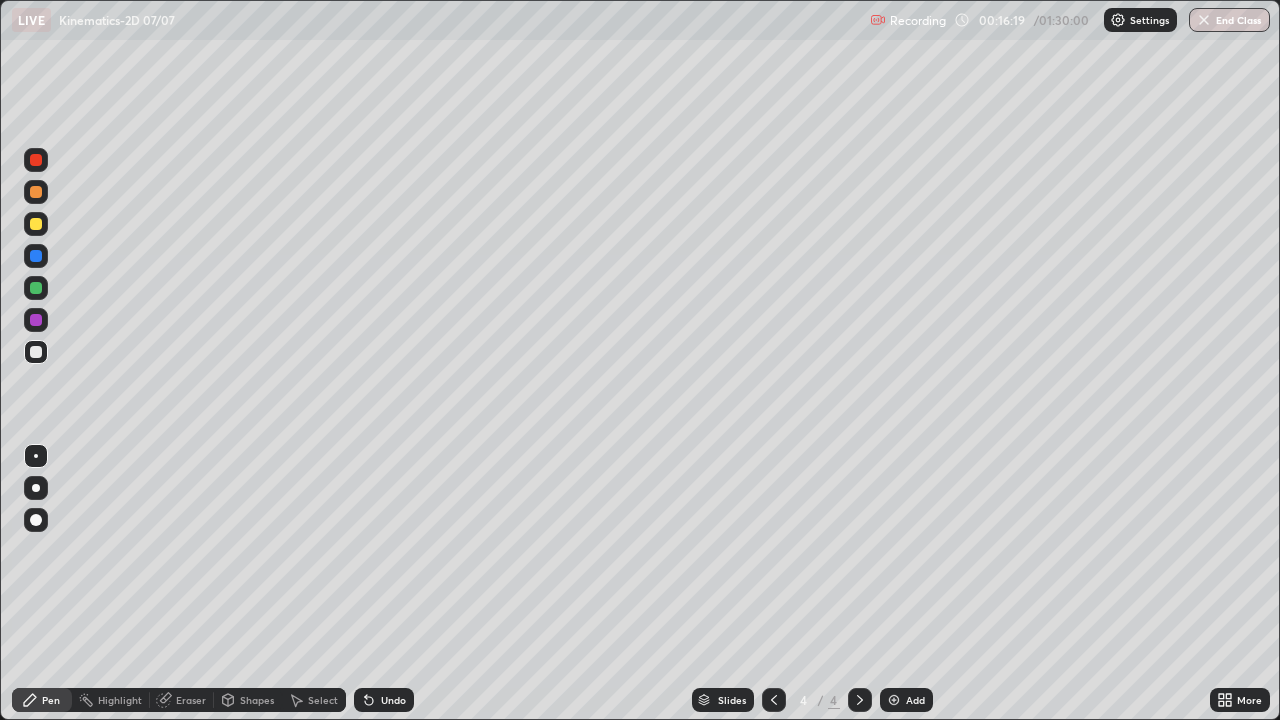 click at bounding box center (36, 288) 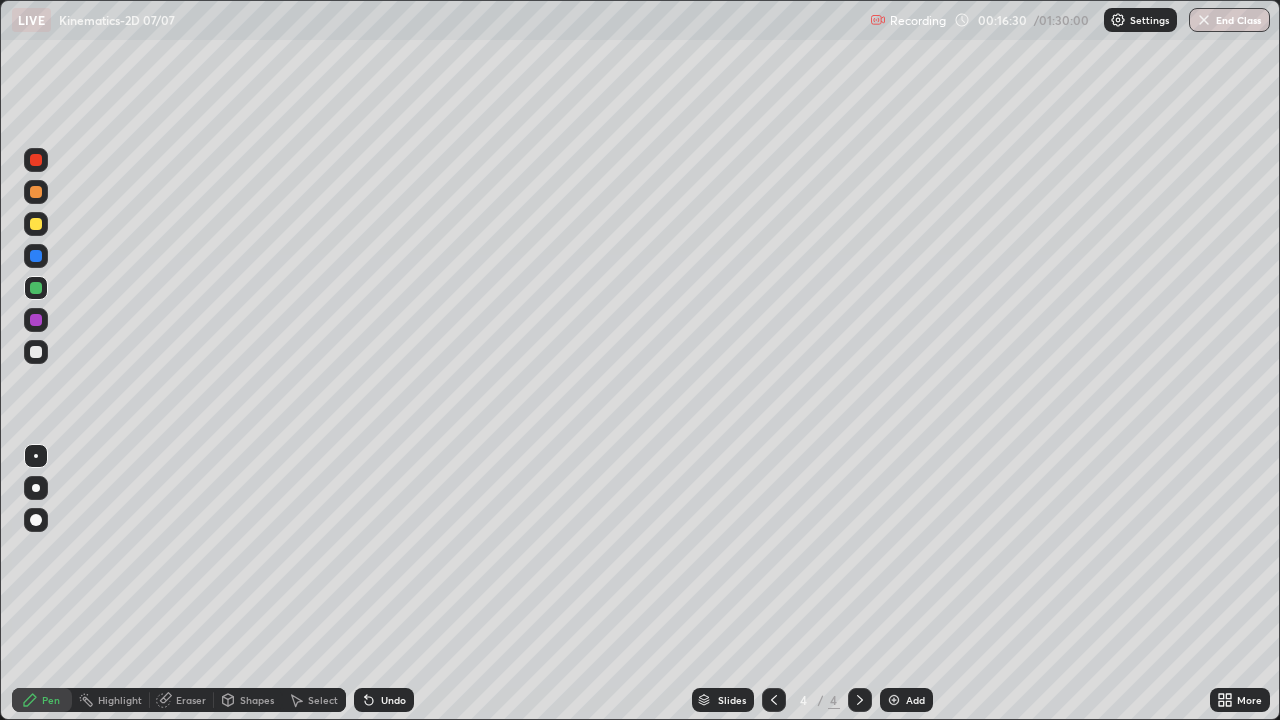 click at bounding box center [36, 160] 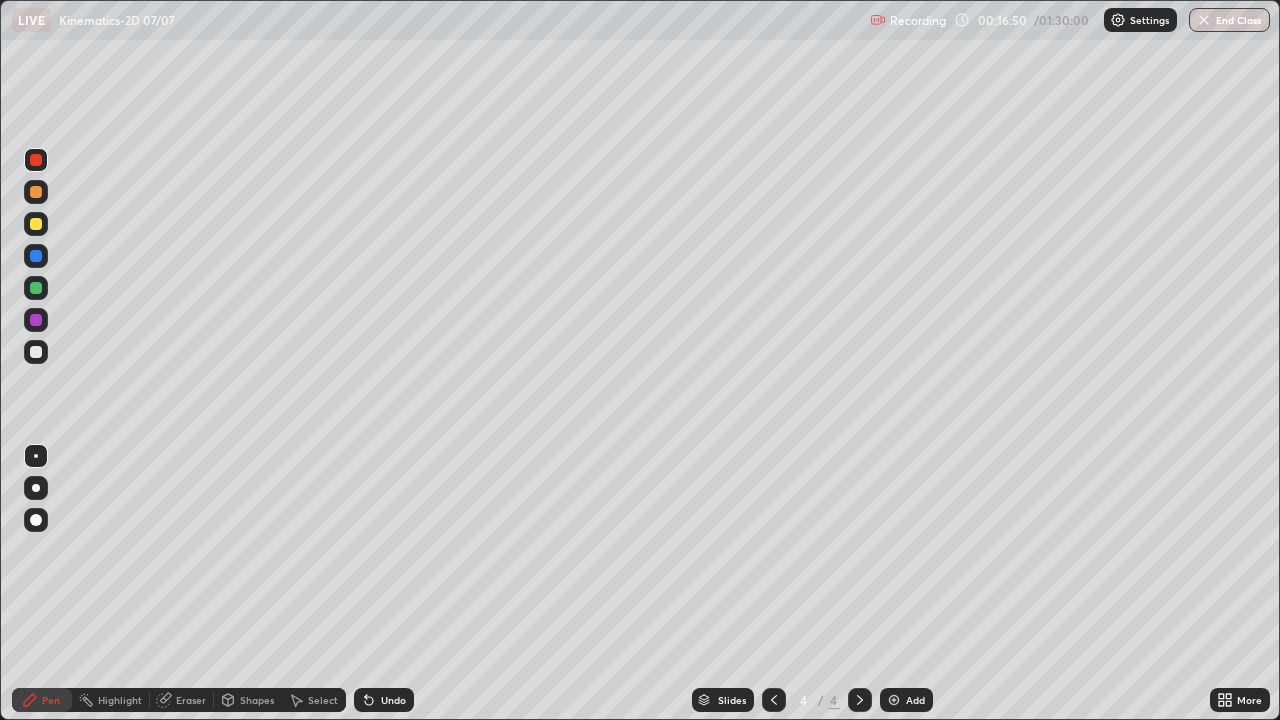 click at bounding box center [36, 352] 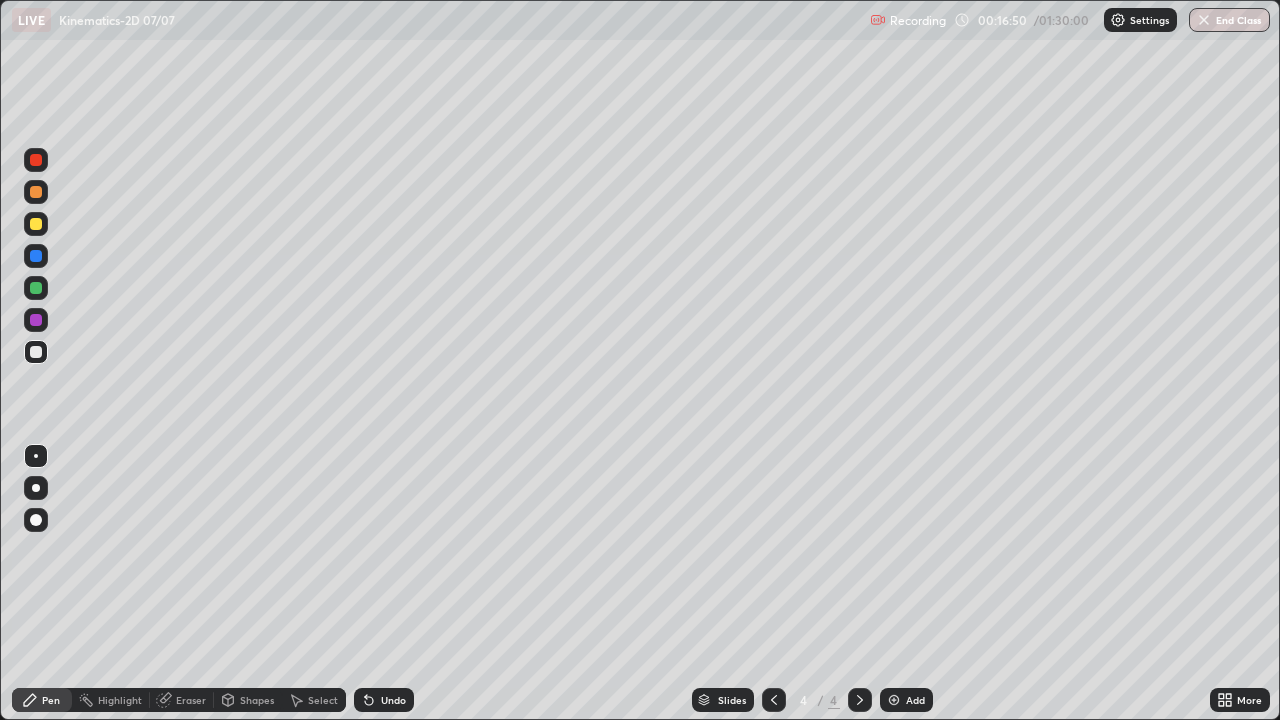 click at bounding box center (36, 288) 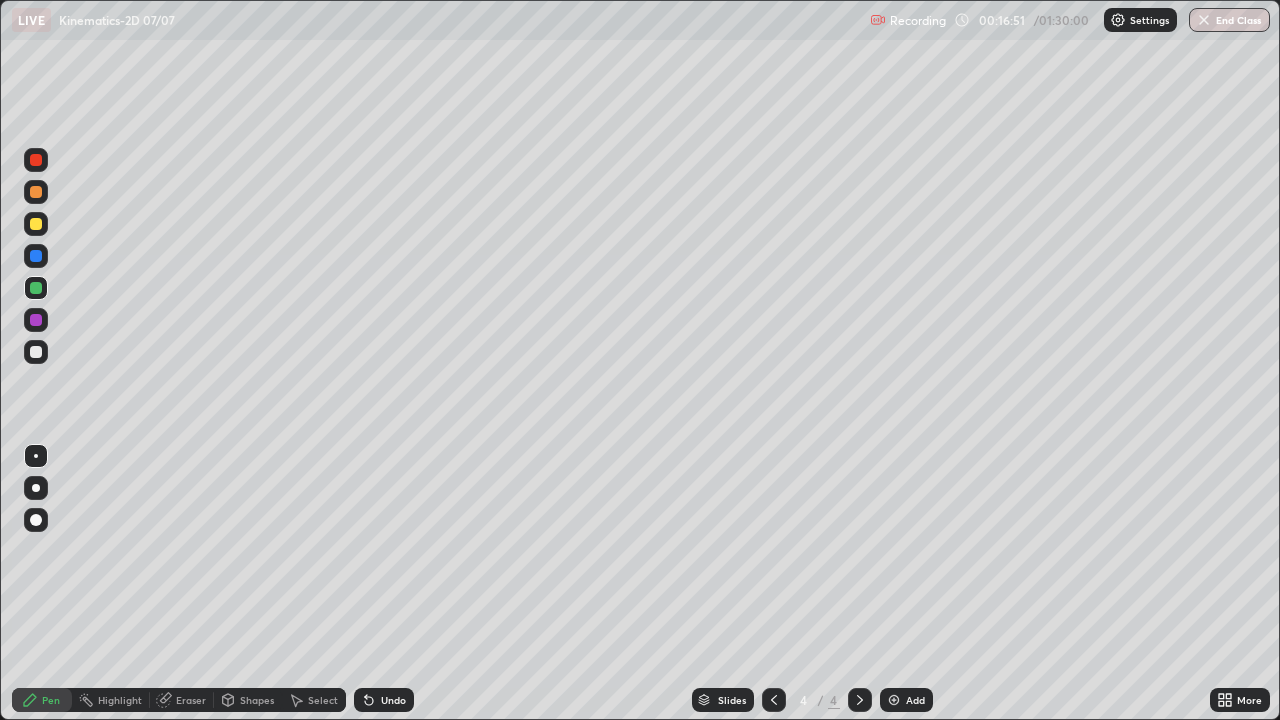click at bounding box center (36, 224) 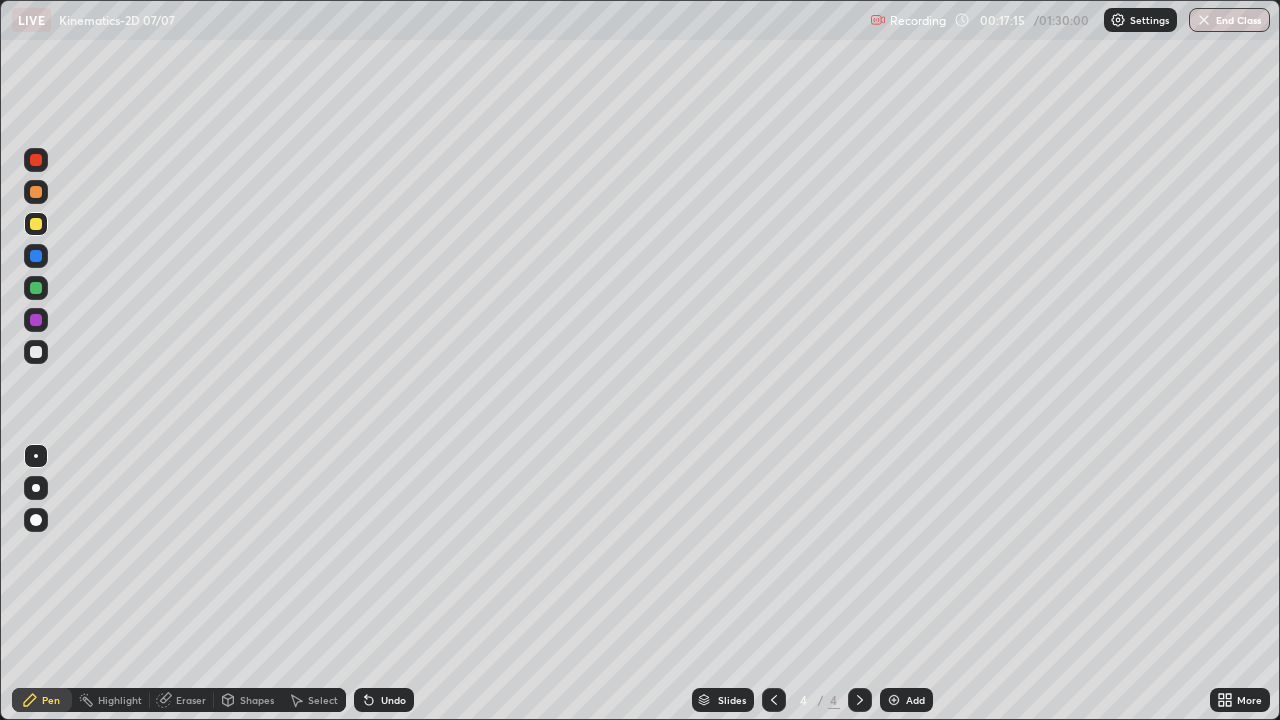 click at bounding box center [36, 352] 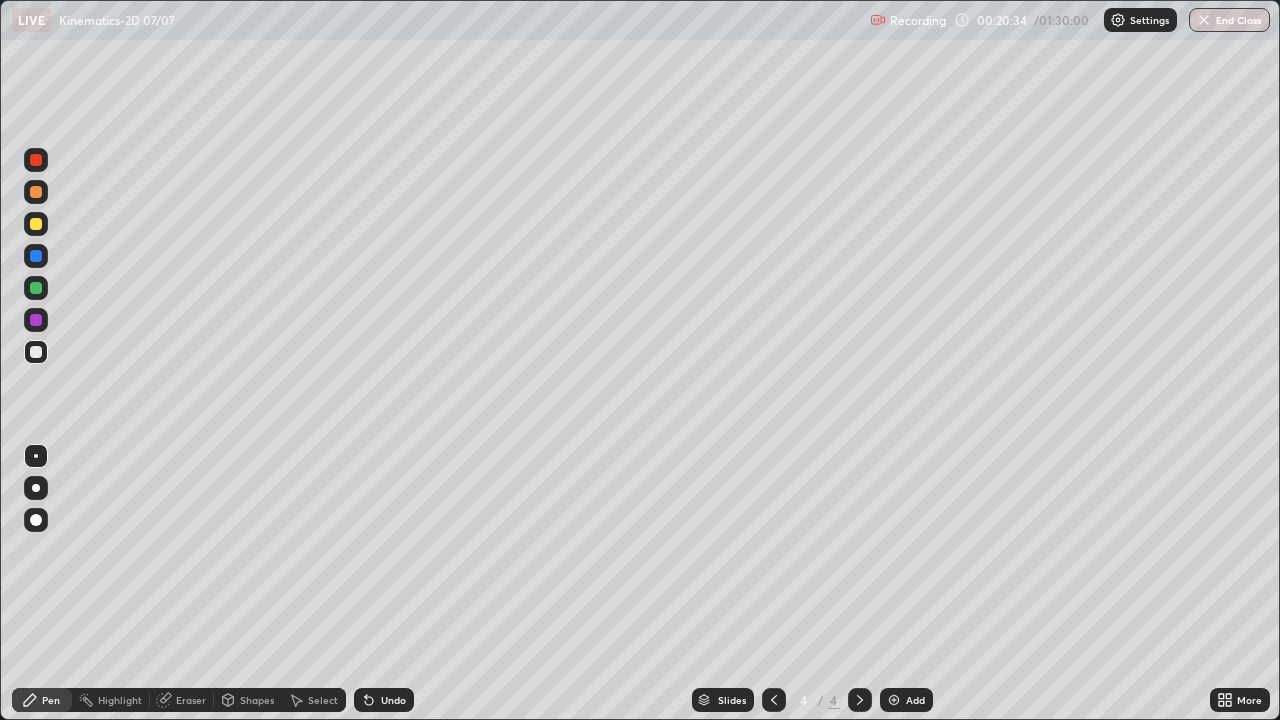 click at bounding box center (36, 224) 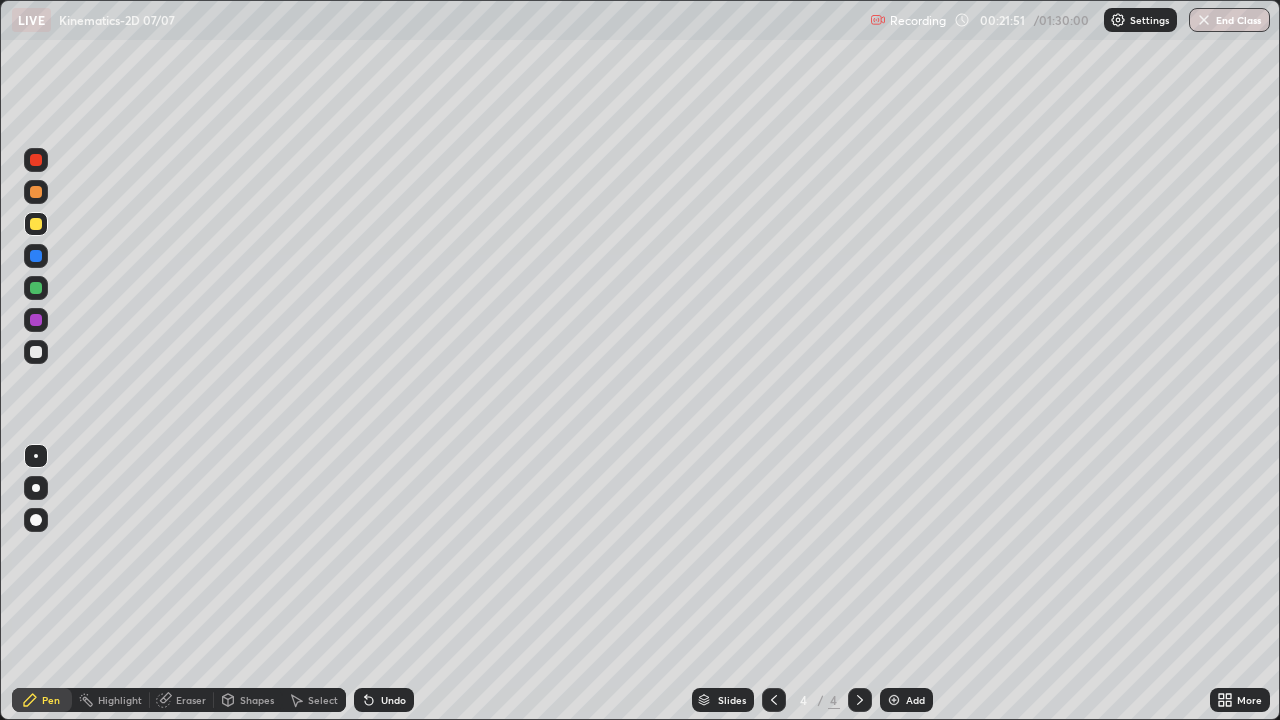 click at bounding box center (894, 700) 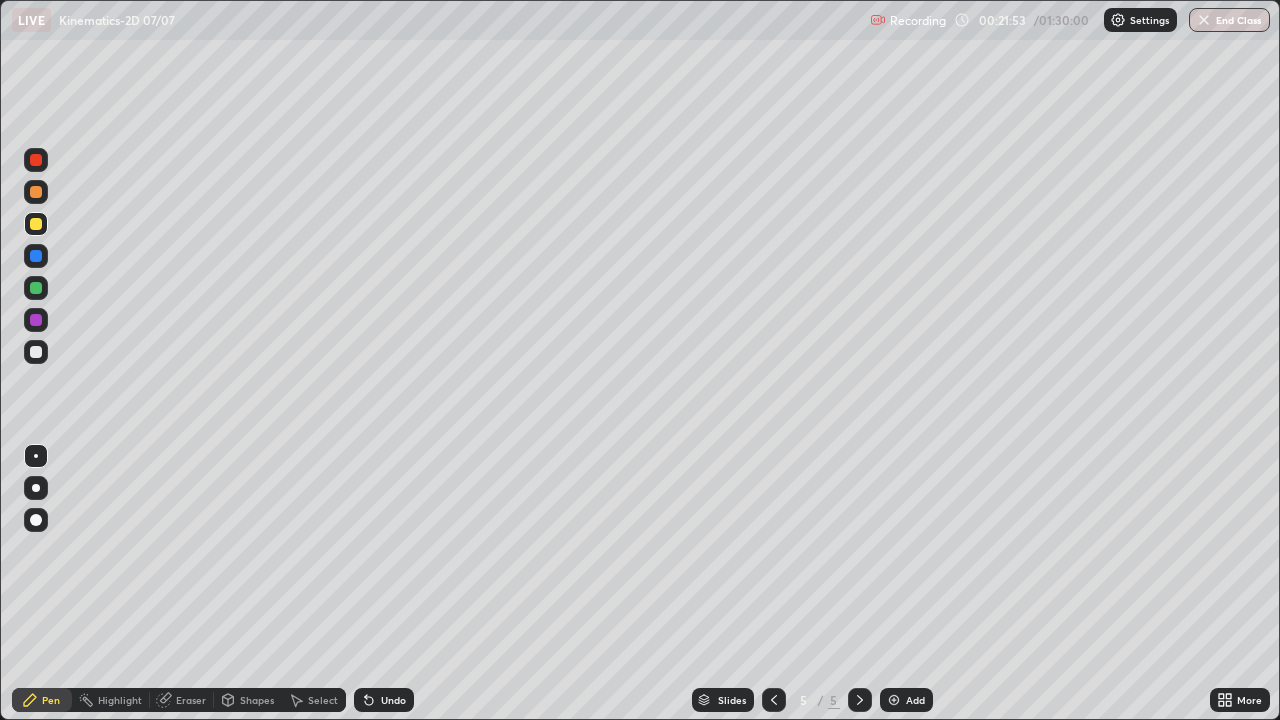 click 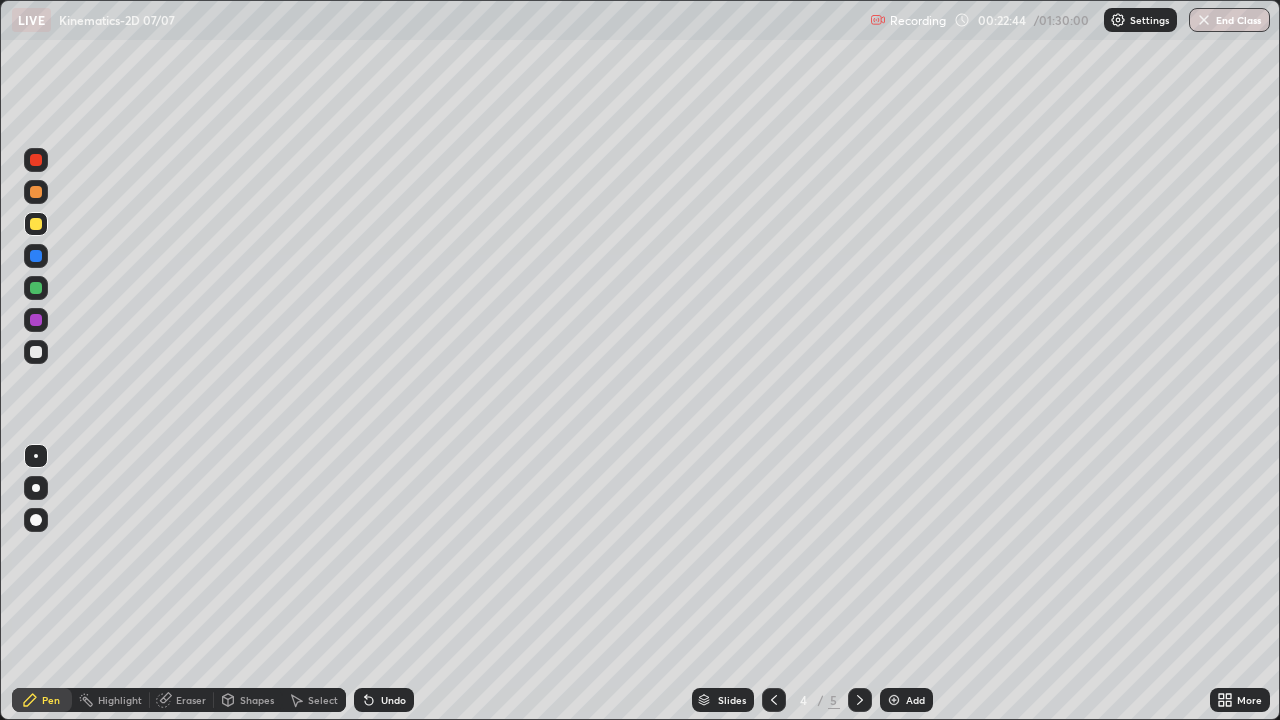 click 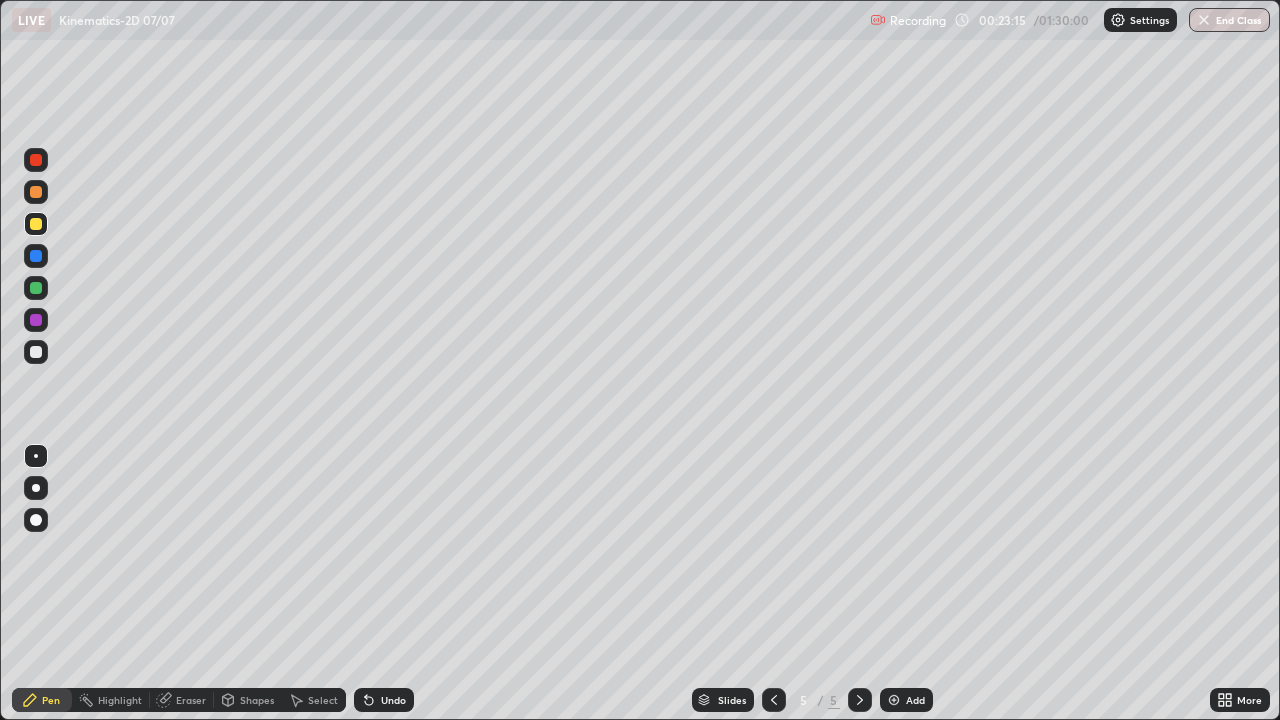 click at bounding box center [36, 352] 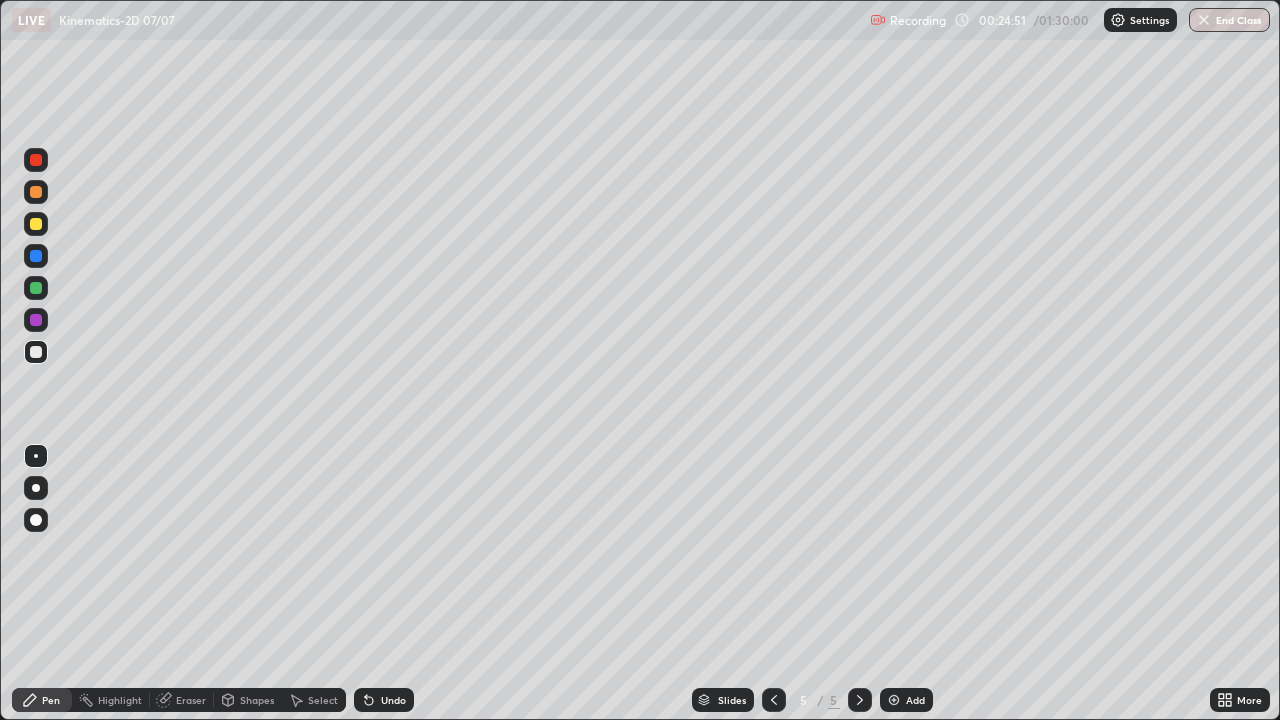 click on "Undo" at bounding box center (384, 700) 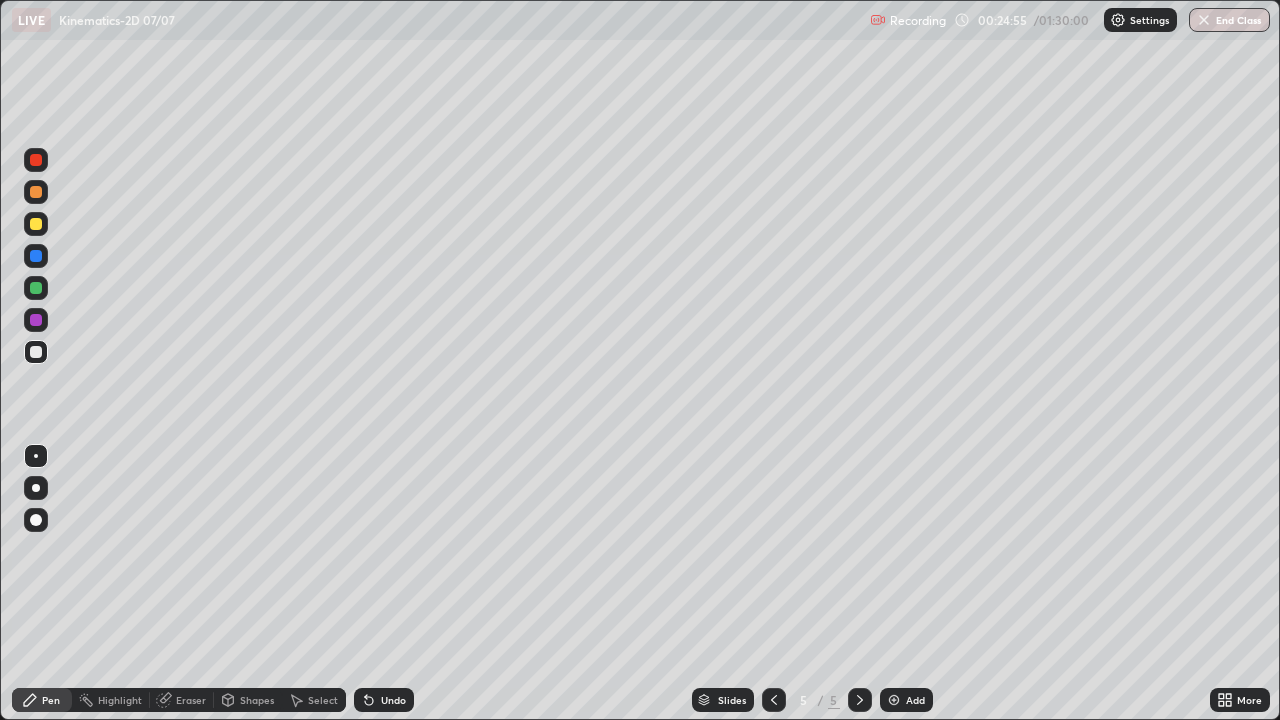 click on "Undo" at bounding box center [393, 700] 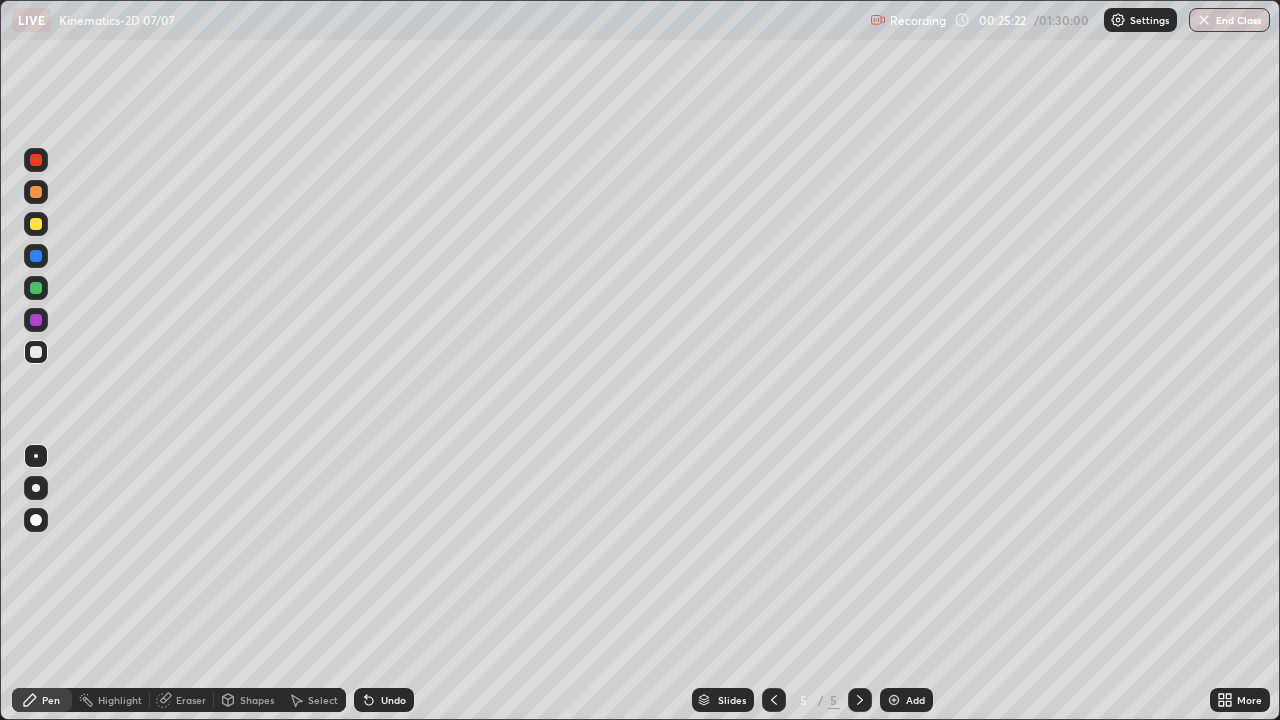 click at bounding box center (36, 224) 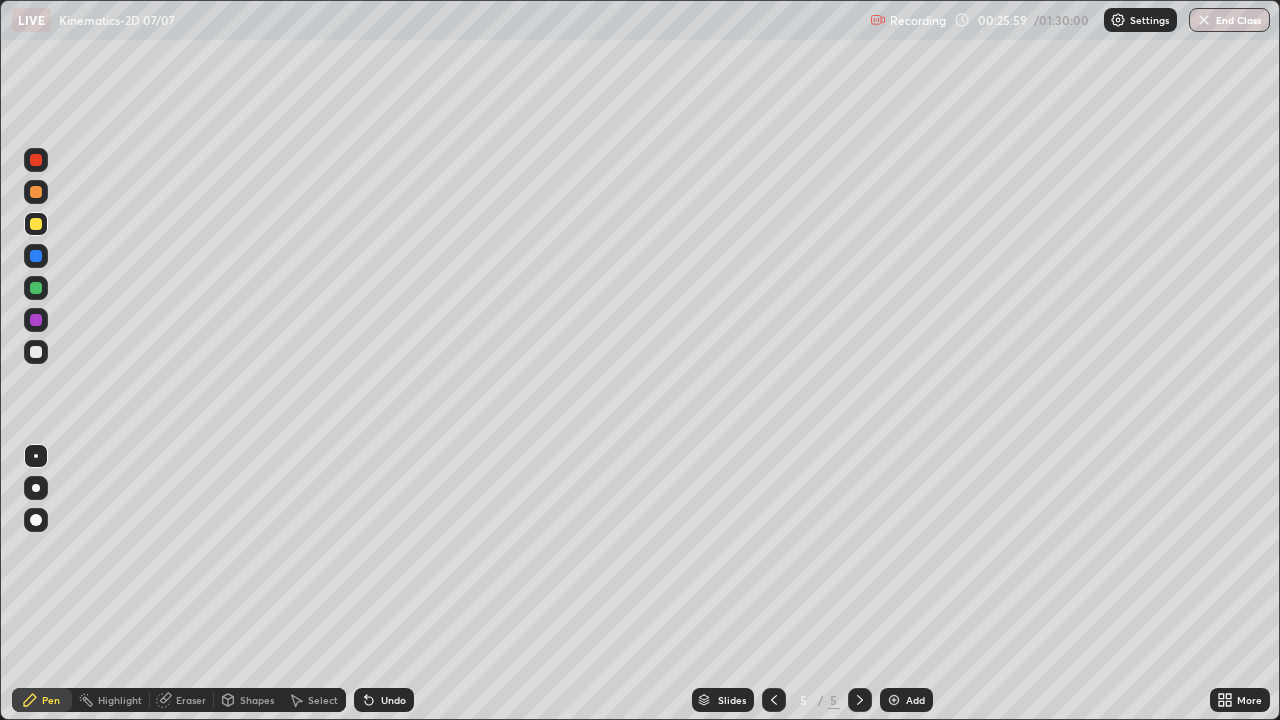 click on "Eraser" at bounding box center (191, 700) 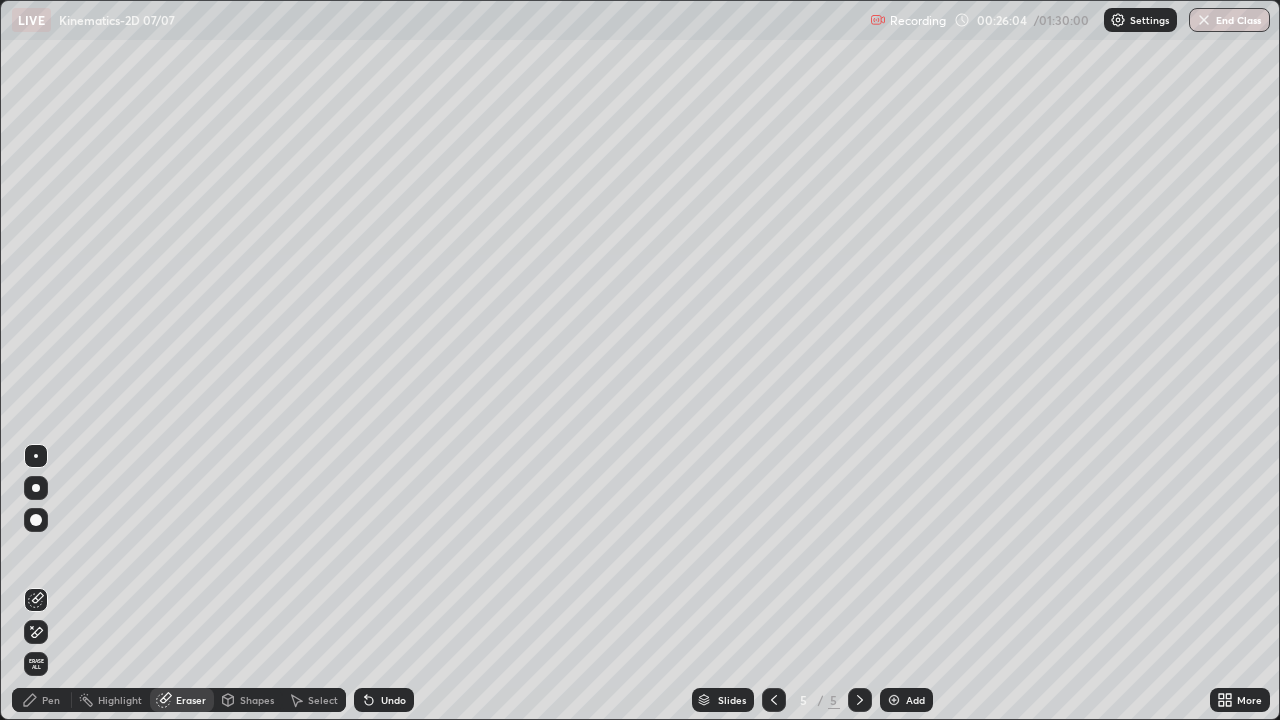 click 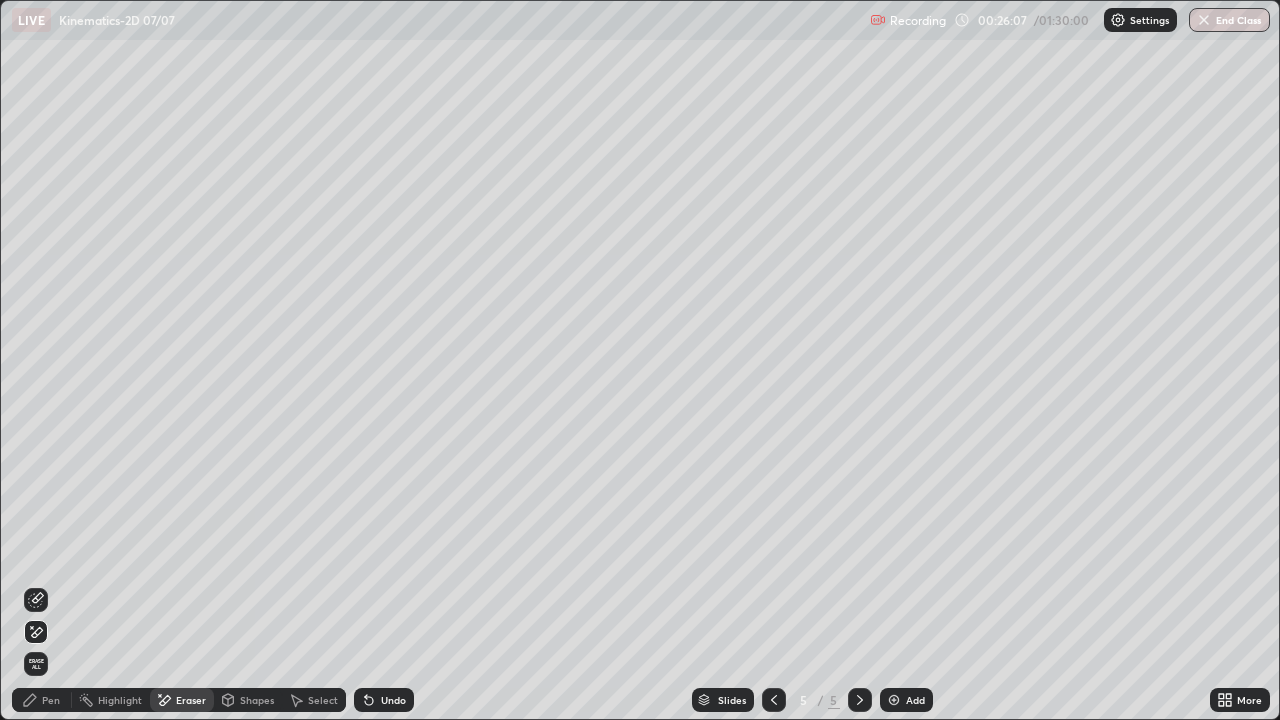 click on "Pen" at bounding box center [42, 700] 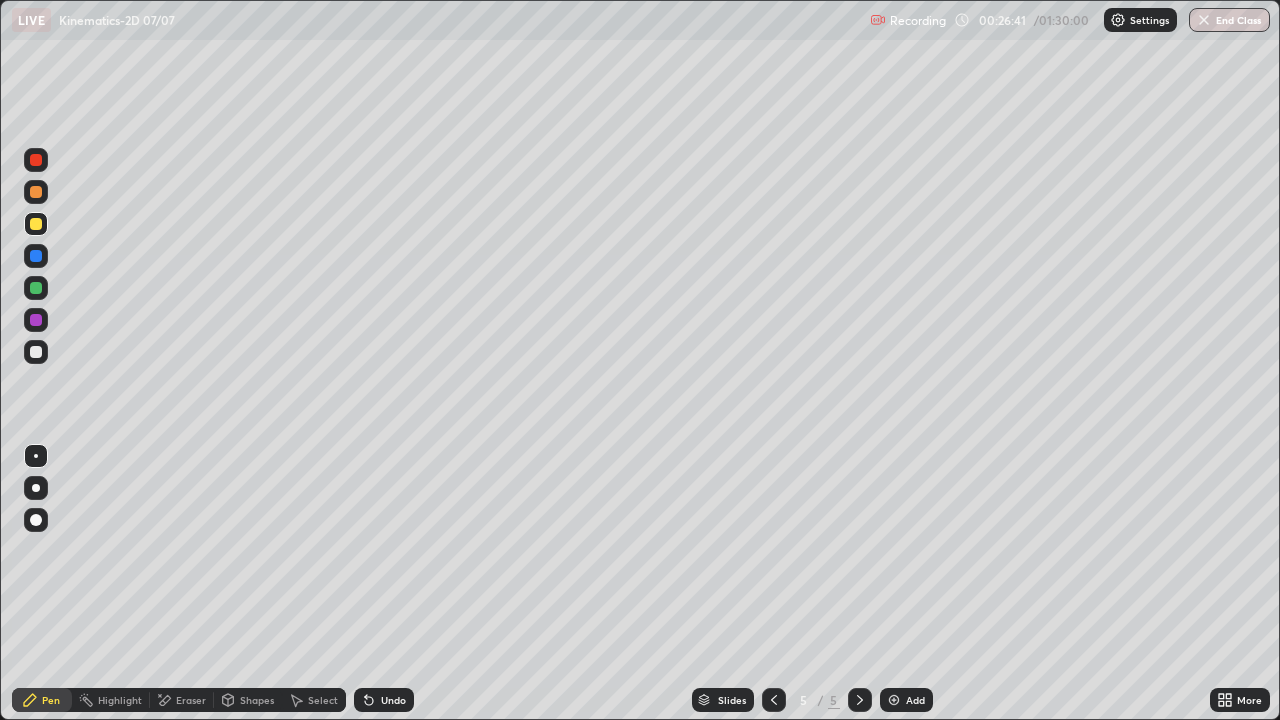 click at bounding box center (36, 352) 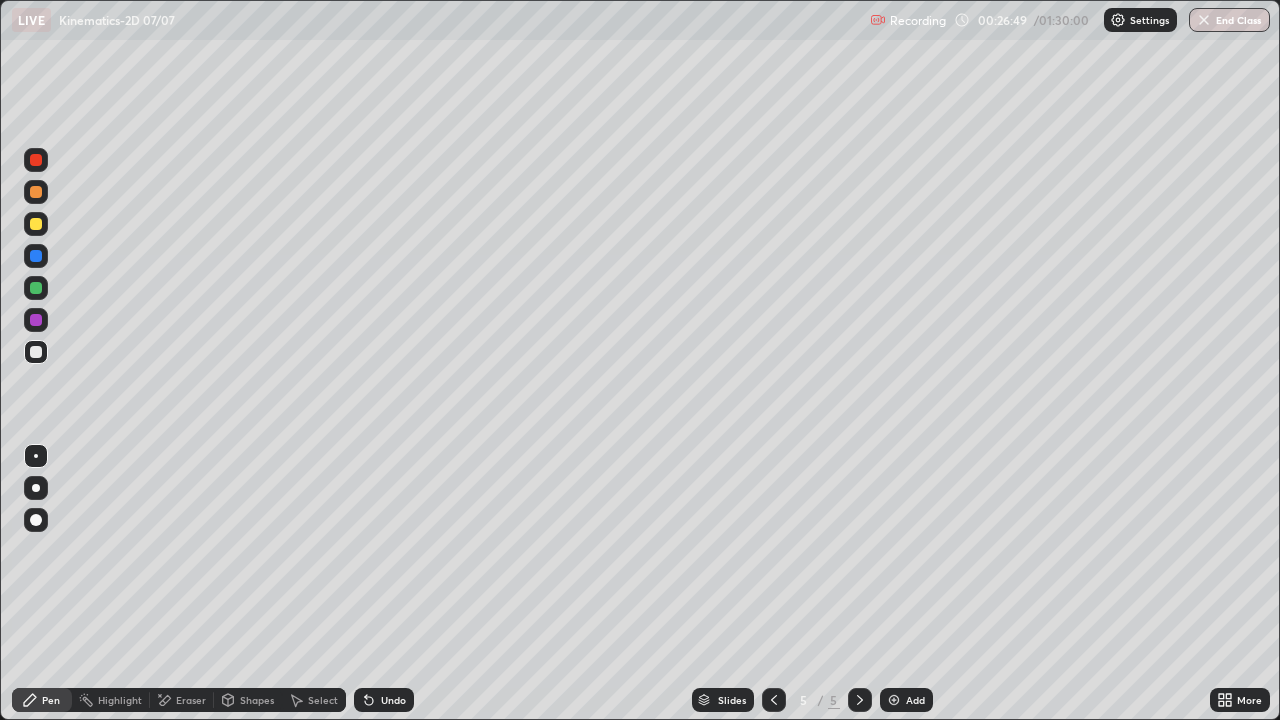 click on "Undo" at bounding box center (393, 700) 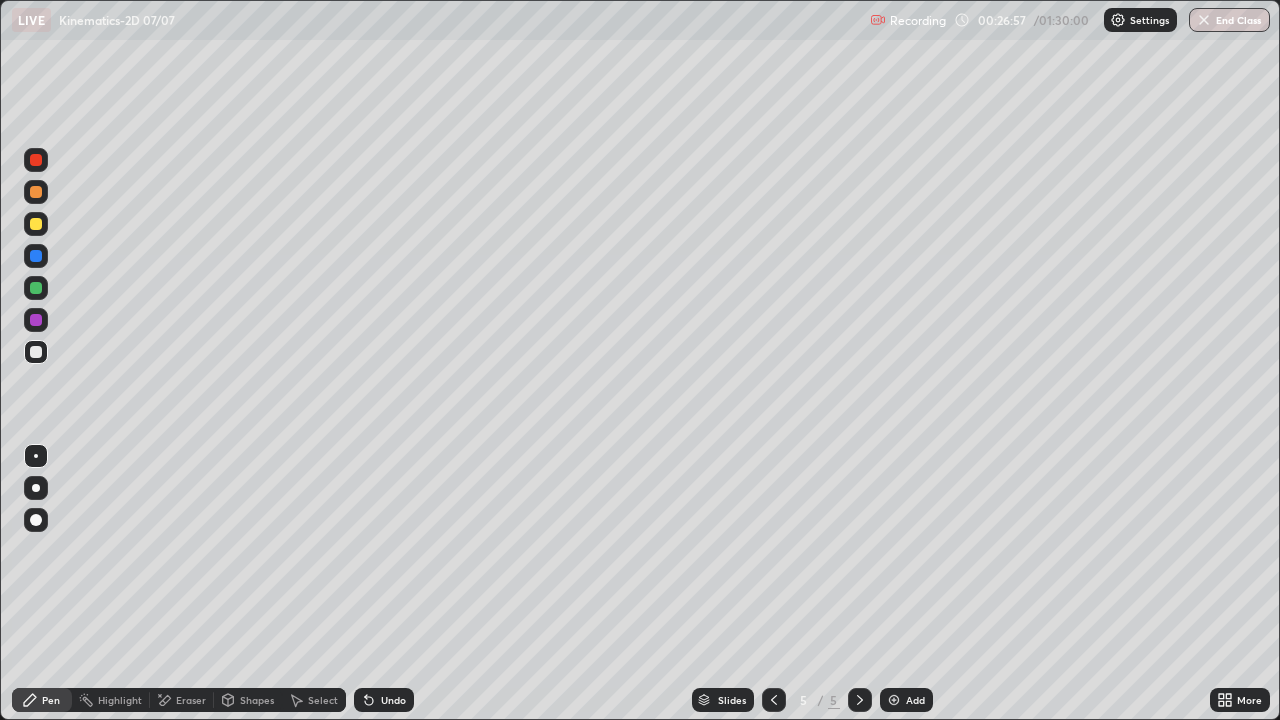 click at bounding box center [36, 224] 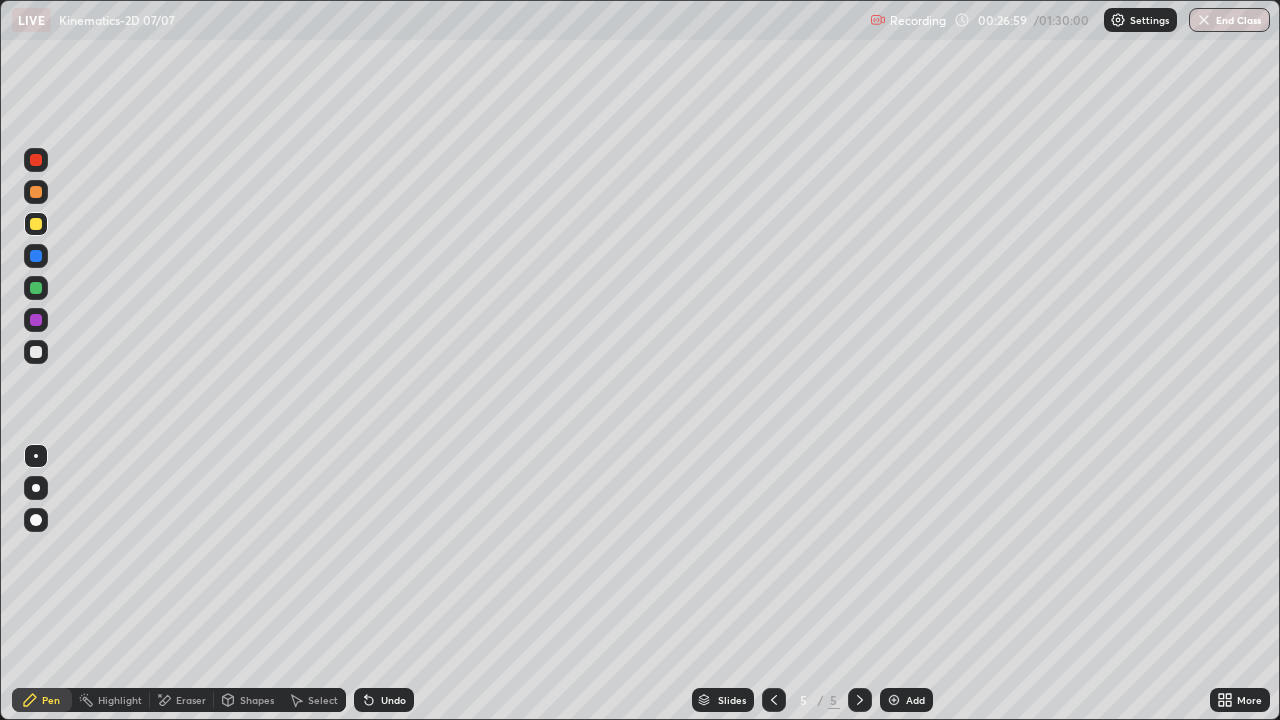 click at bounding box center (36, 160) 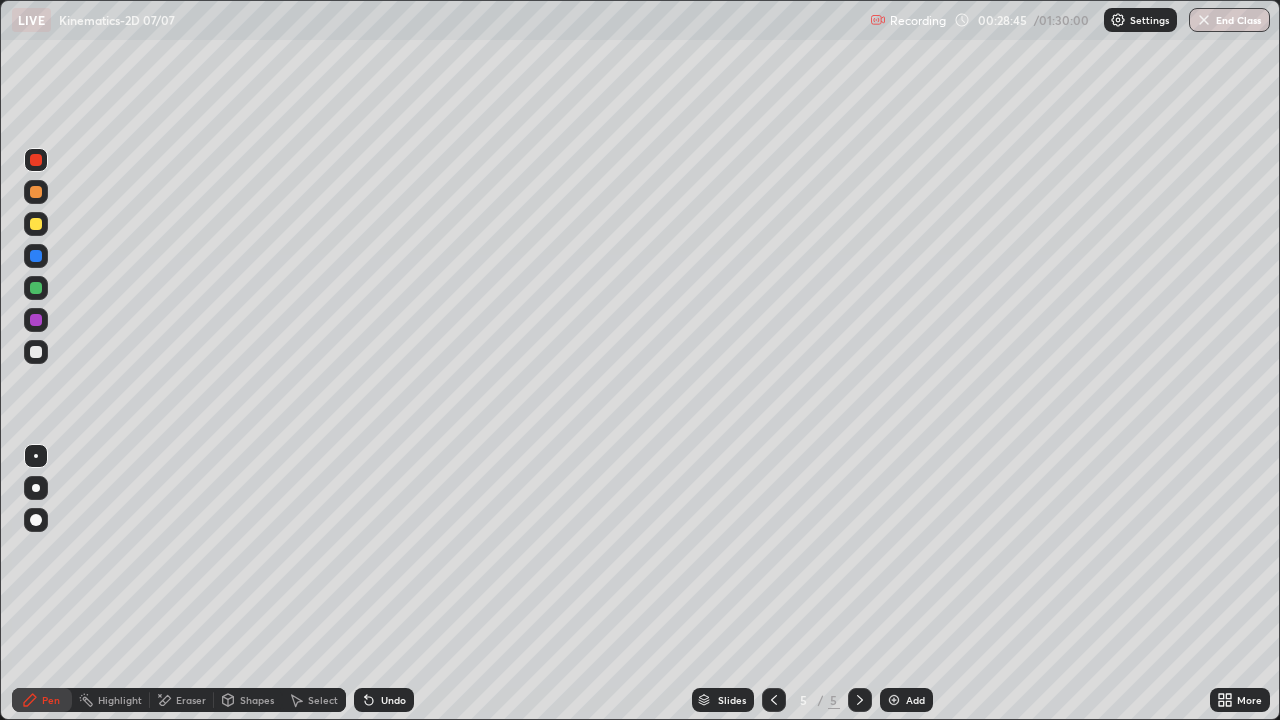 click at bounding box center (36, 352) 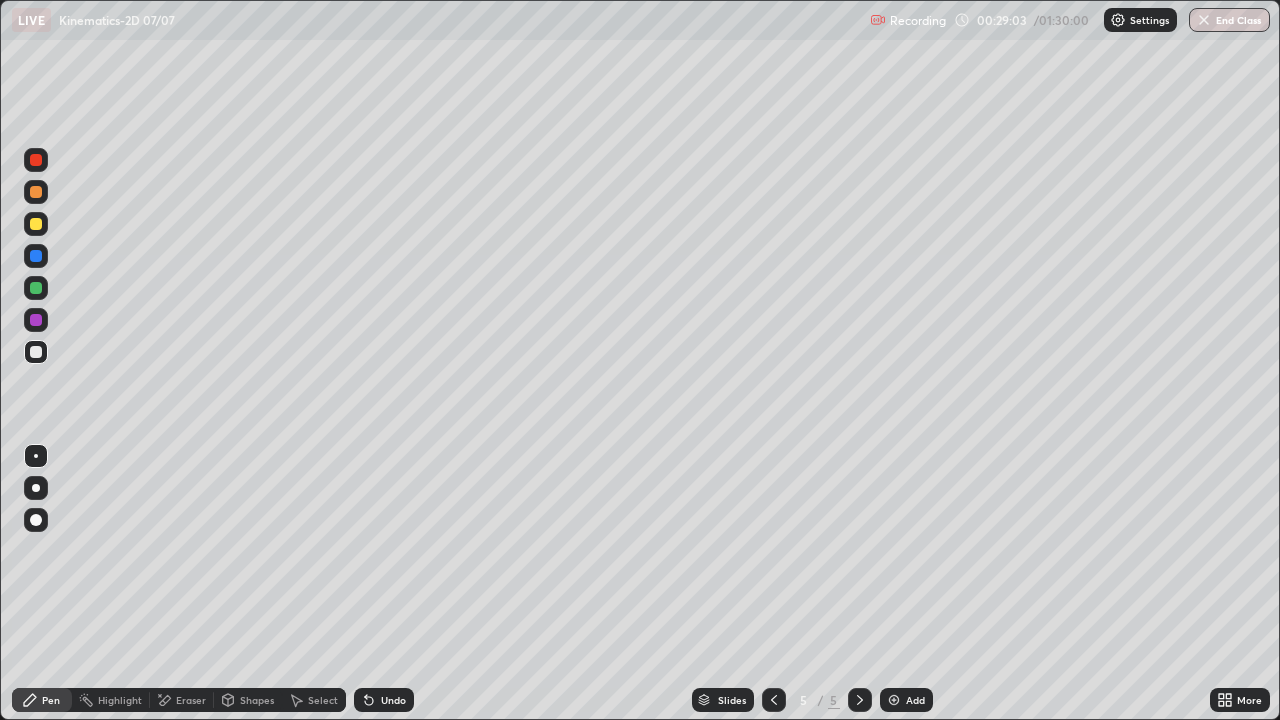 click on "Undo" at bounding box center (393, 700) 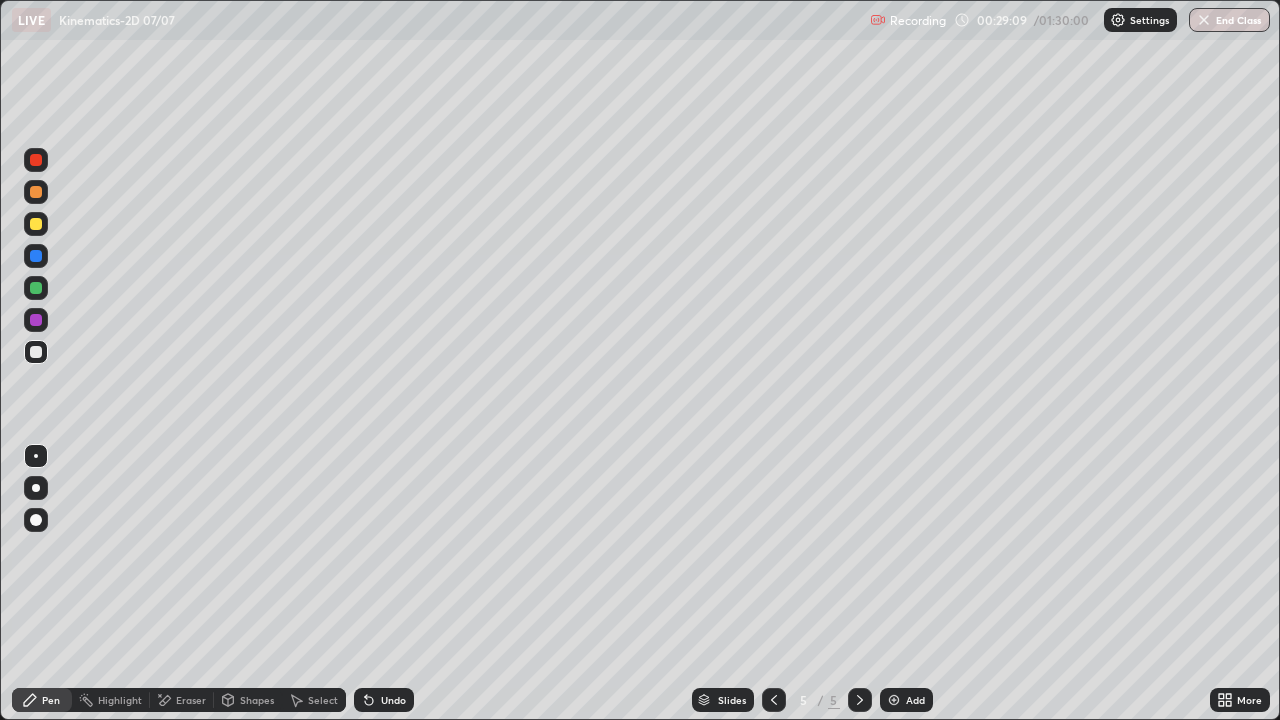 click on "Undo" at bounding box center (393, 700) 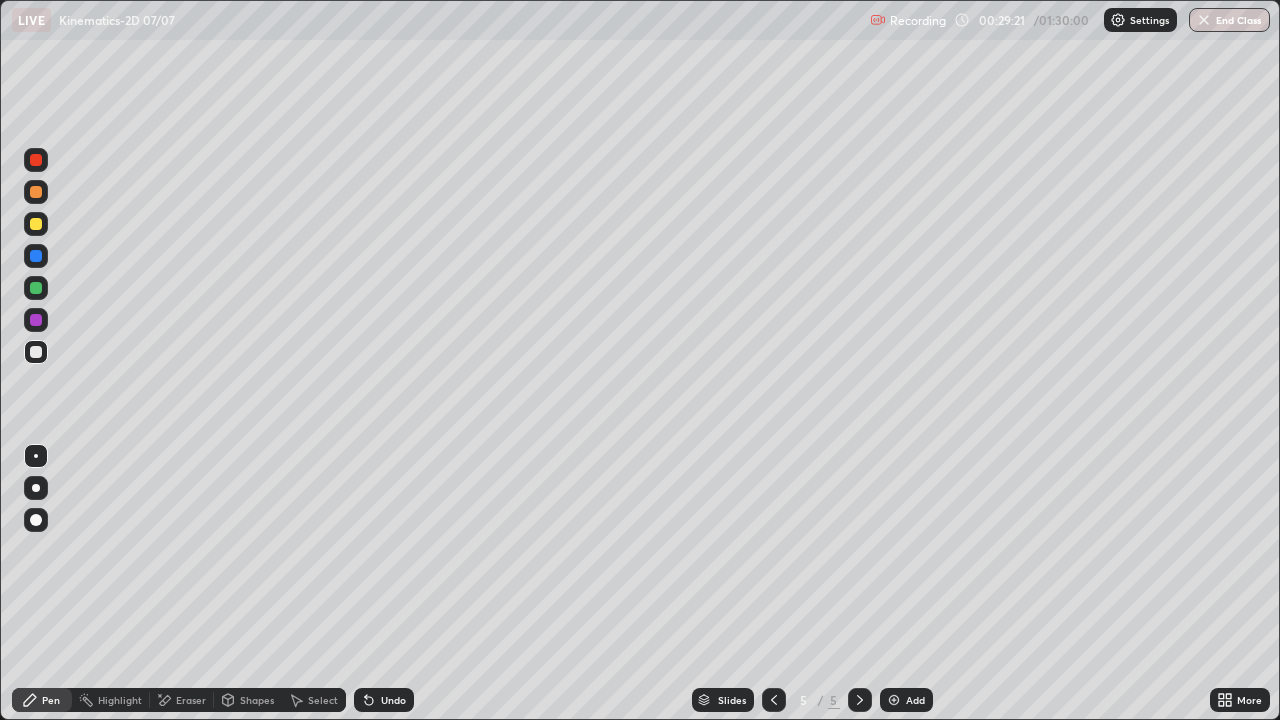click on "Undo" at bounding box center [393, 700] 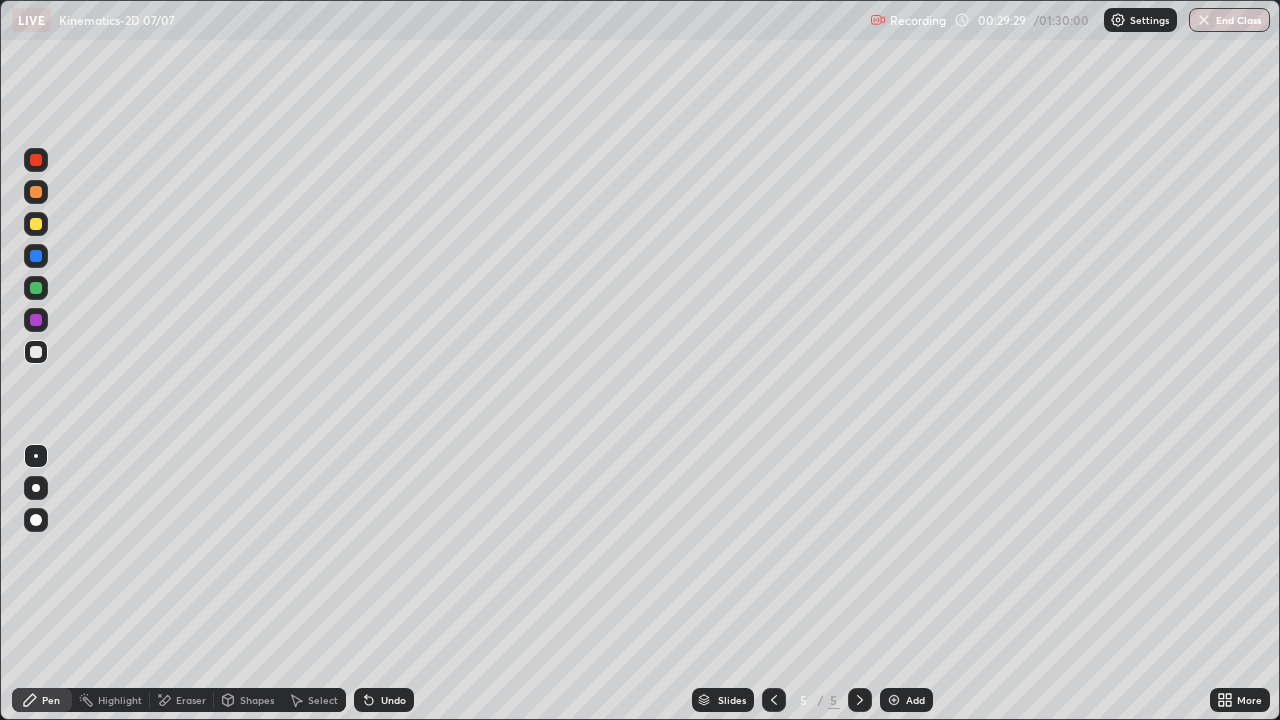 click at bounding box center [36, 224] 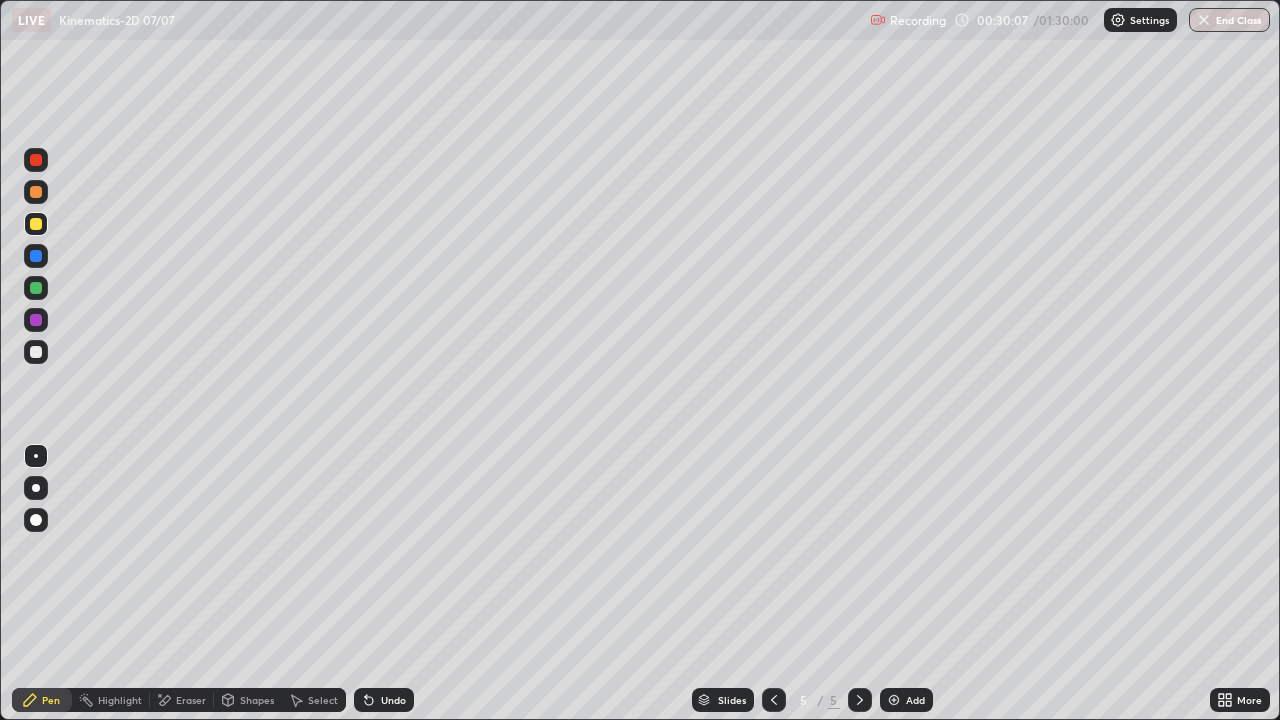 click at bounding box center (36, 160) 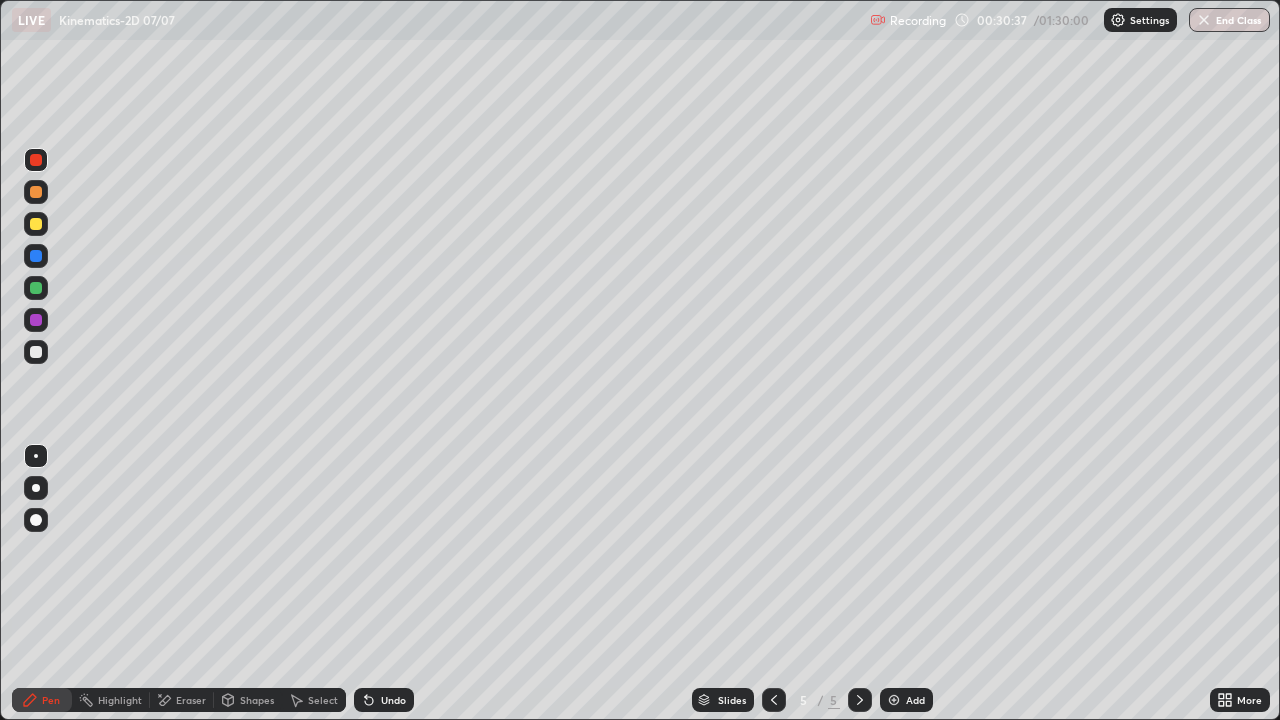 click on "Undo" at bounding box center [393, 700] 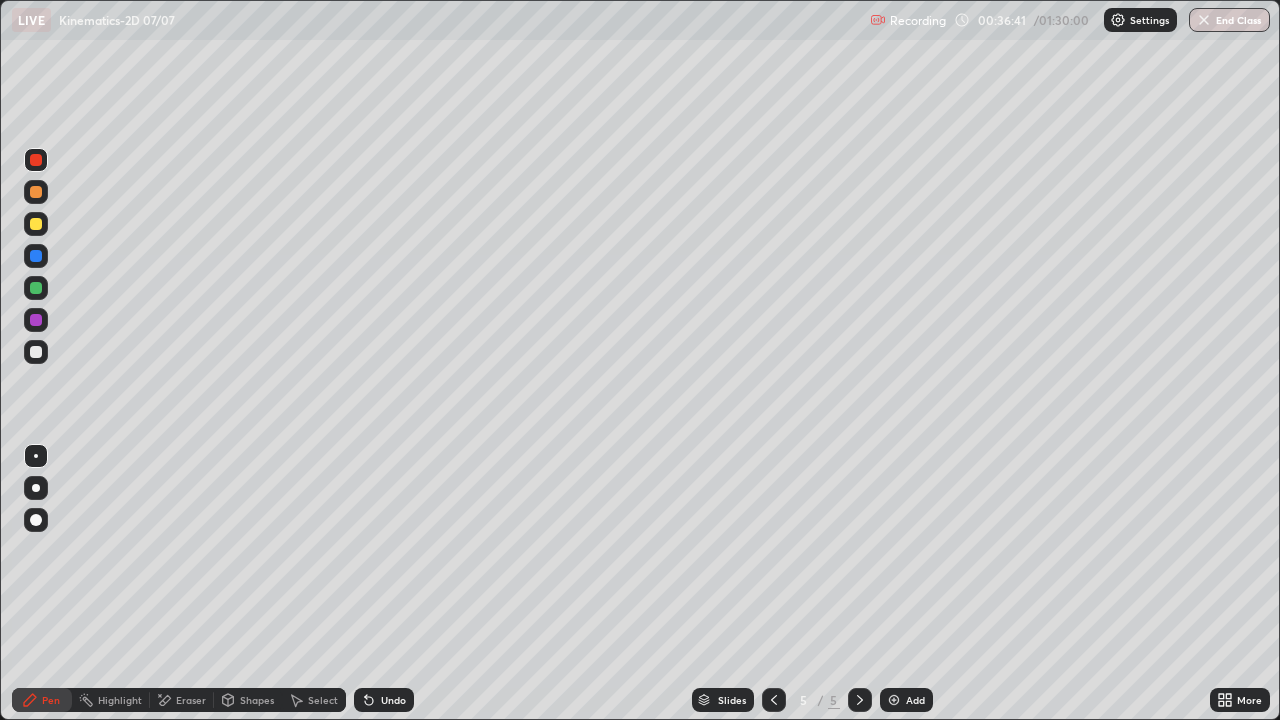 click at bounding box center [894, 700] 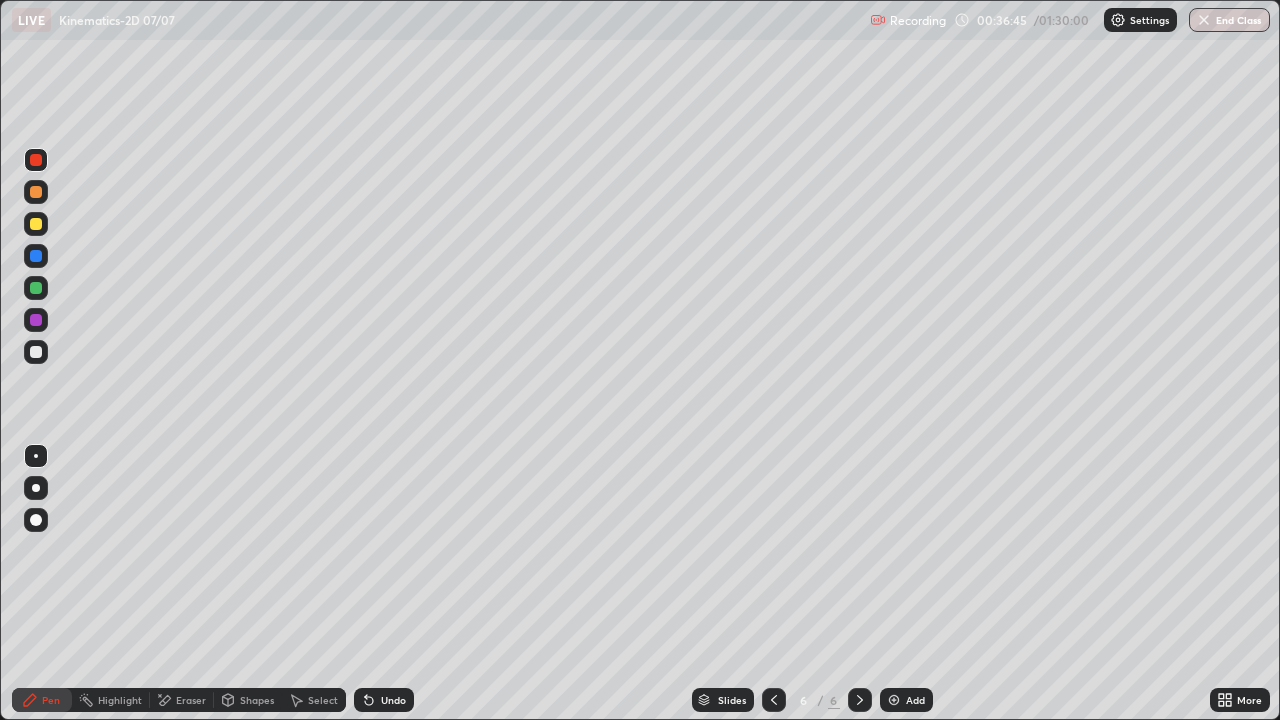 click 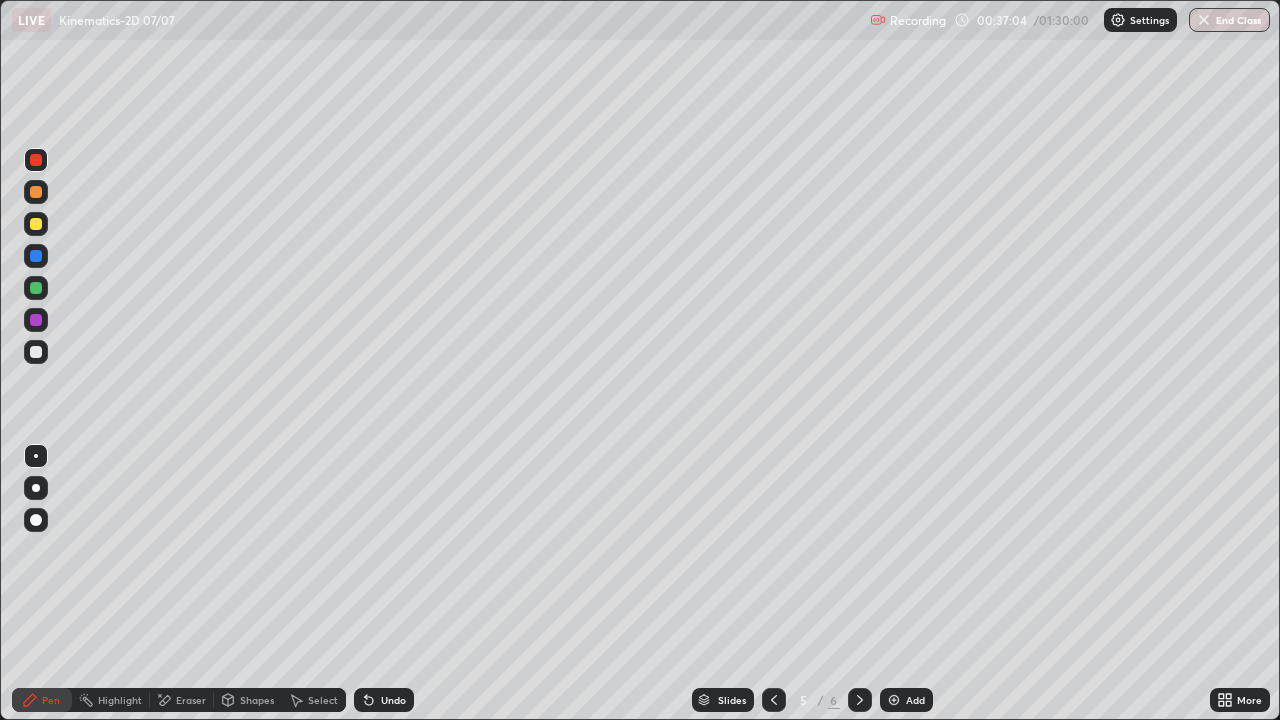 click 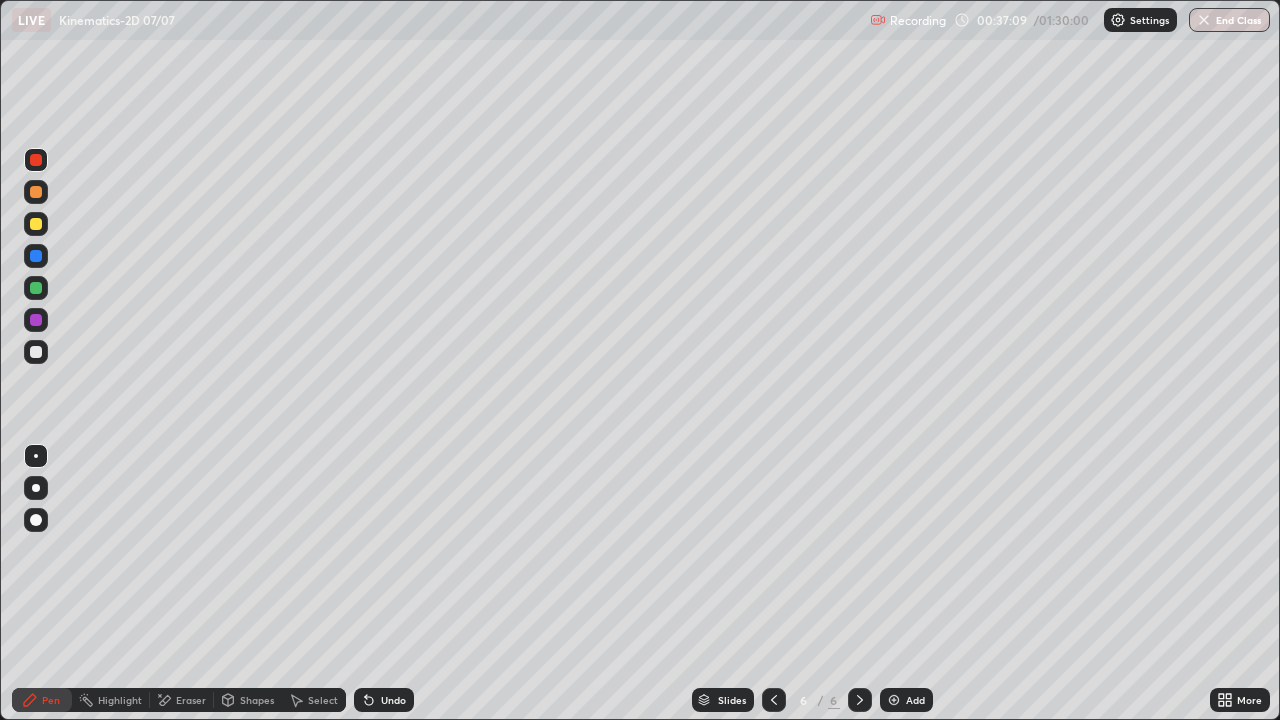 click at bounding box center [774, 700] 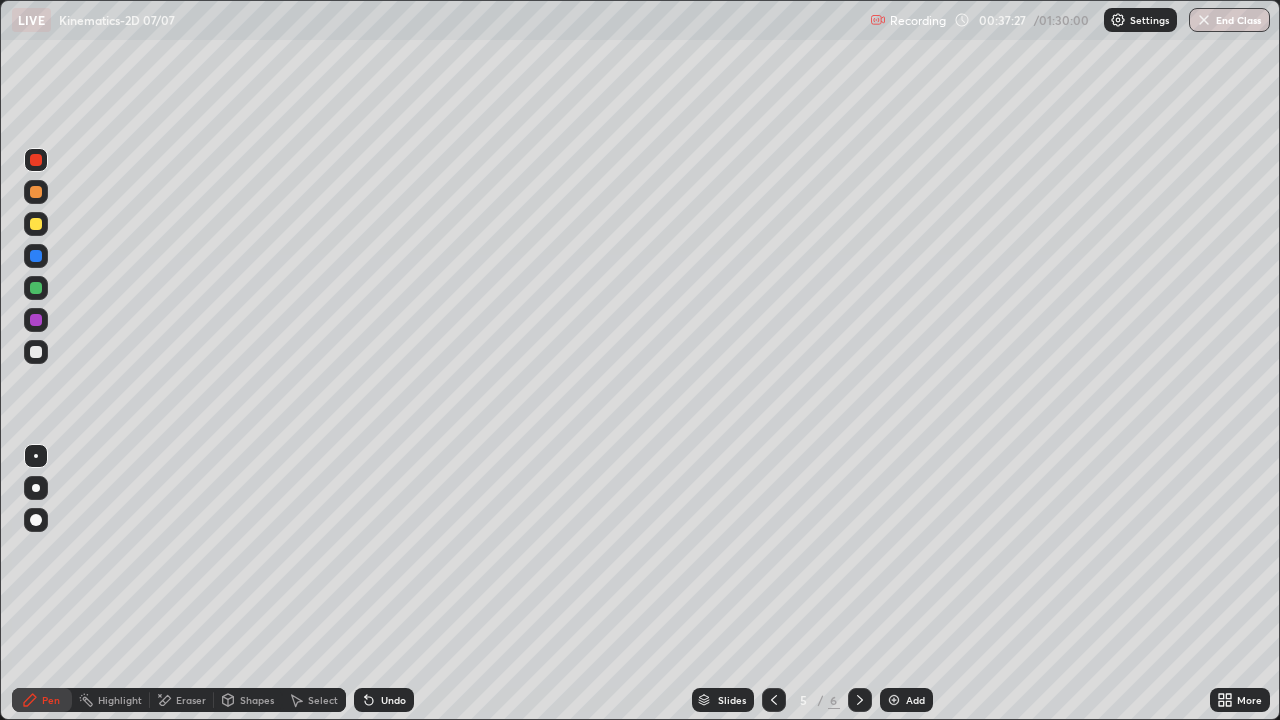 click 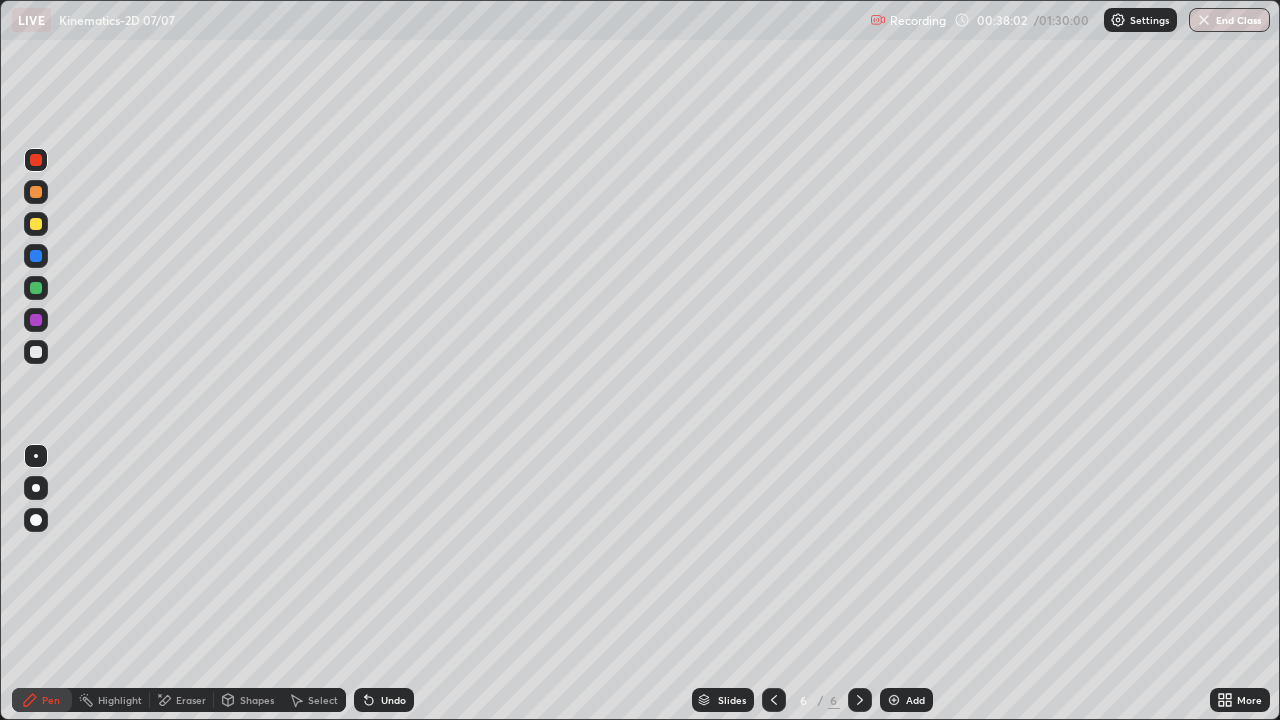 click at bounding box center (36, 352) 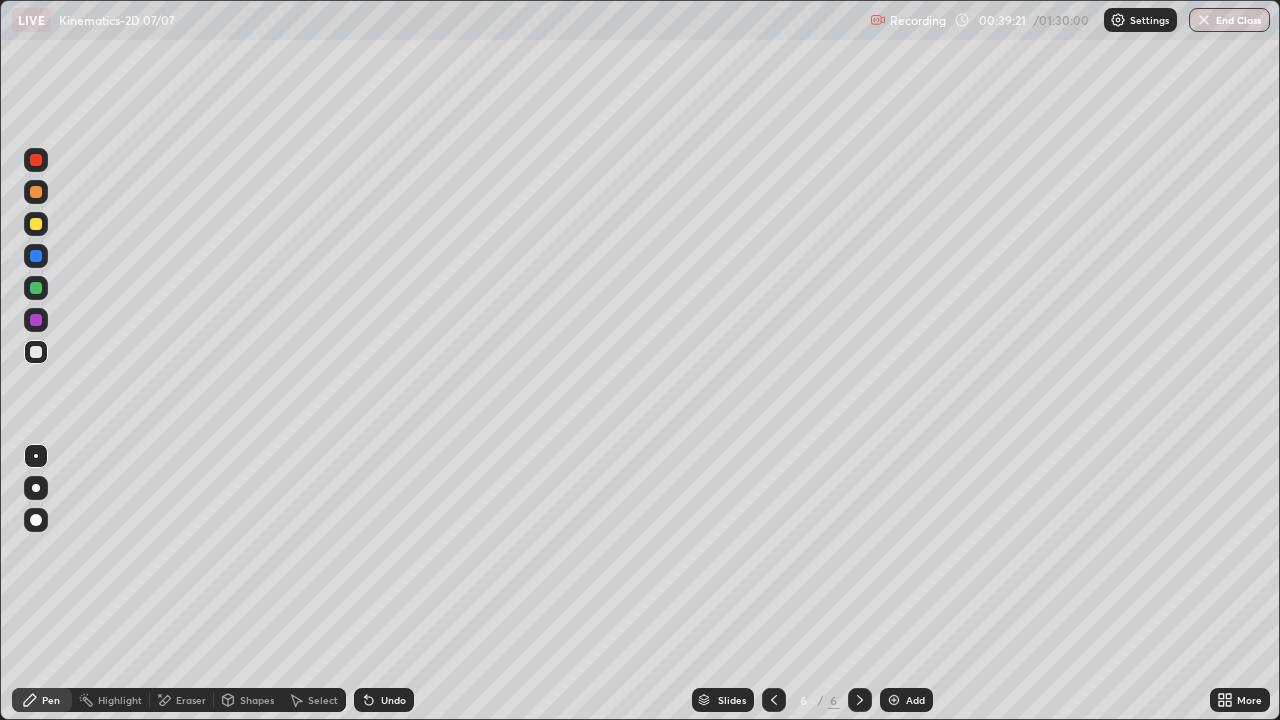 click 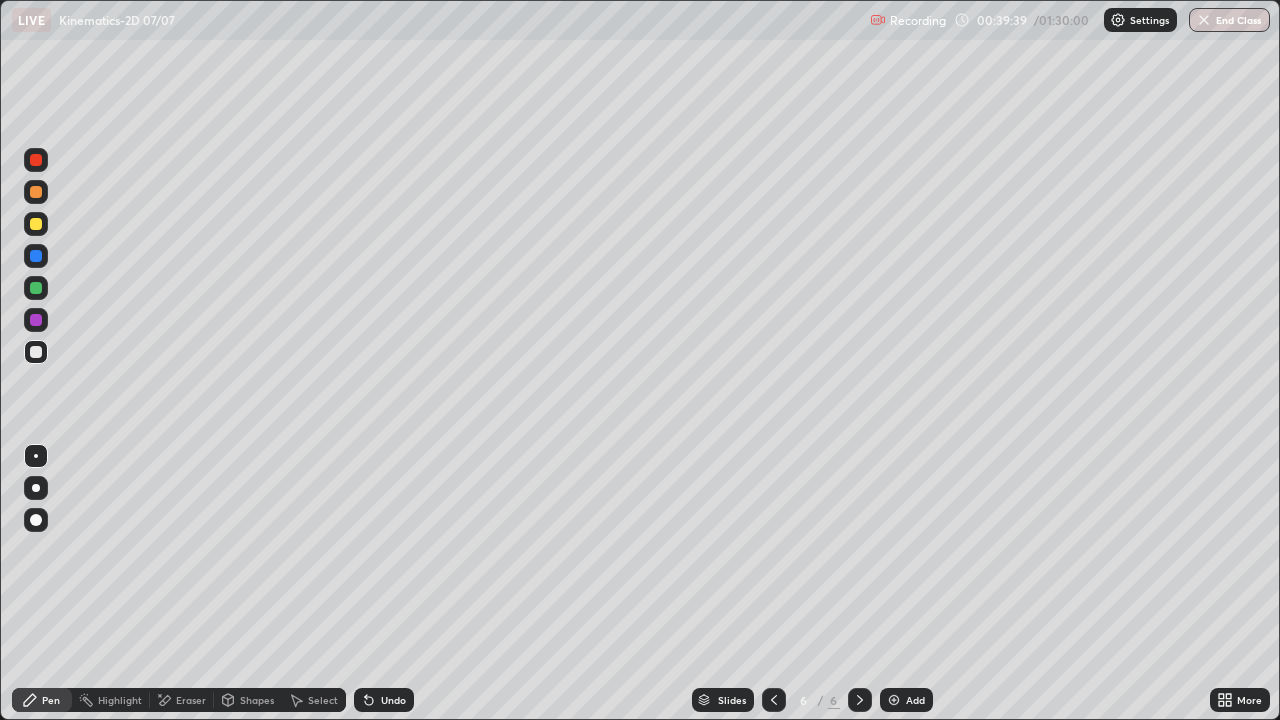 click at bounding box center [36, 224] 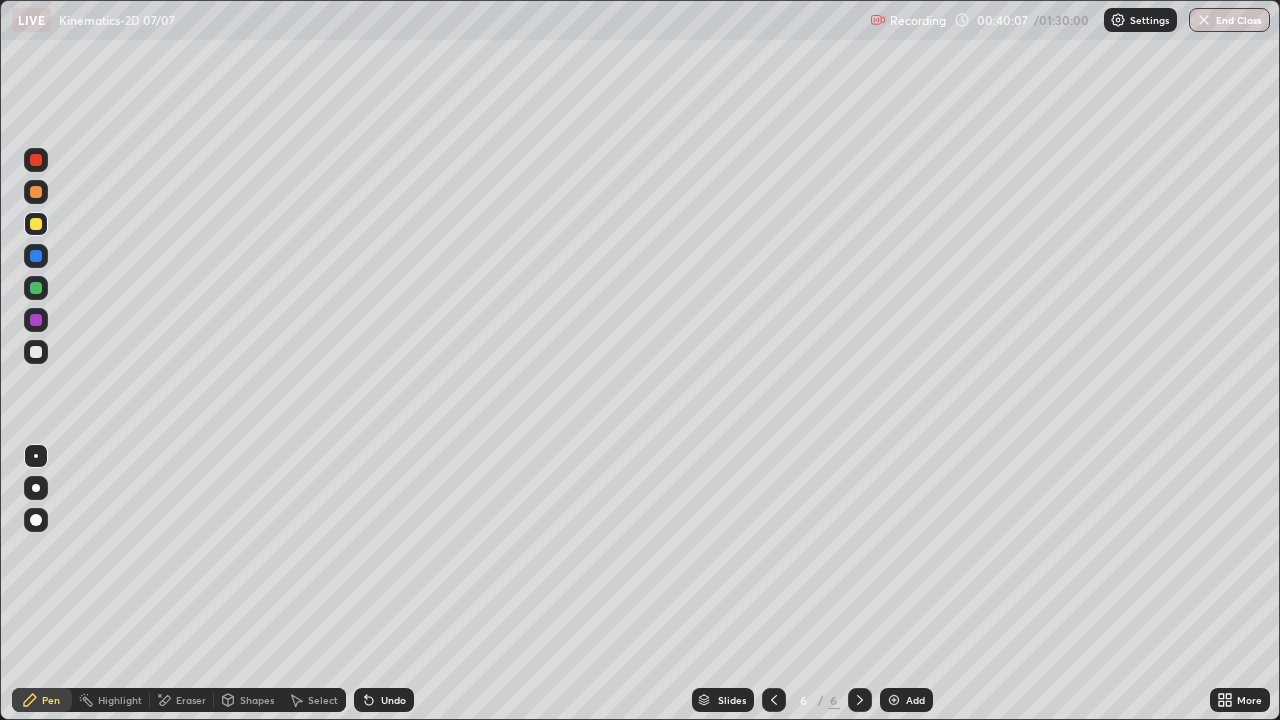click 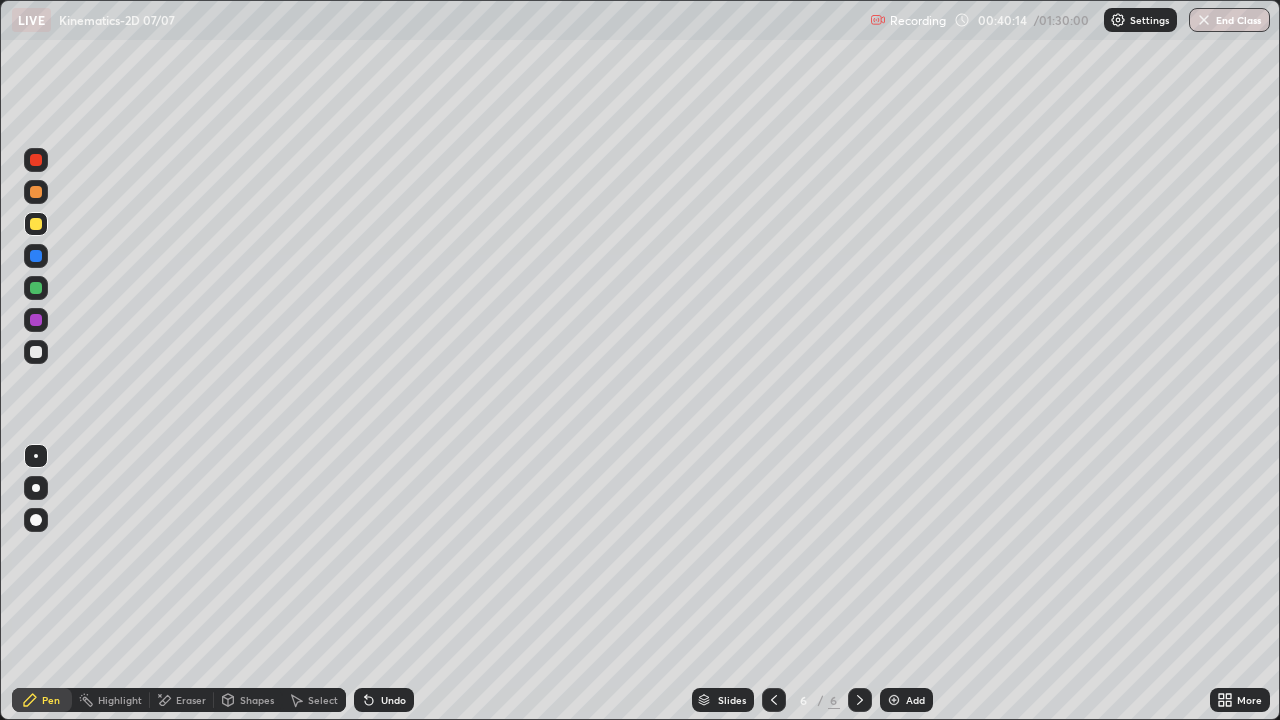 click at bounding box center (36, 352) 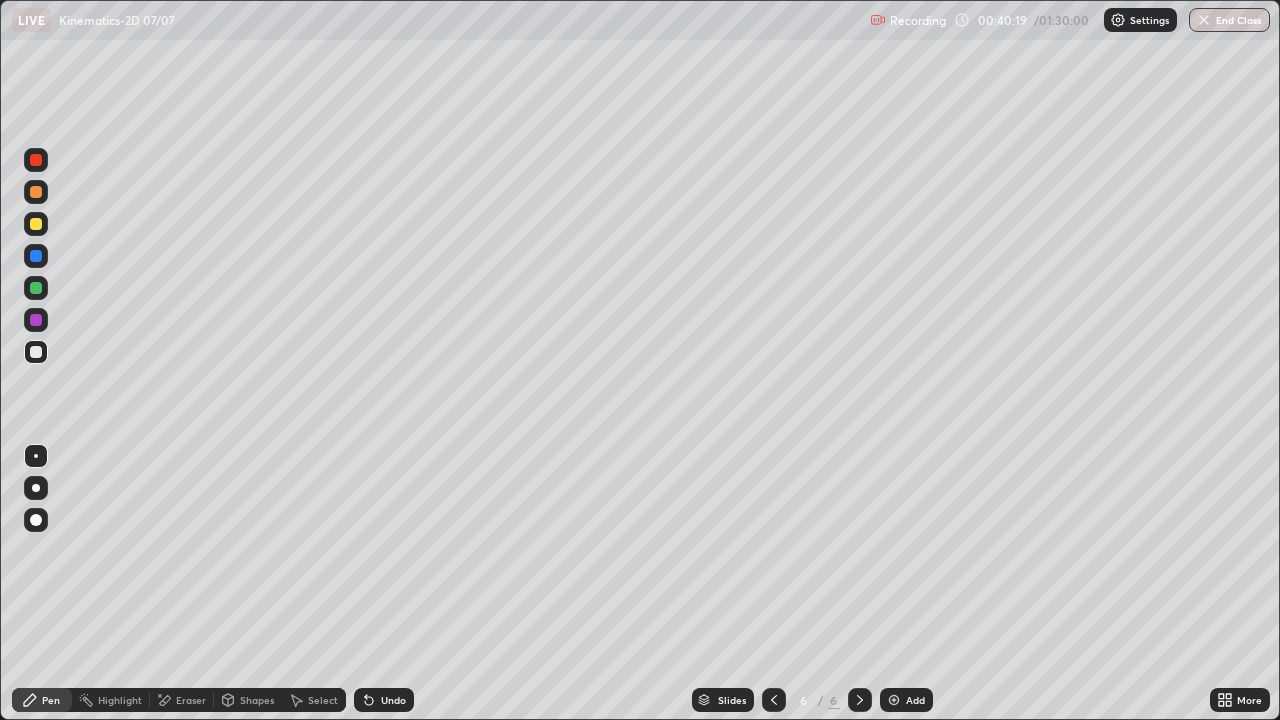 click 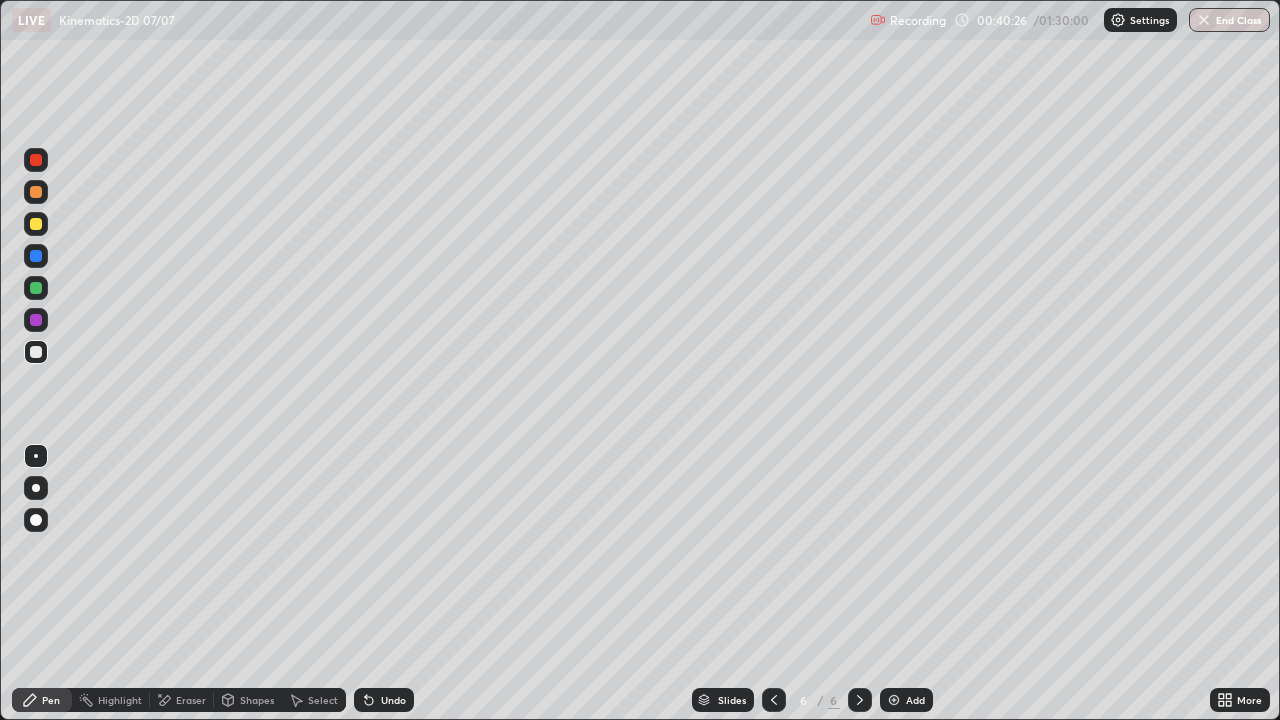 click at bounding box center [36, 224] 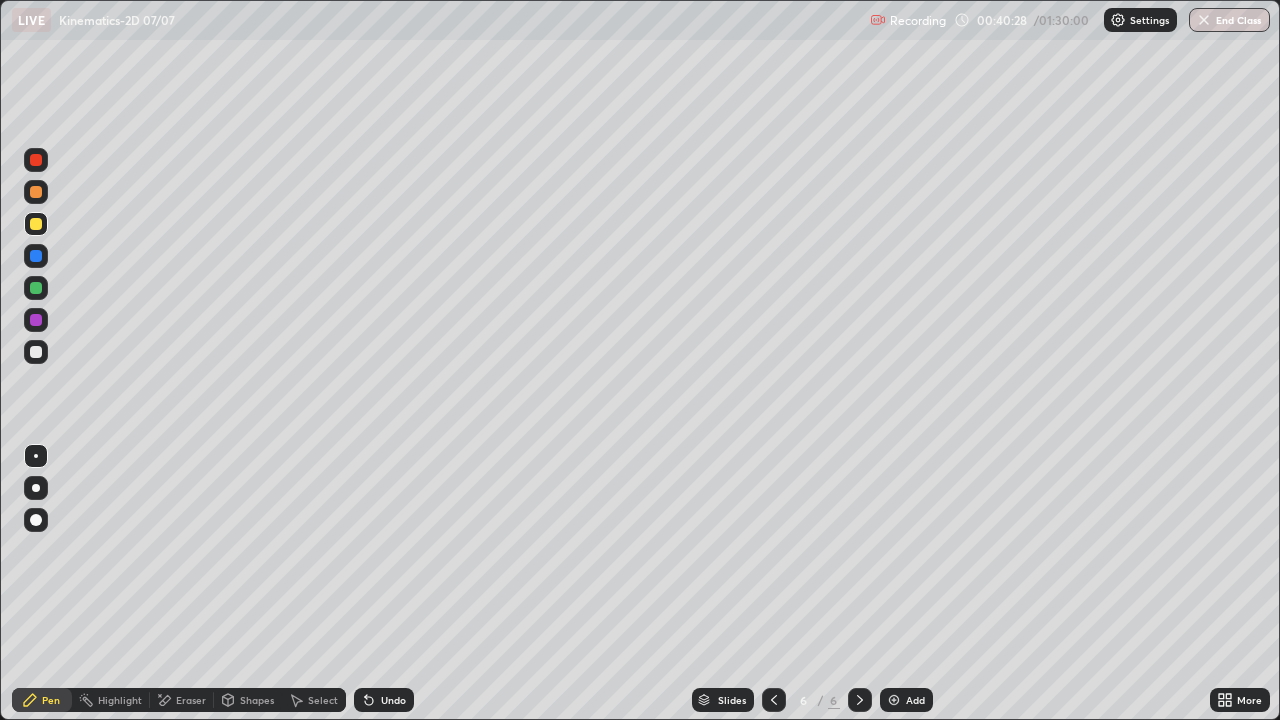 click at bounding box center [36, 288] 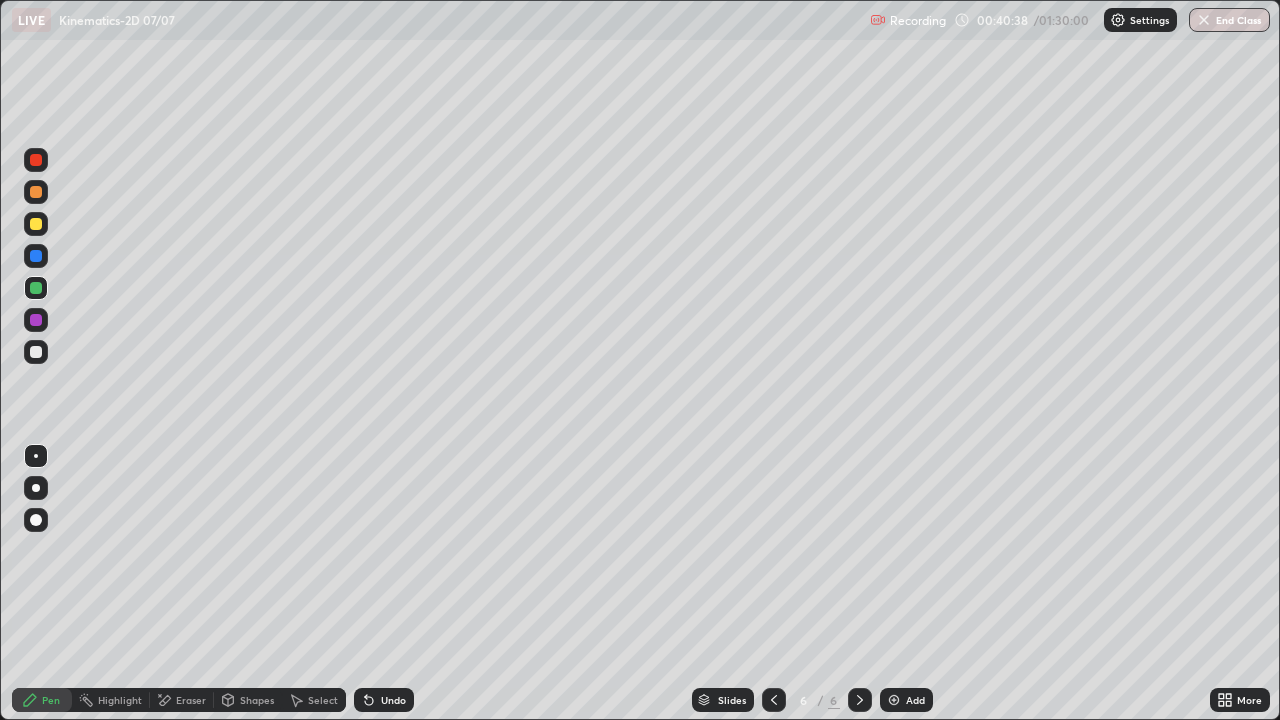 click at bounding box center (36, 160) 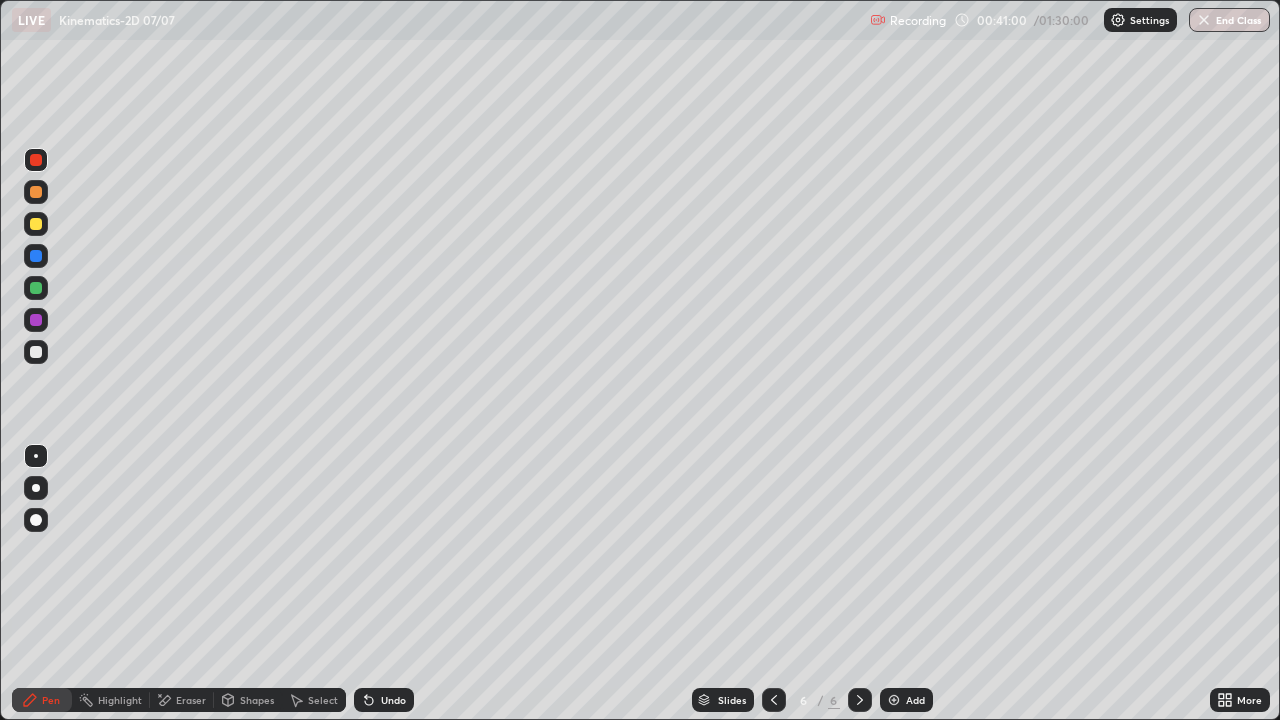 click at bounding box center [36, 352] 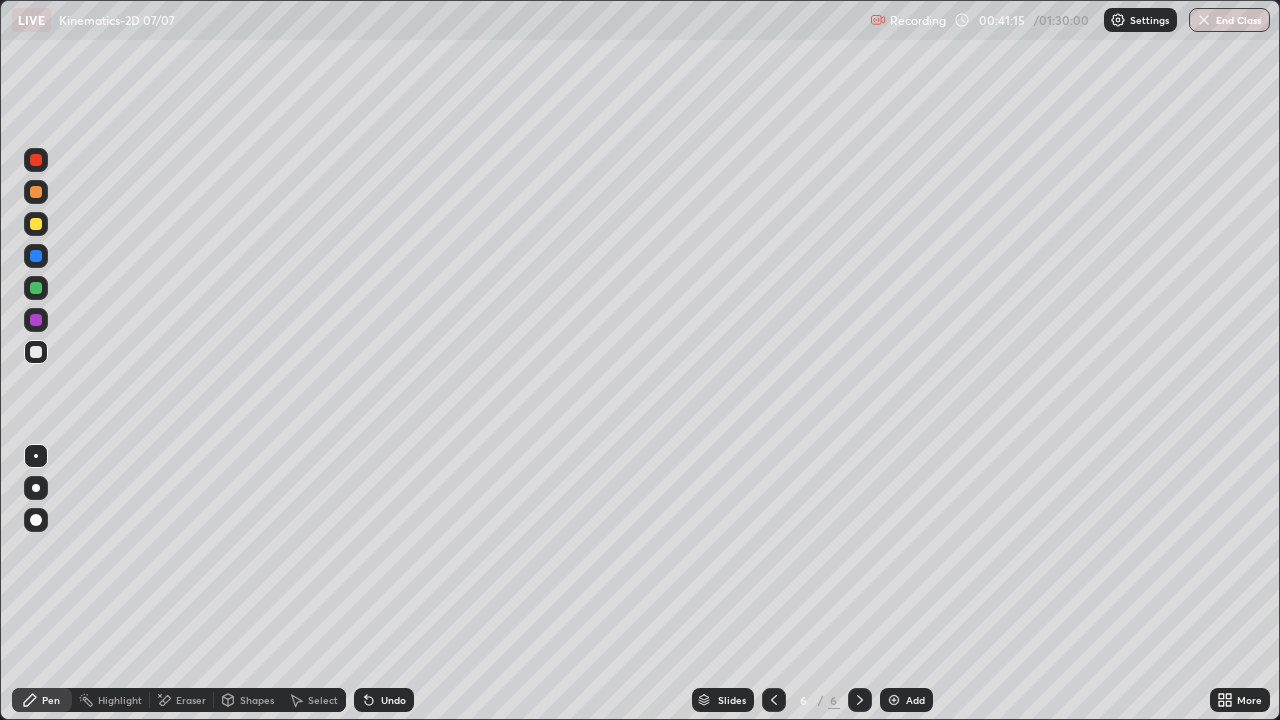 click at bounding box center [36, 224] 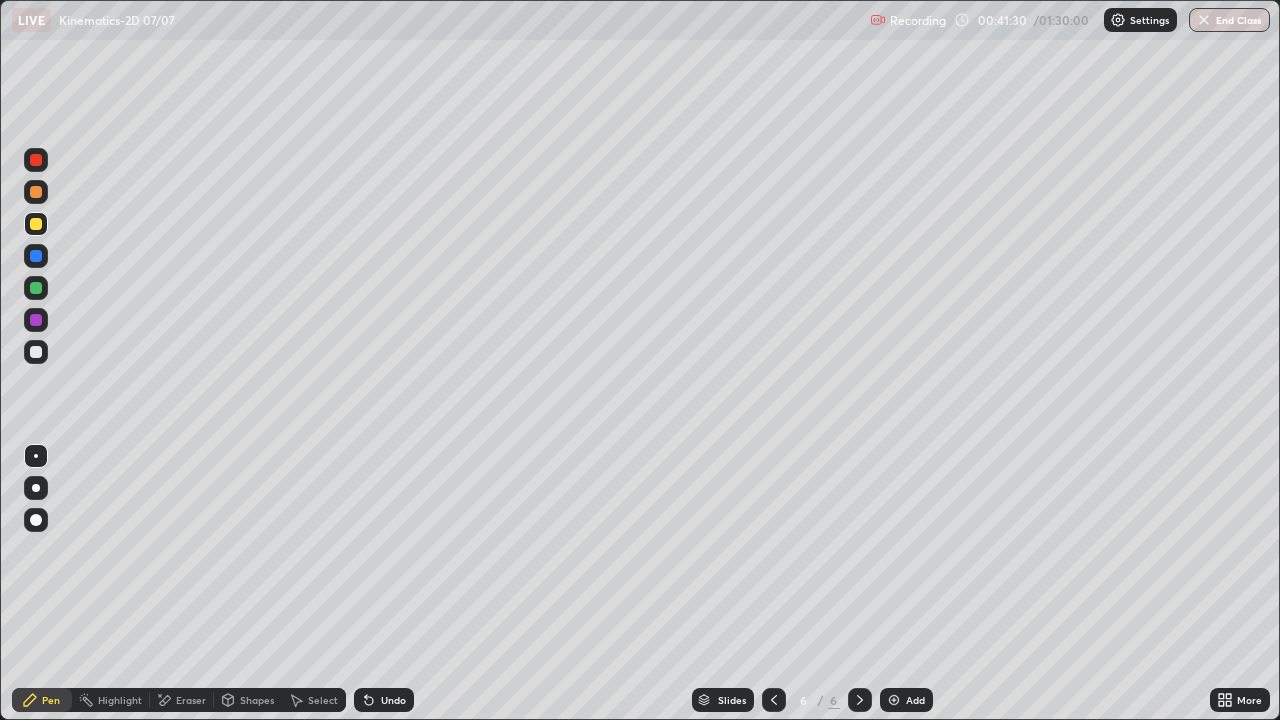 click on "Undo" at bounding box center [393, 700] 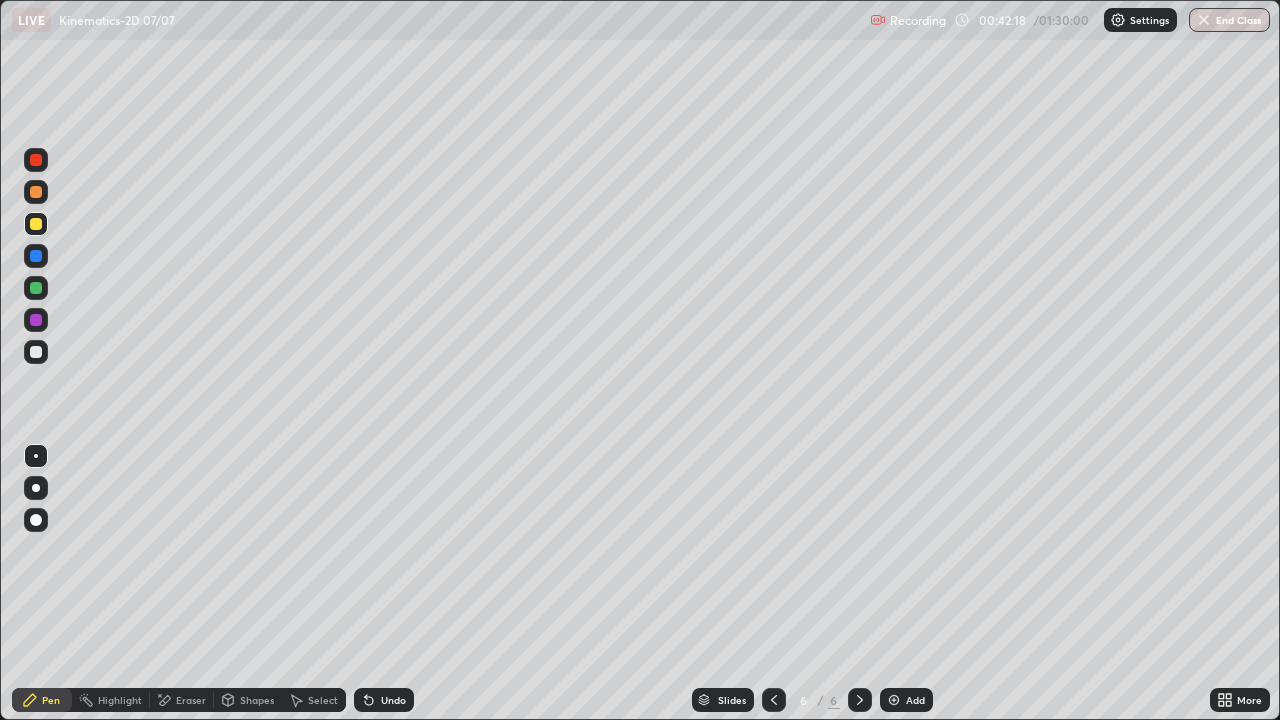 click at bounding box center (36, 288) 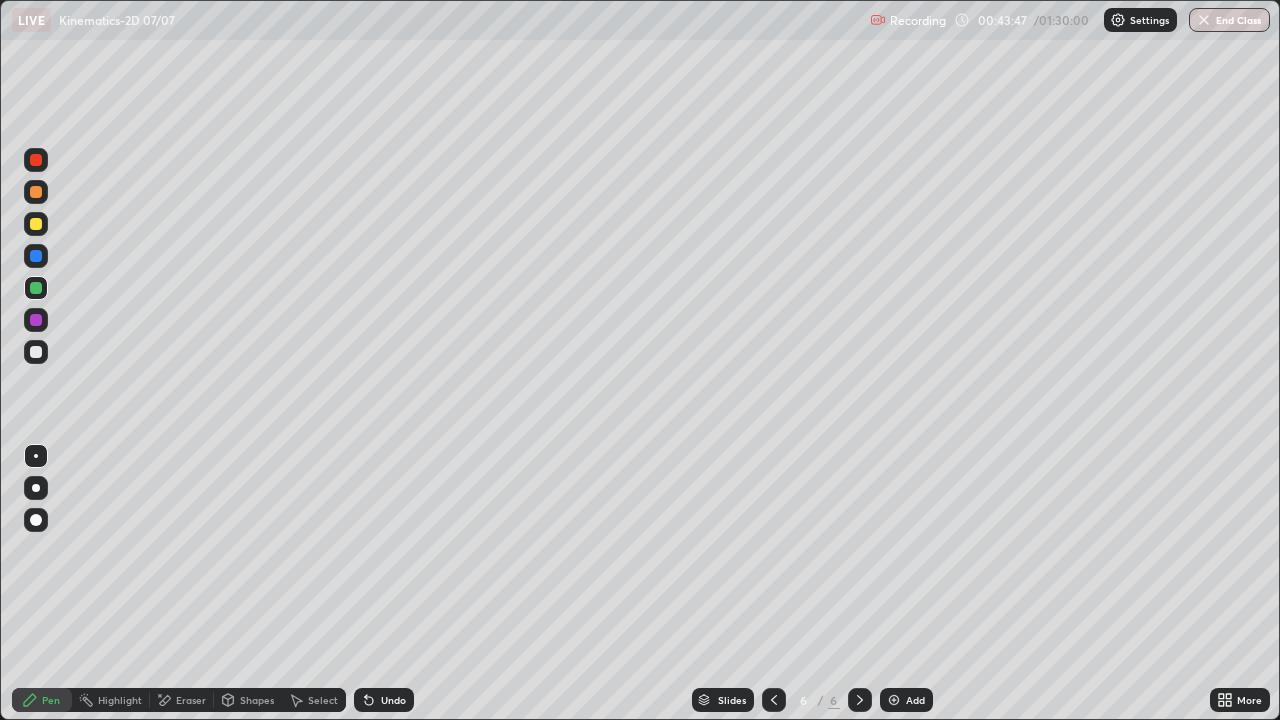 click 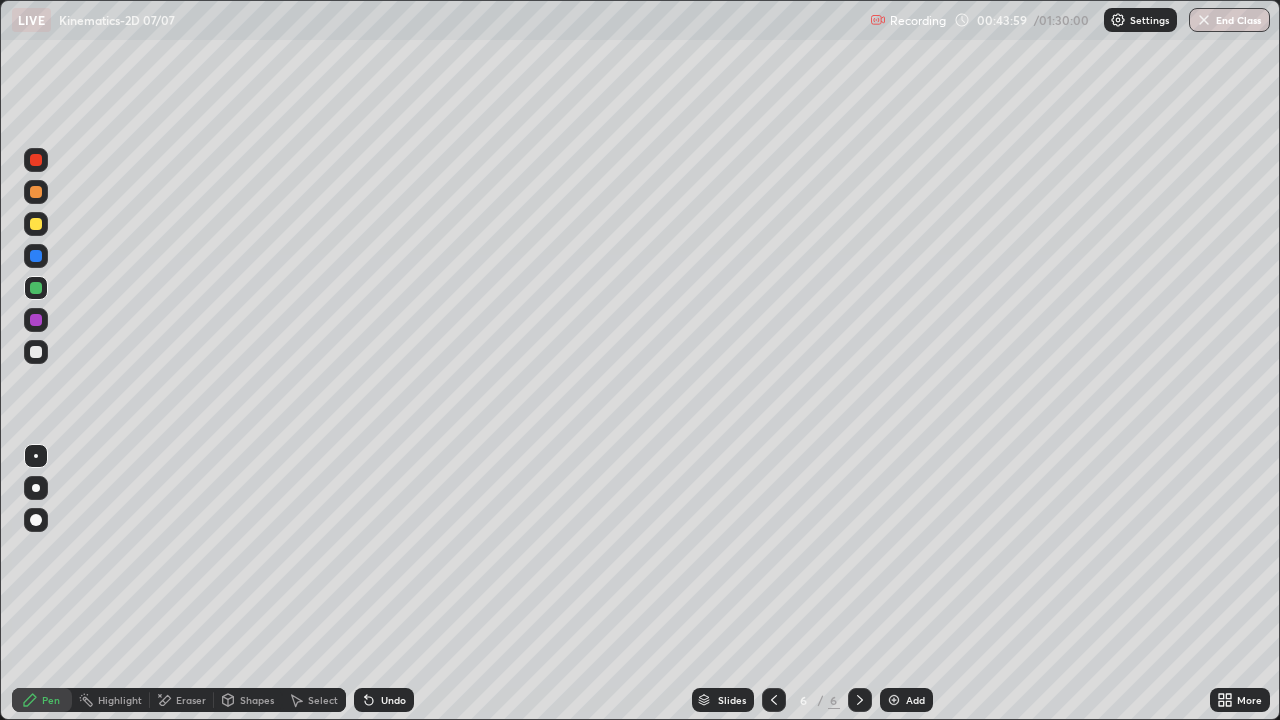 click 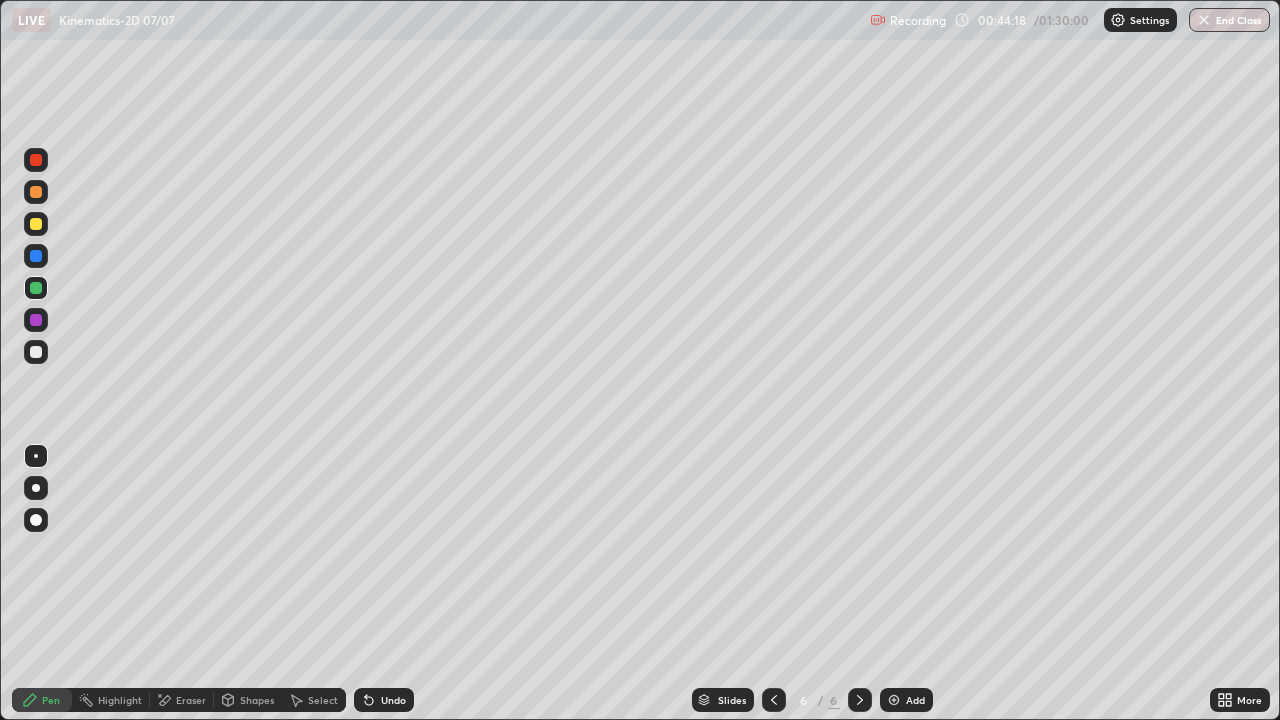 click 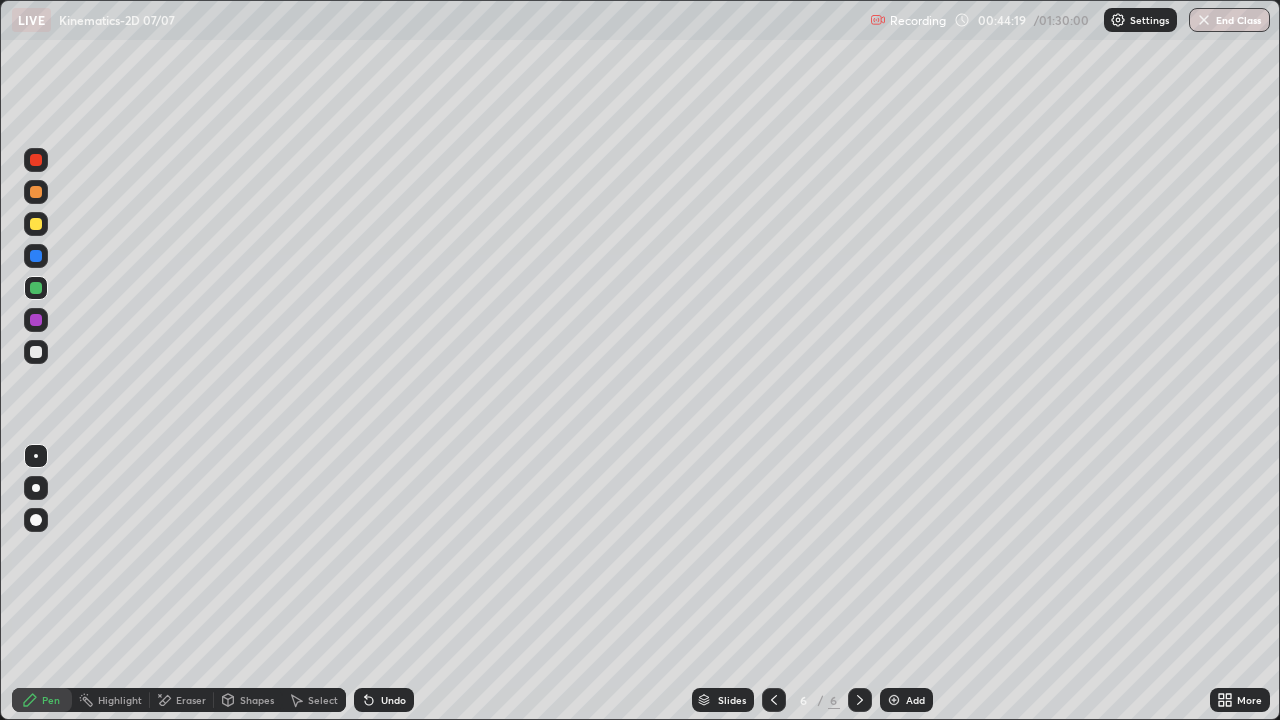 click at bounding box center [894, 700] 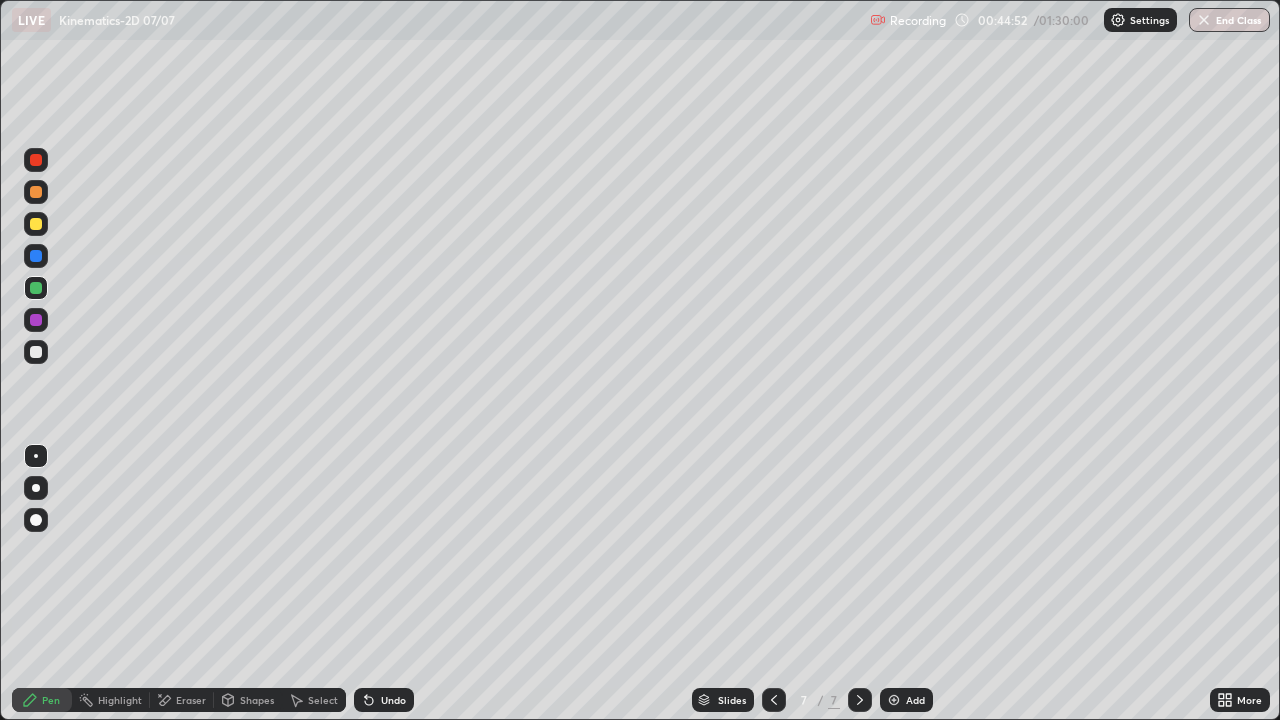 click on "Undo" at bounding box center (393, 700) 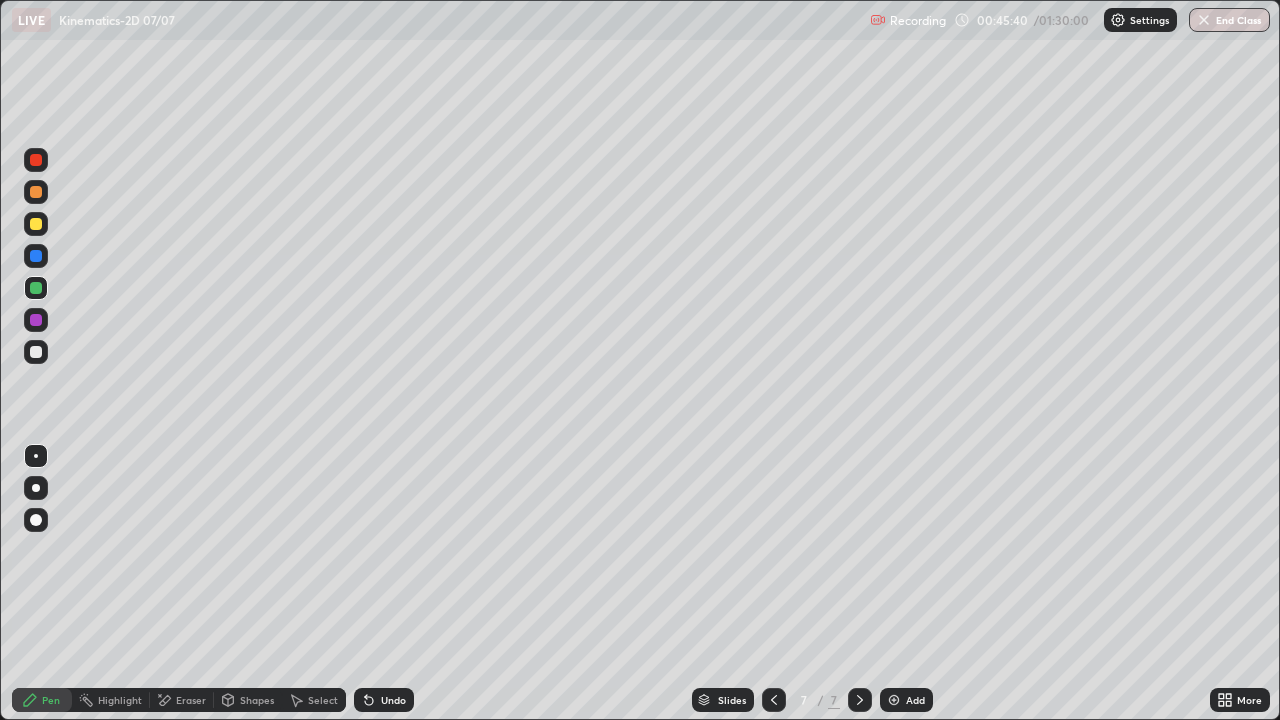click at bounding box center [36, 224] 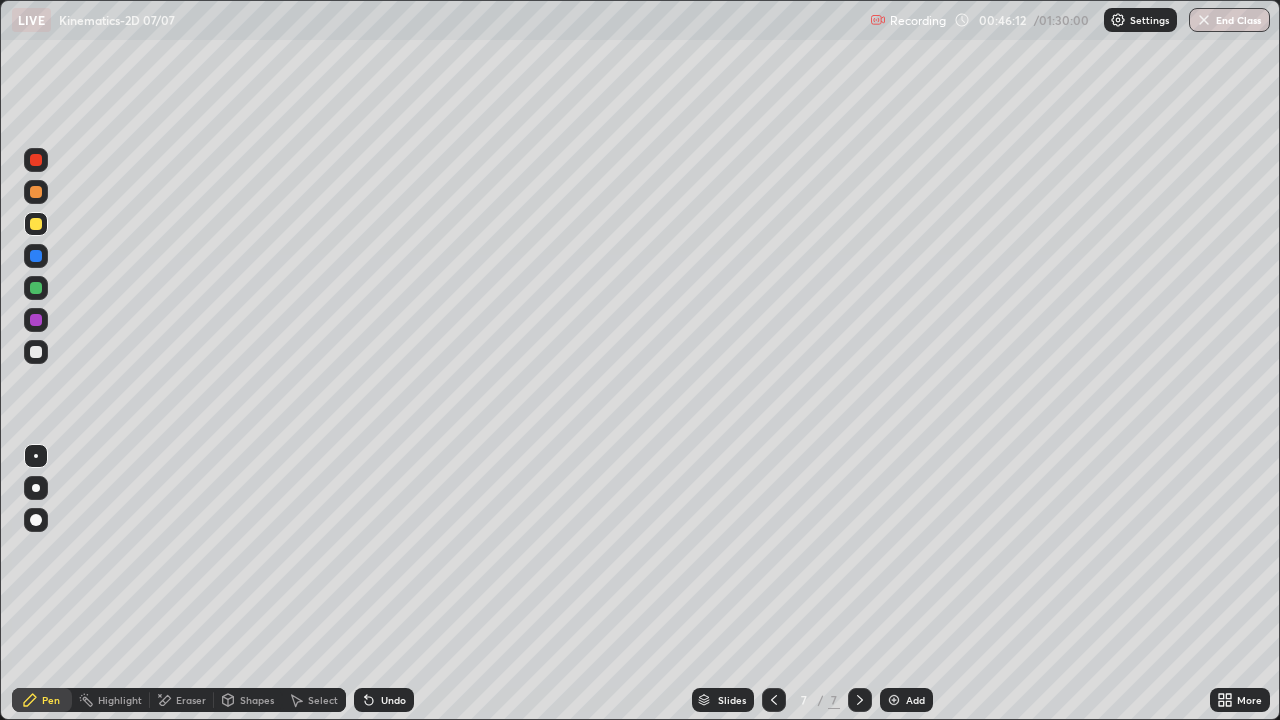 click on "Undo" at bounding box center (393, 700) 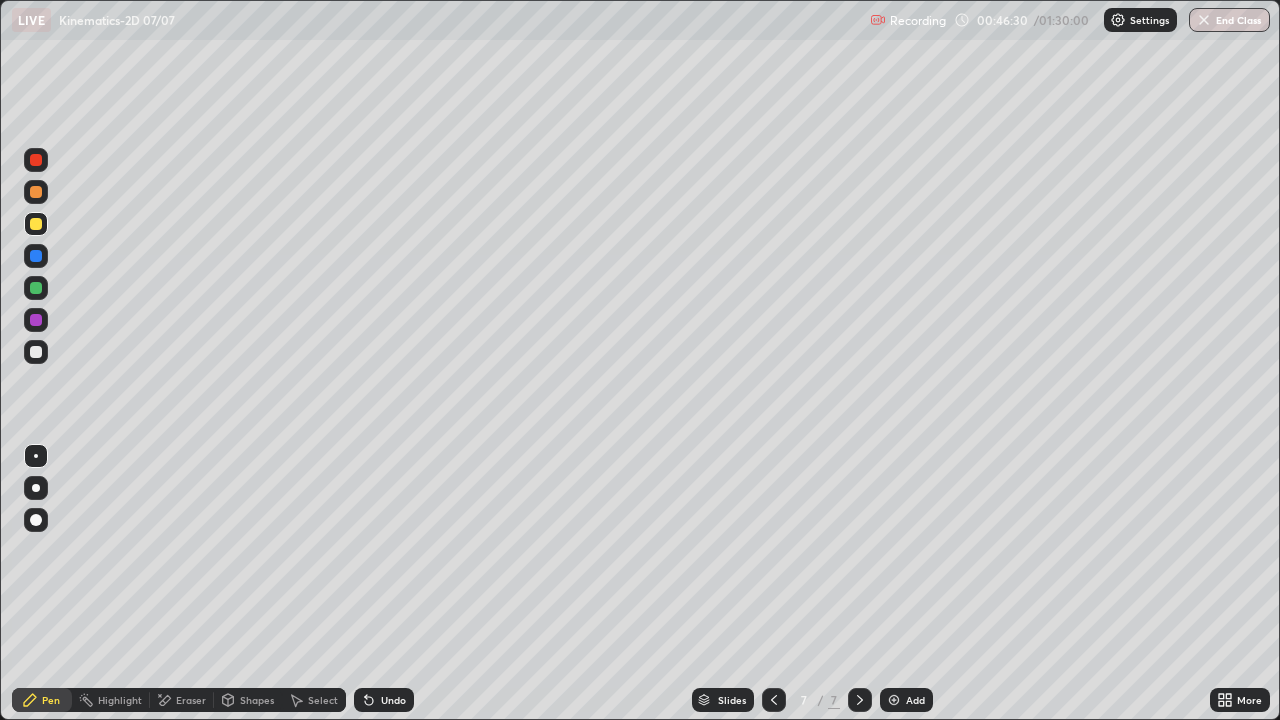 click on "Eraser" at bounding box center [191, 700] 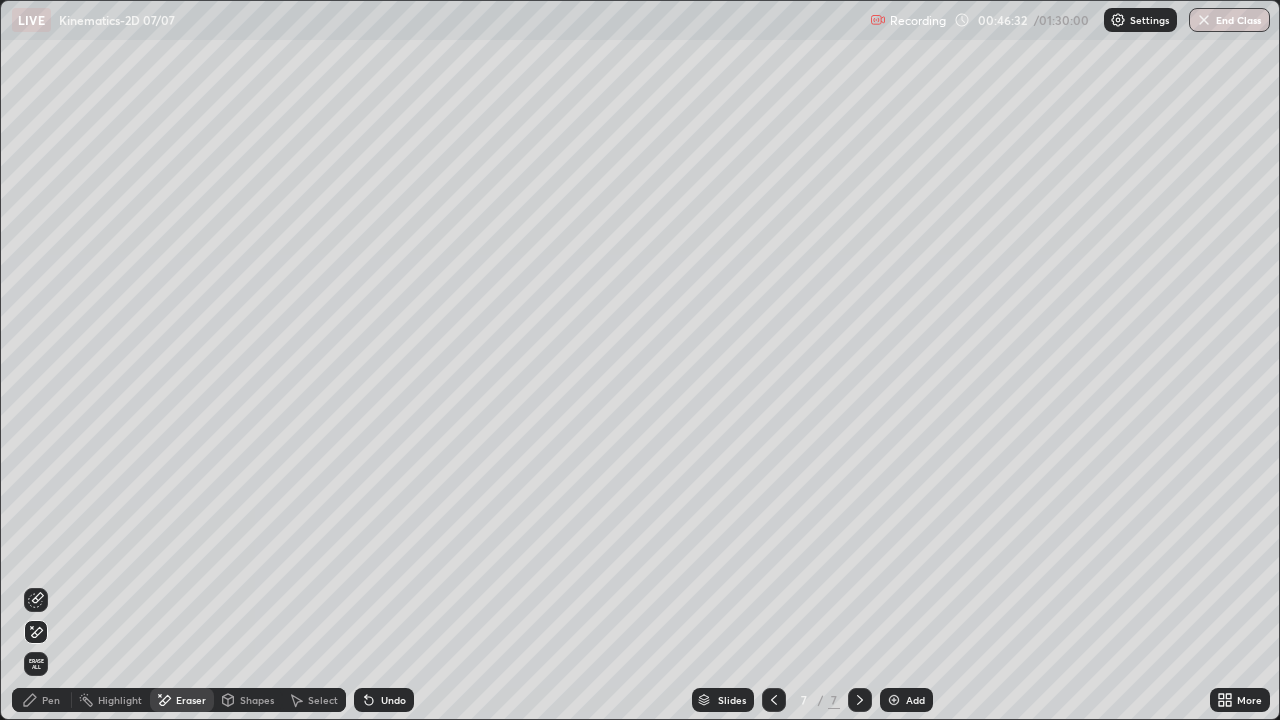 click on "Pen" at bounding box center [42, 700] 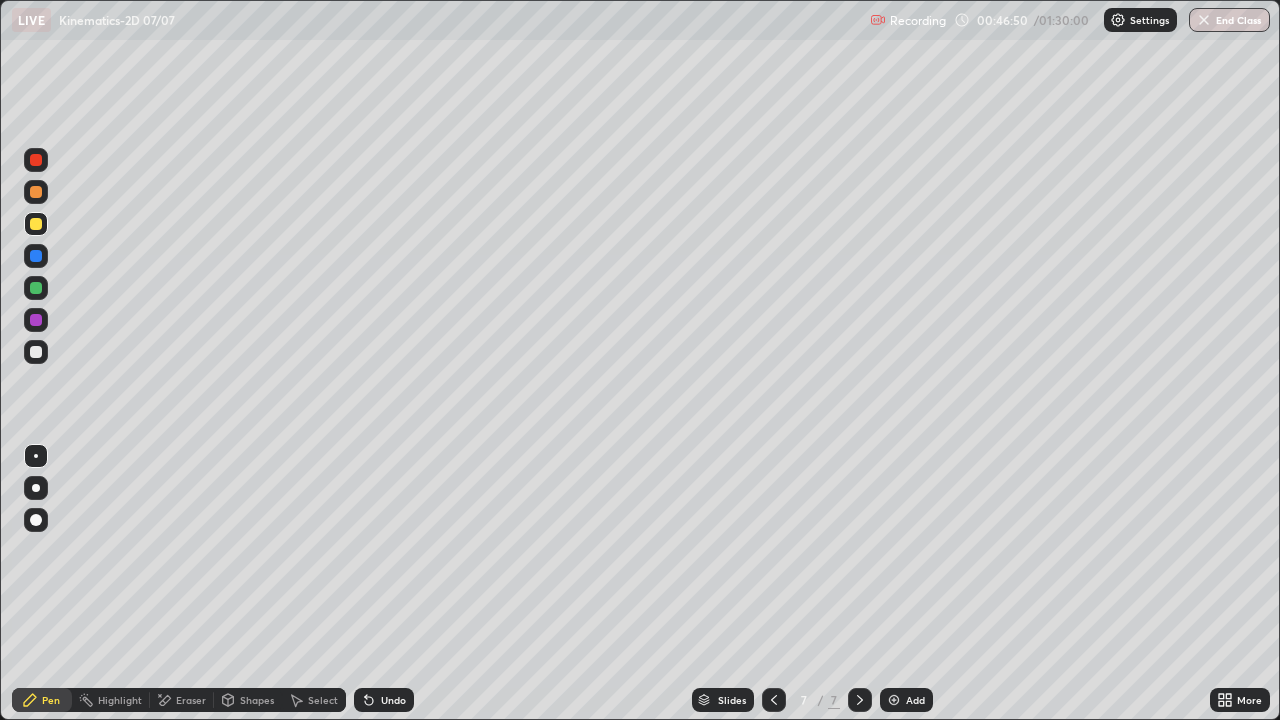click on "Undo" at bounding box center (384, 700) 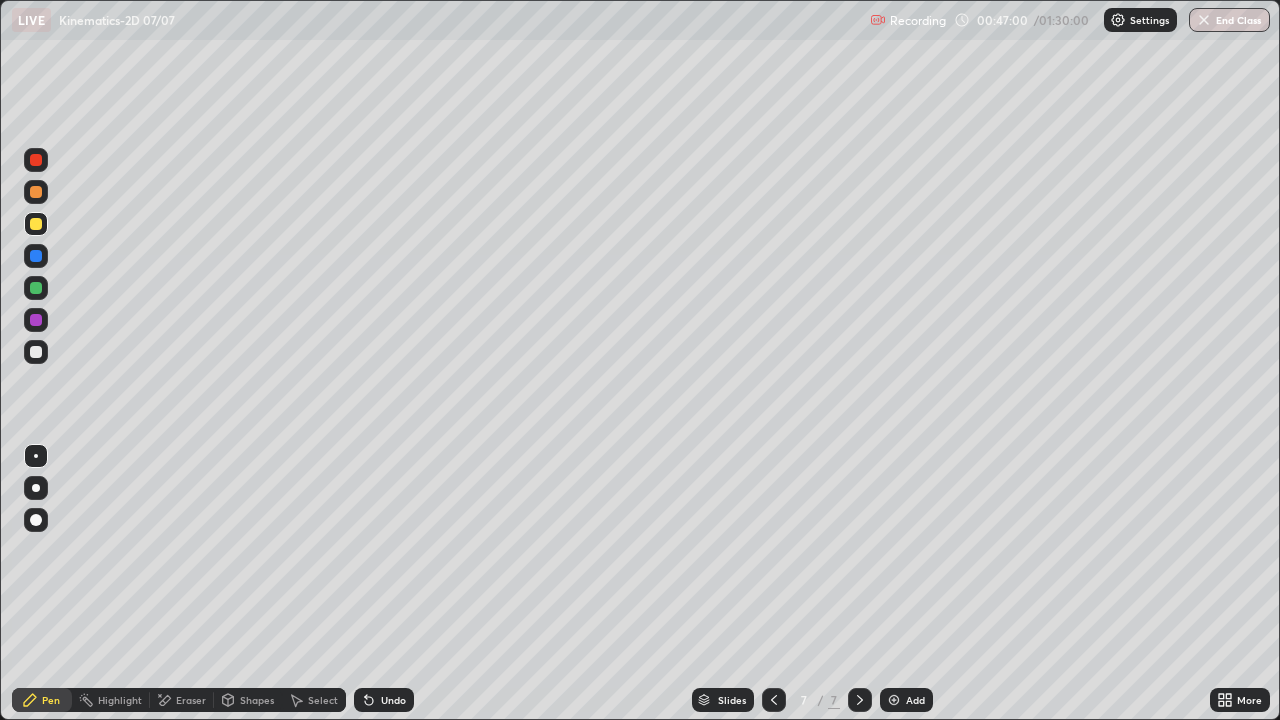 click at bounding box center (36, 224) 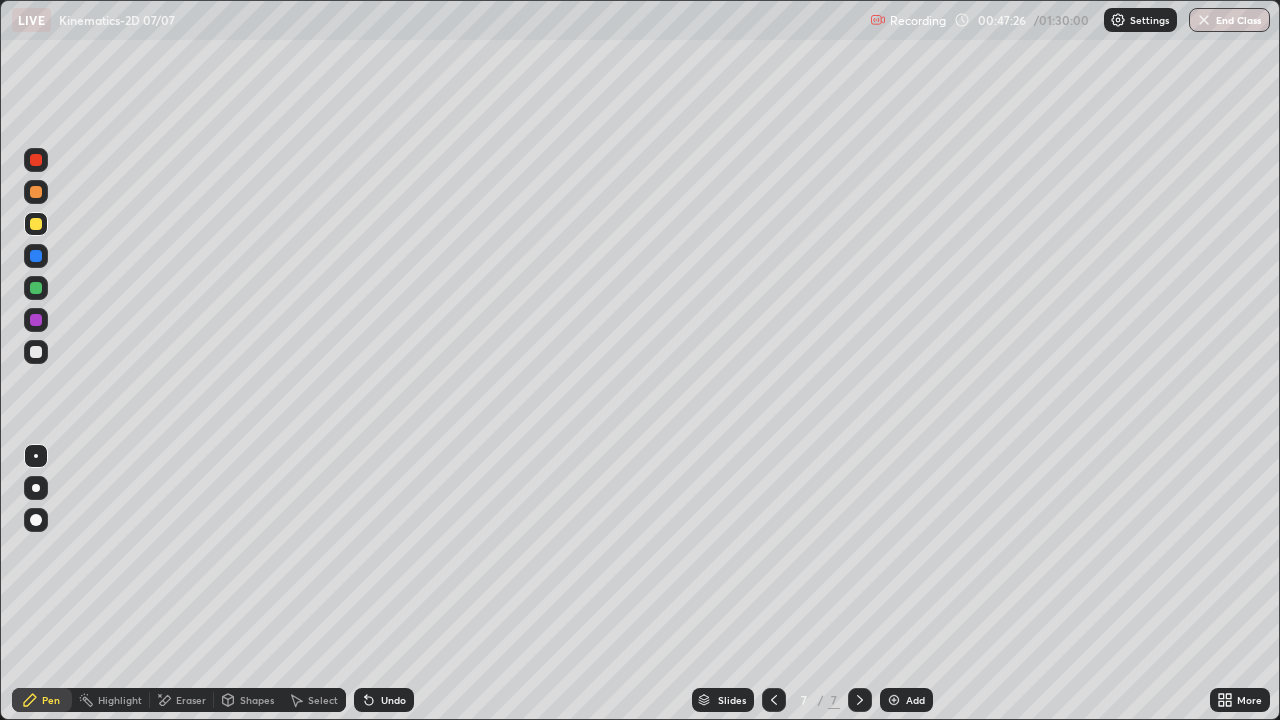 click at bounding box center (36, 288) 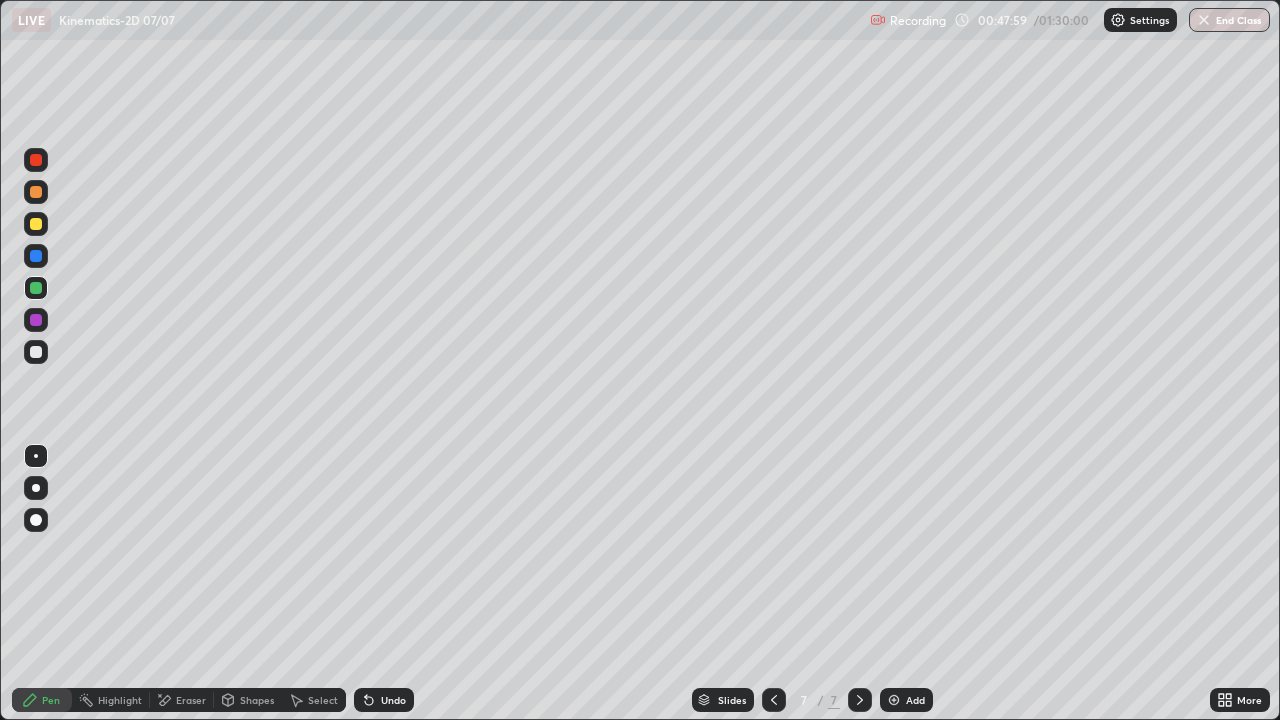 click at bounding box center [36, 352] 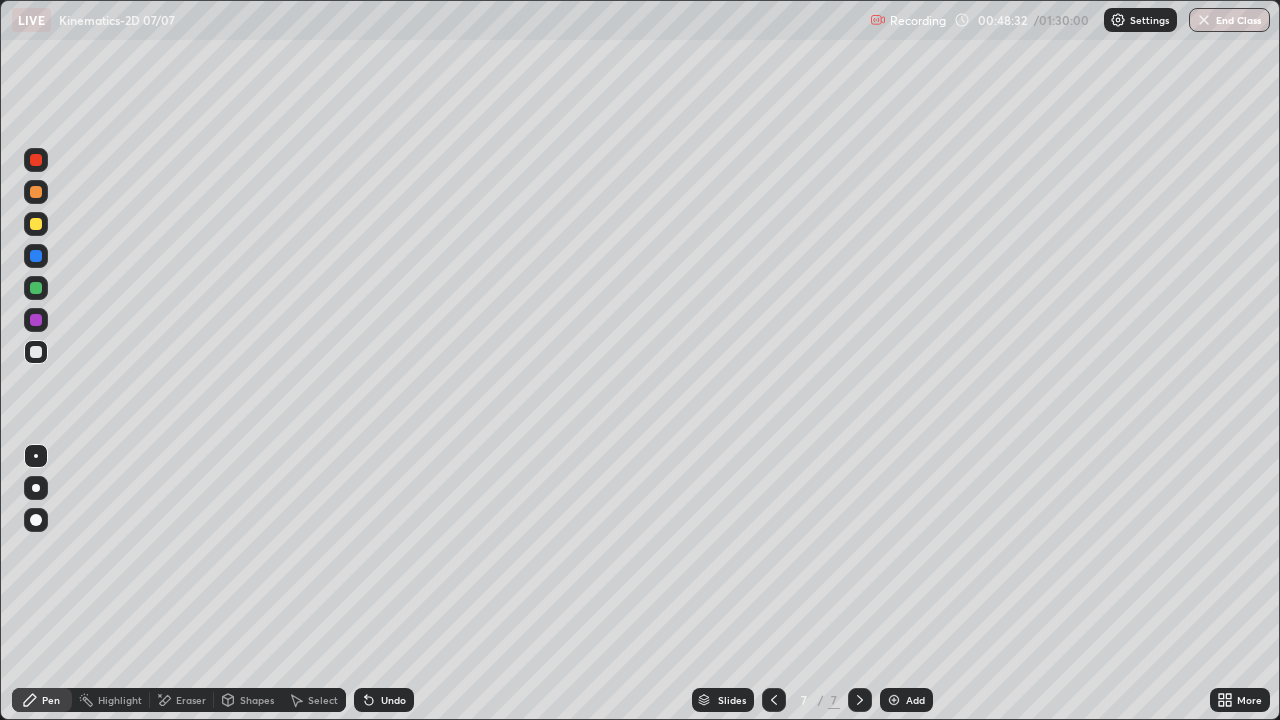 click at bounding box center [36, 160] 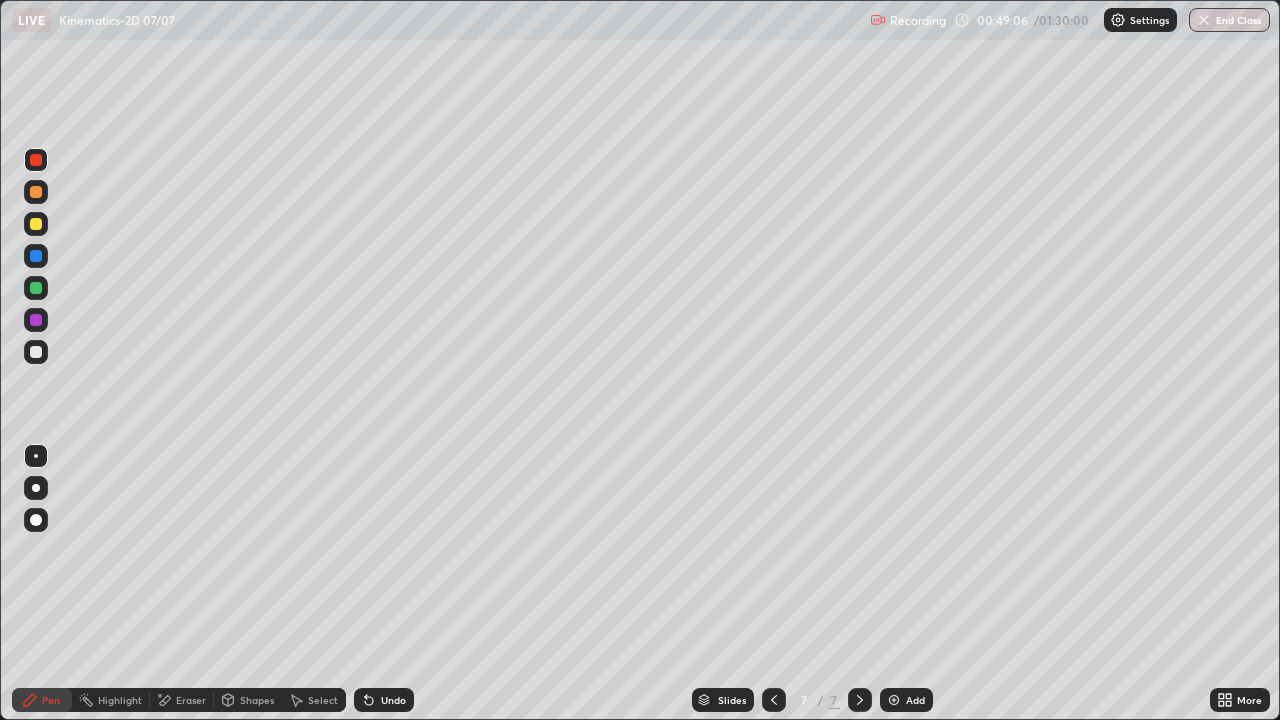 click at bounding box center (36, 224) 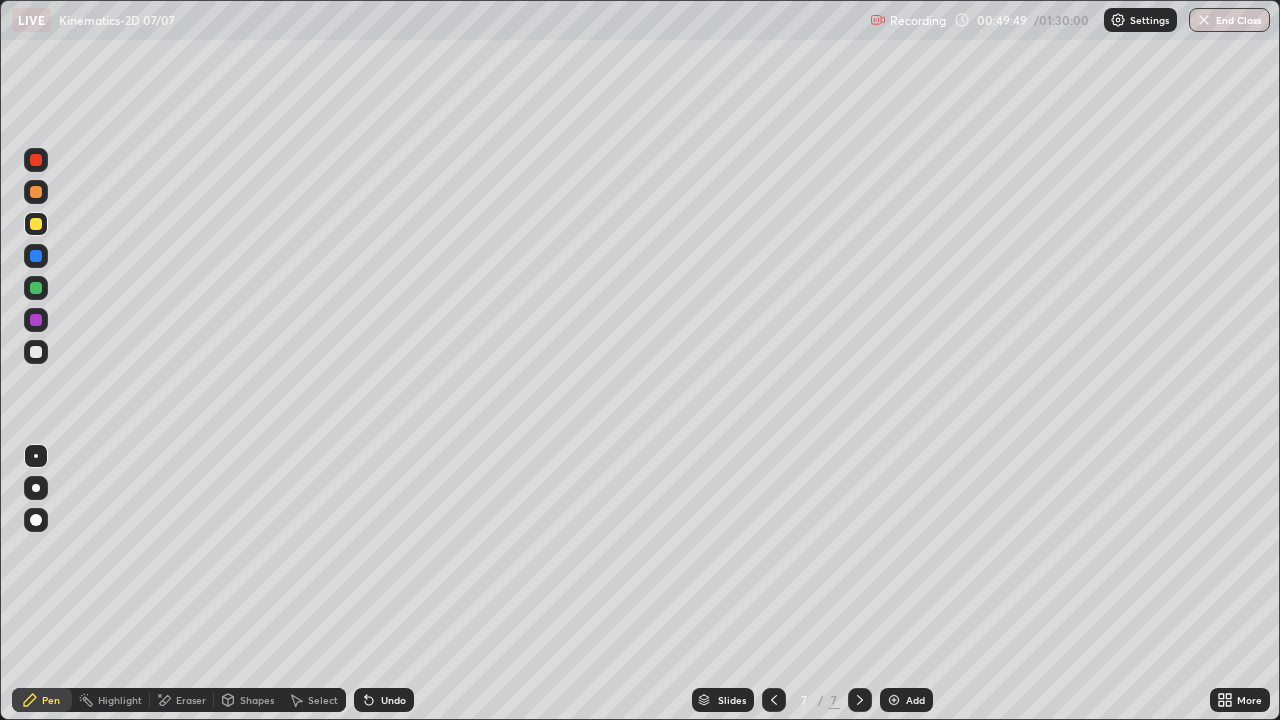 click at bounding box center [36, 352] 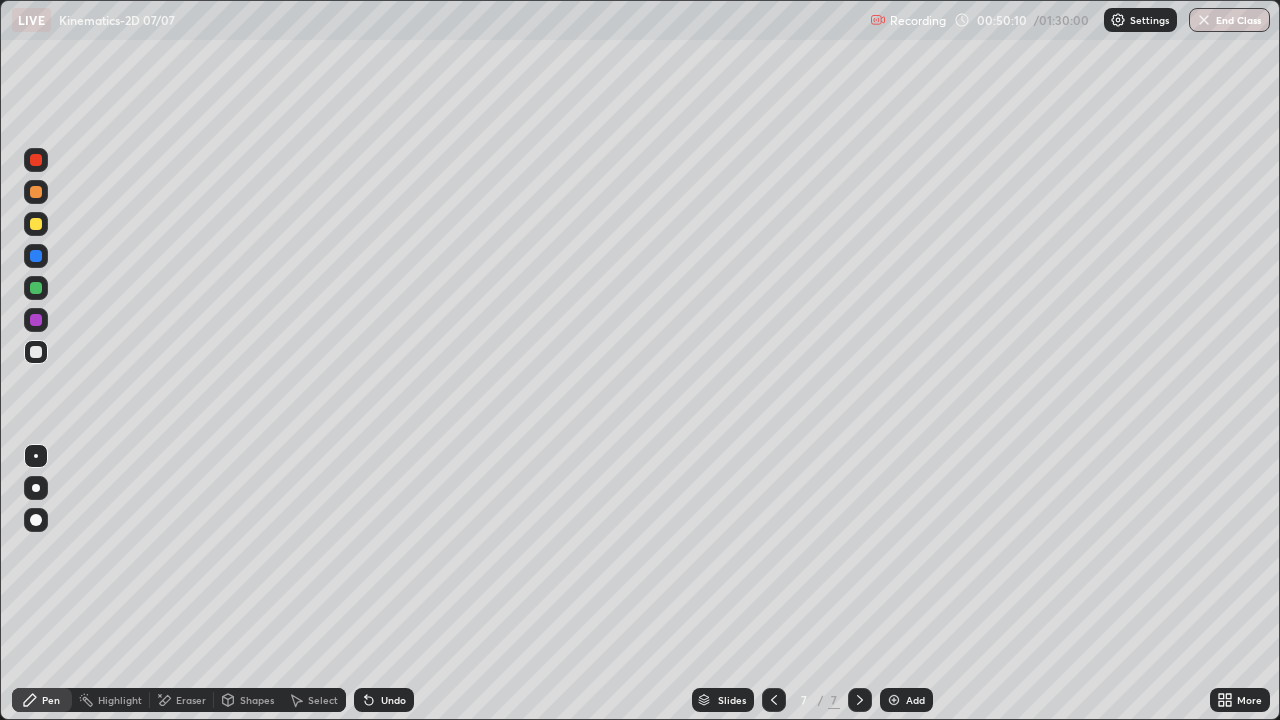 click on "Eraser" at bounding box center [191, 700] 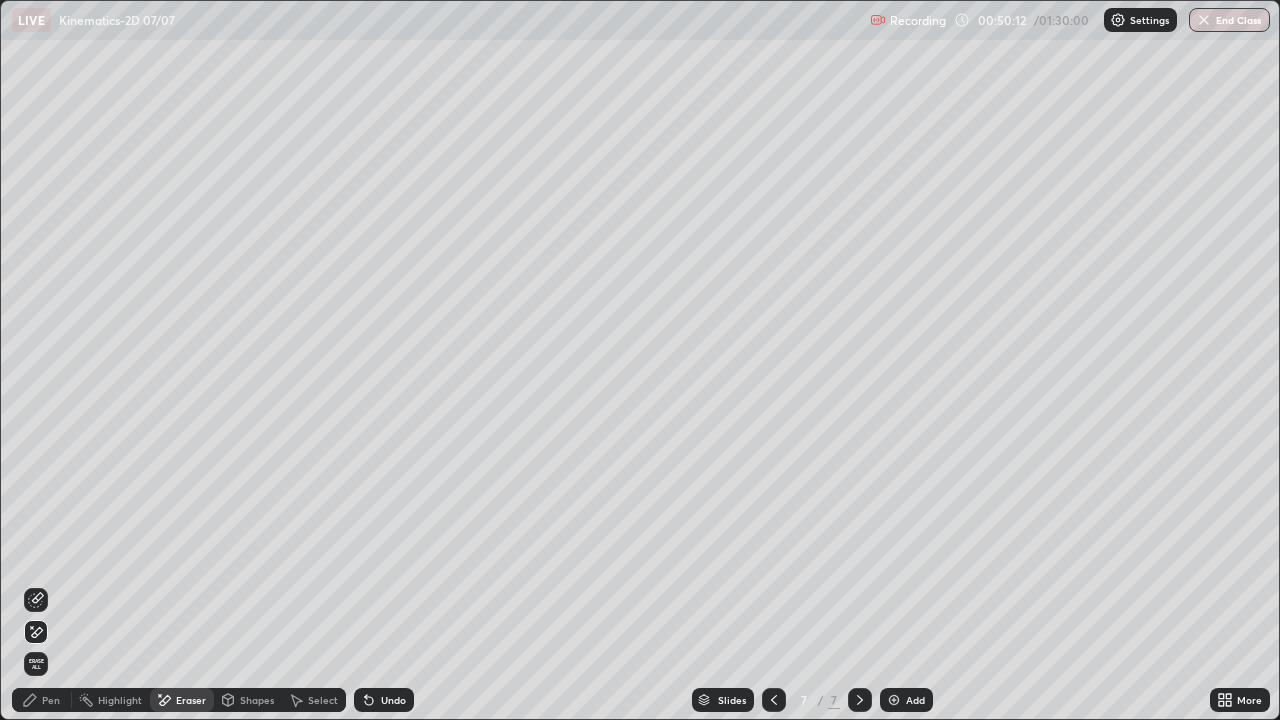 click on "Pen" at bounding box center (51, 700) 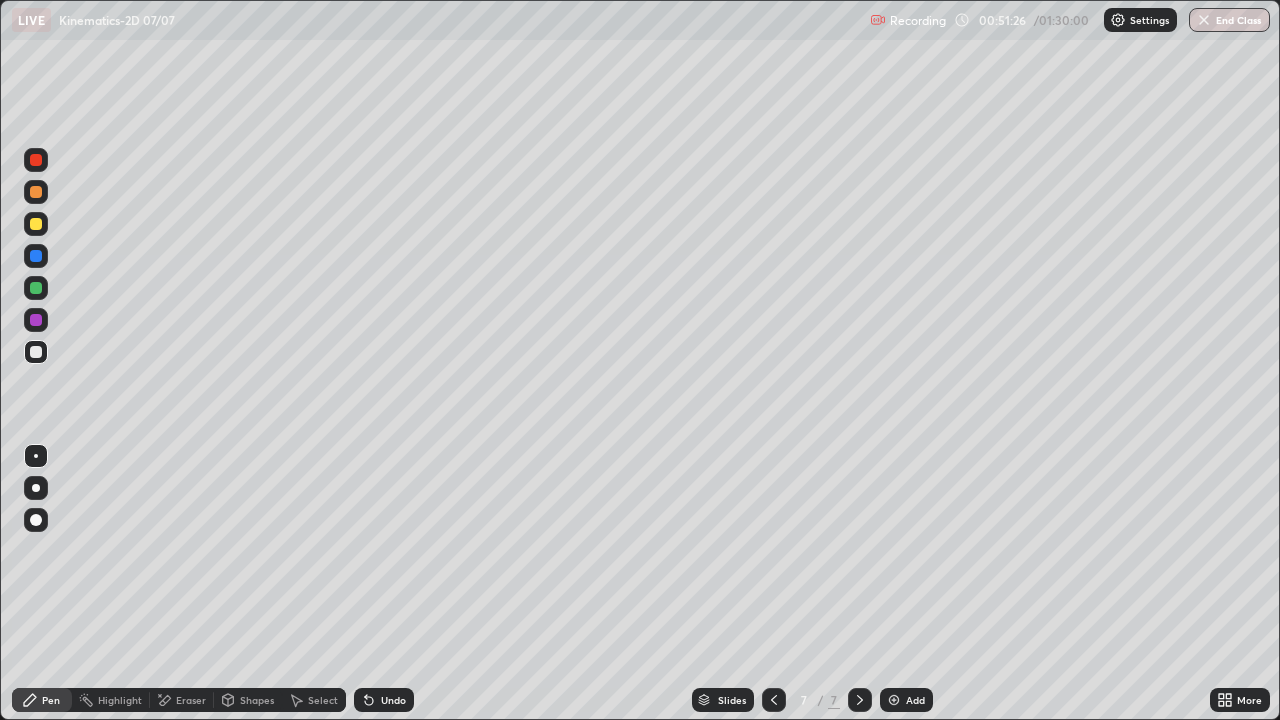 click at bounding box center (36, 224) 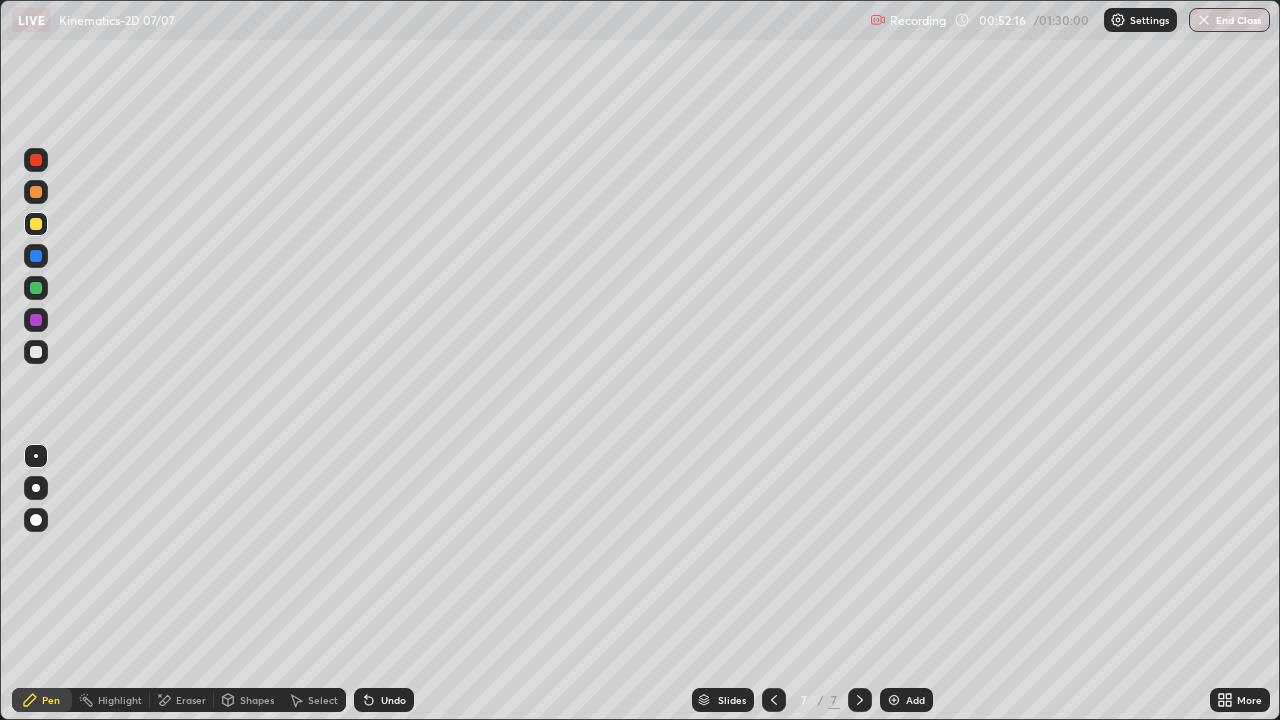 click on "Undo" at bounding box center [393, 700] 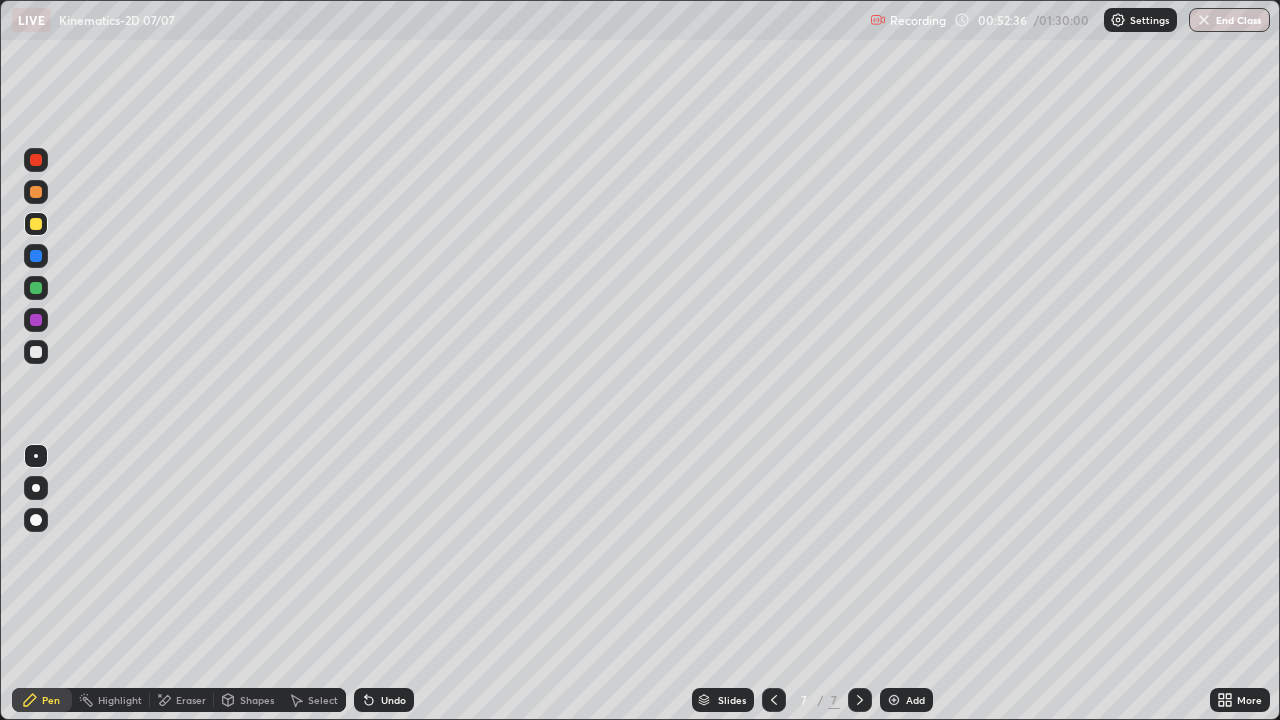 click at bounding box center [36, 160] 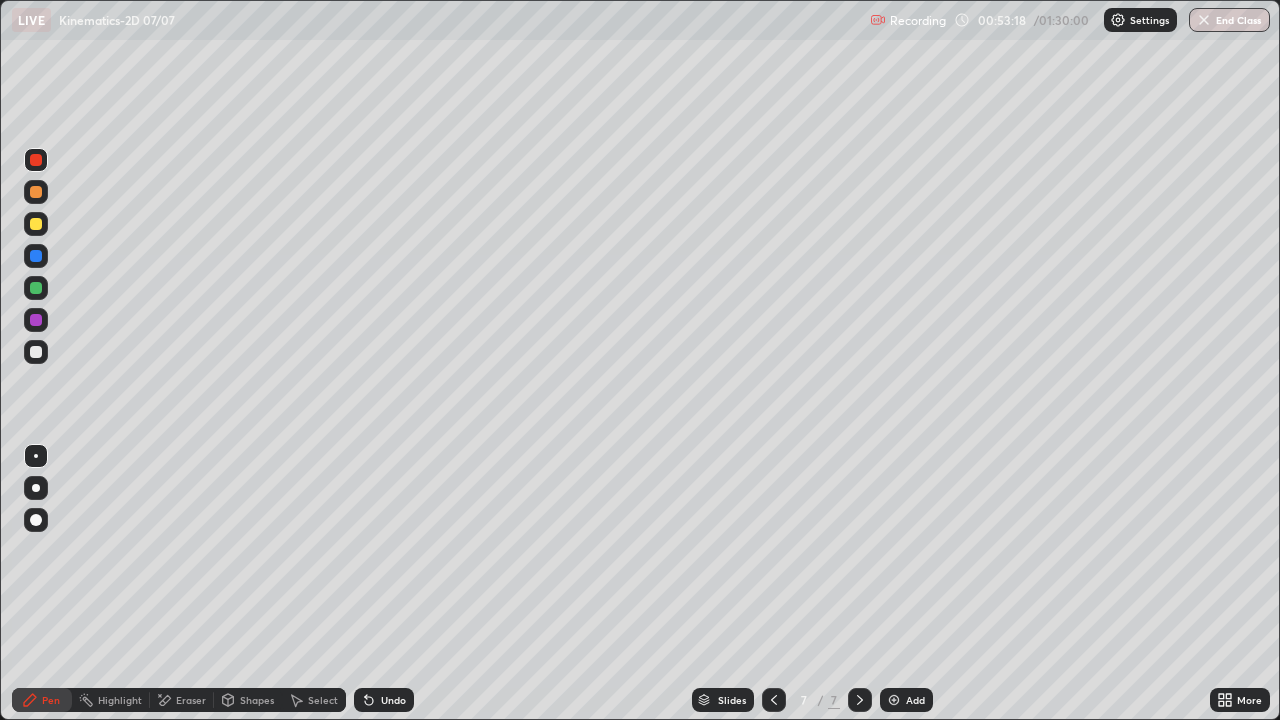 click at bounding box center (36, 224) 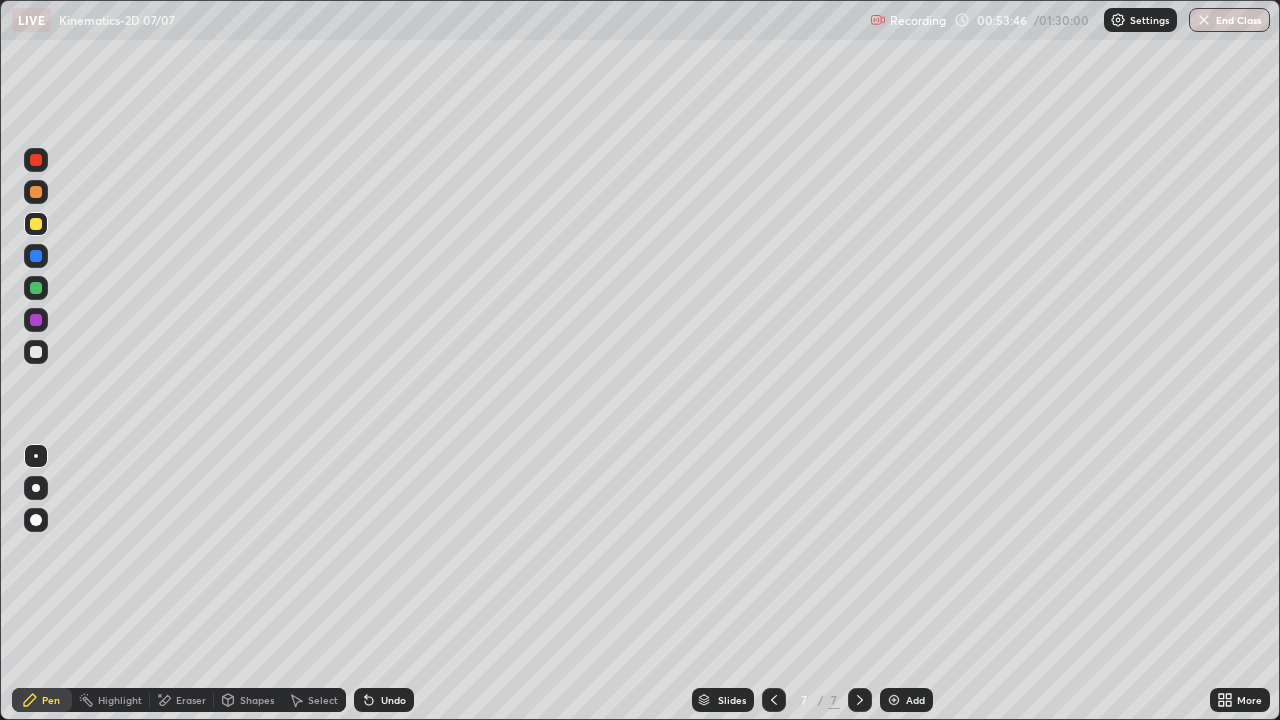 click on "Undo" at bounding box center [384, 700] 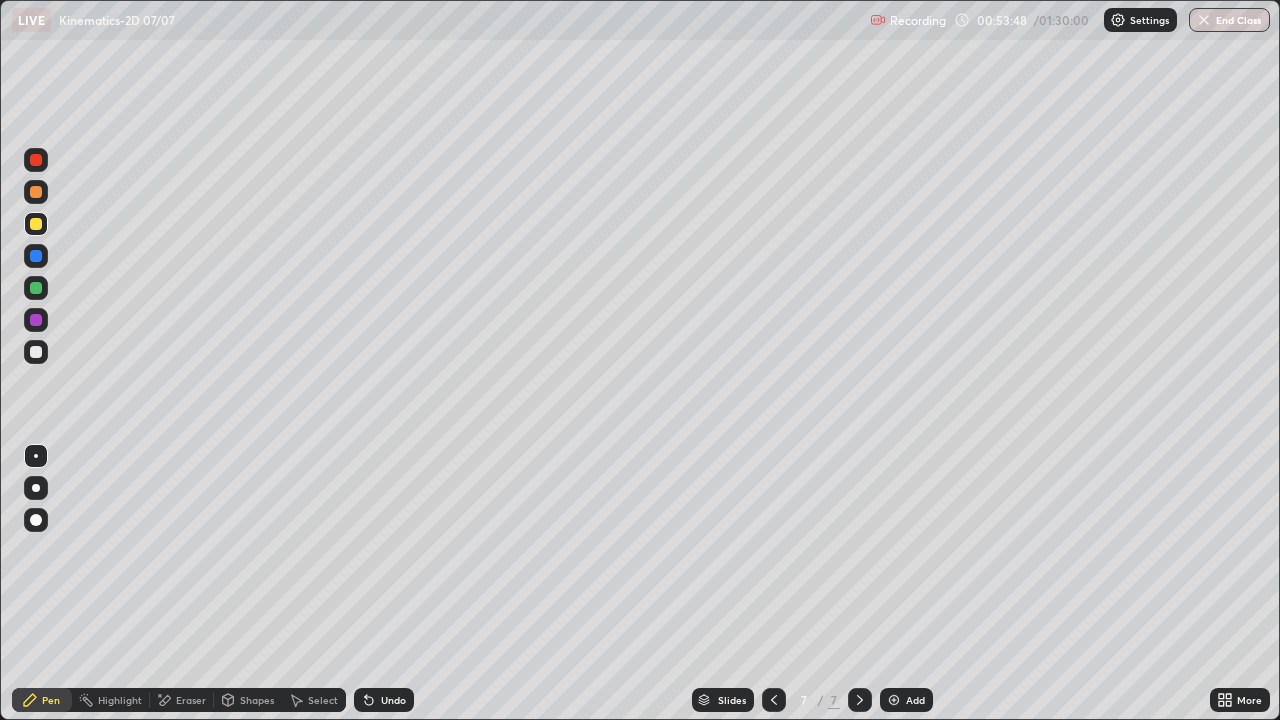 click on "Undo" at bounding box center [393, 700] 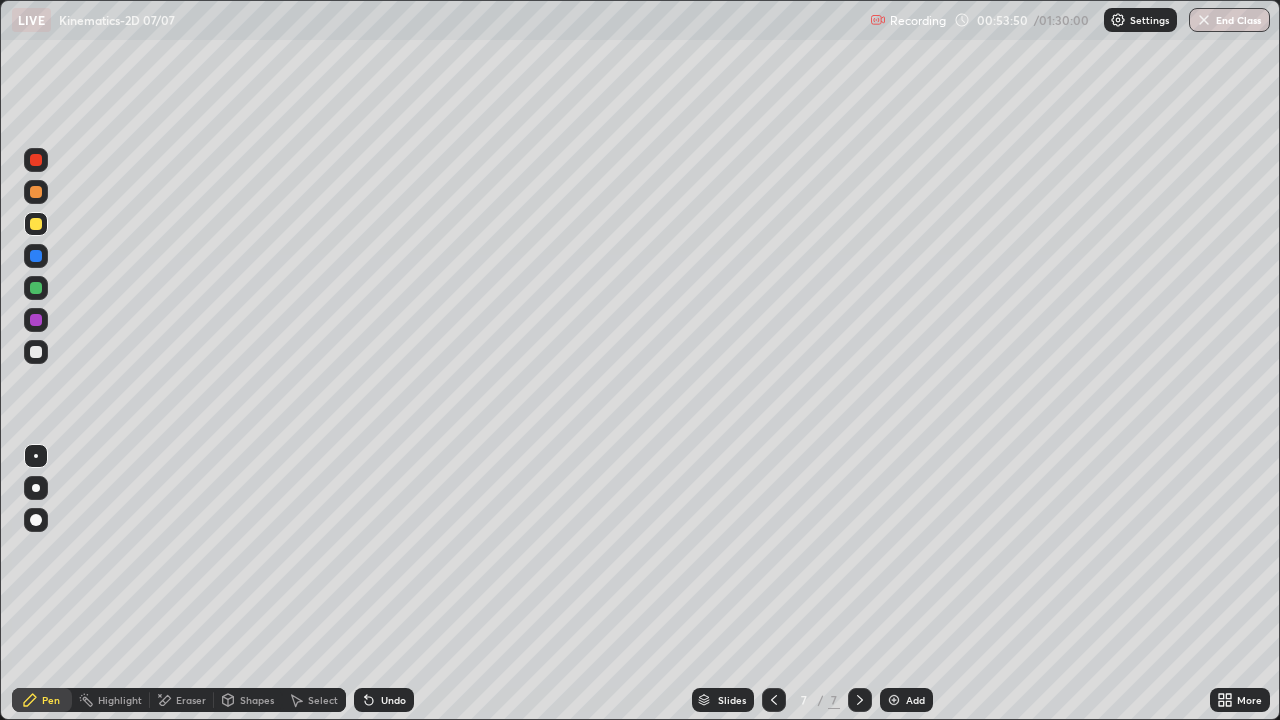 click at bounding box center (36, 352) 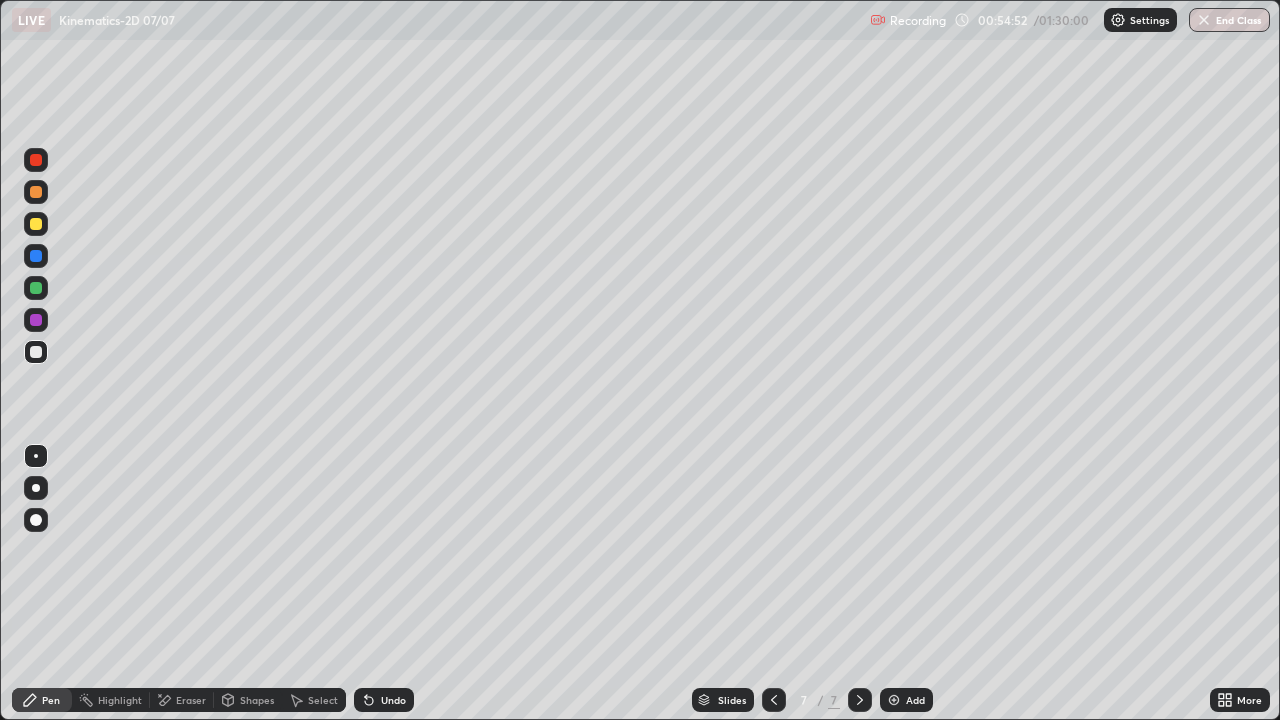 click on "Undo" at bounding box center [393, 700] 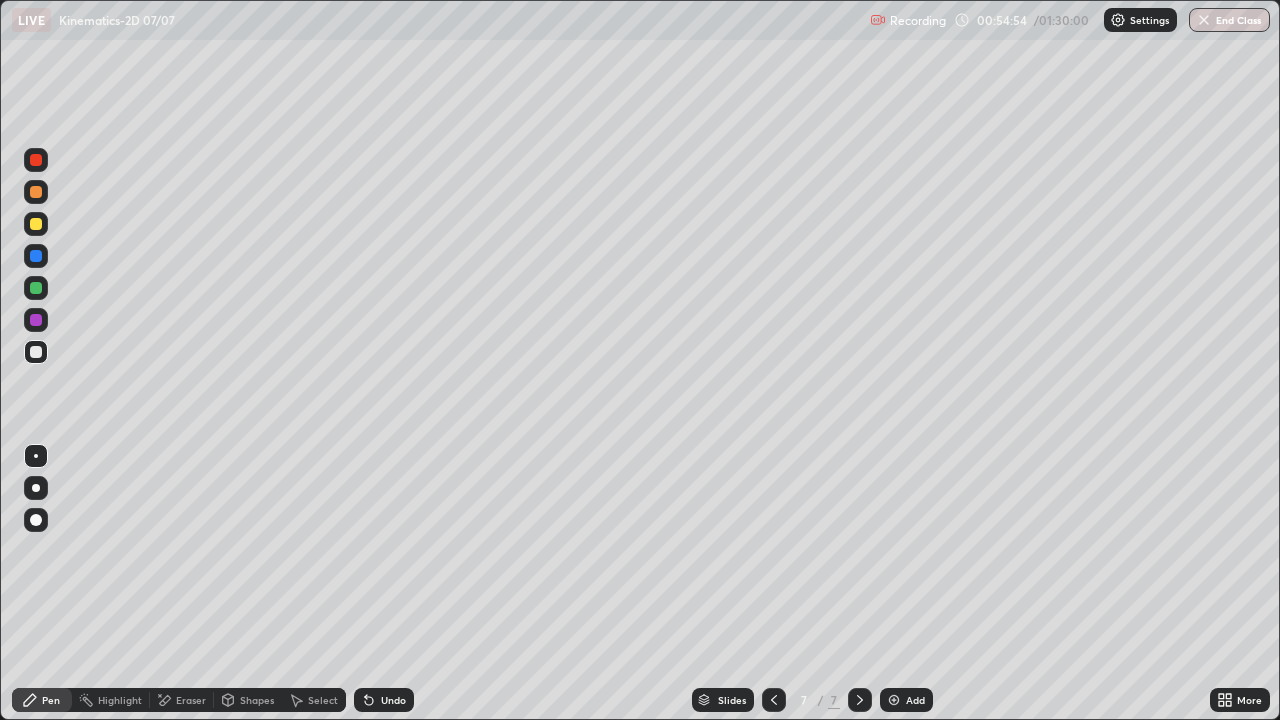 click at bounding box center (36, 224) 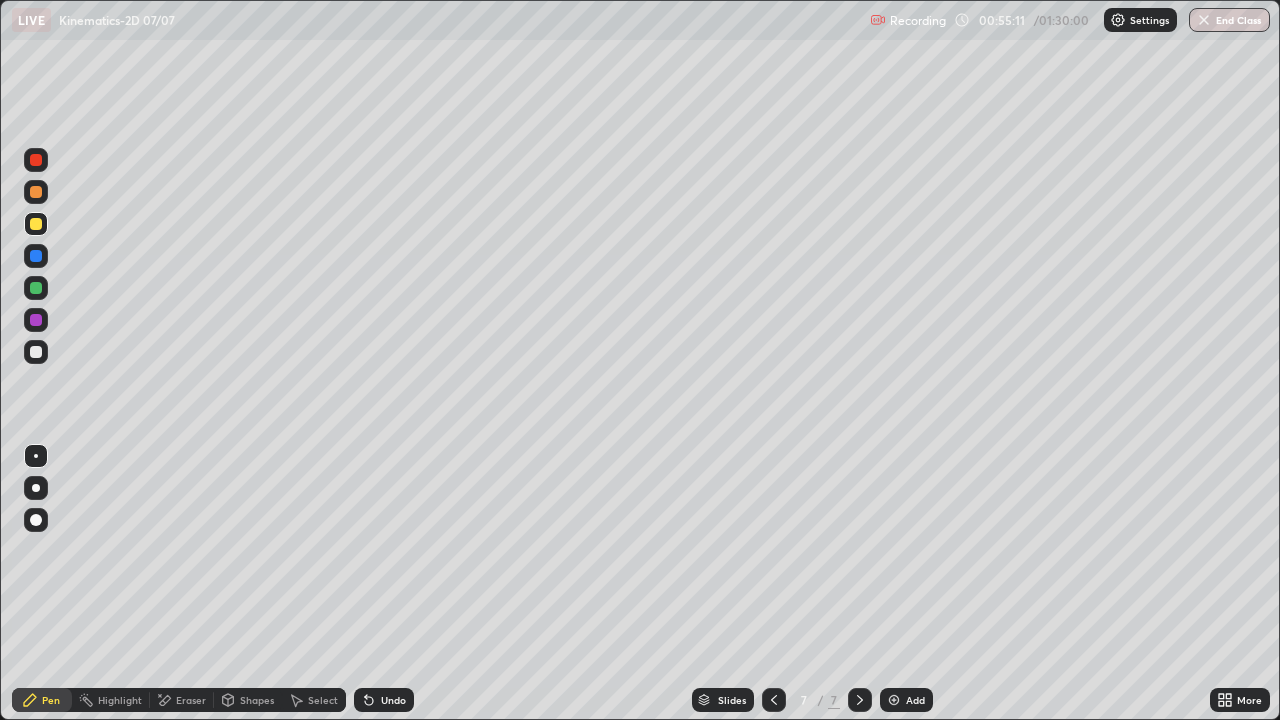 click 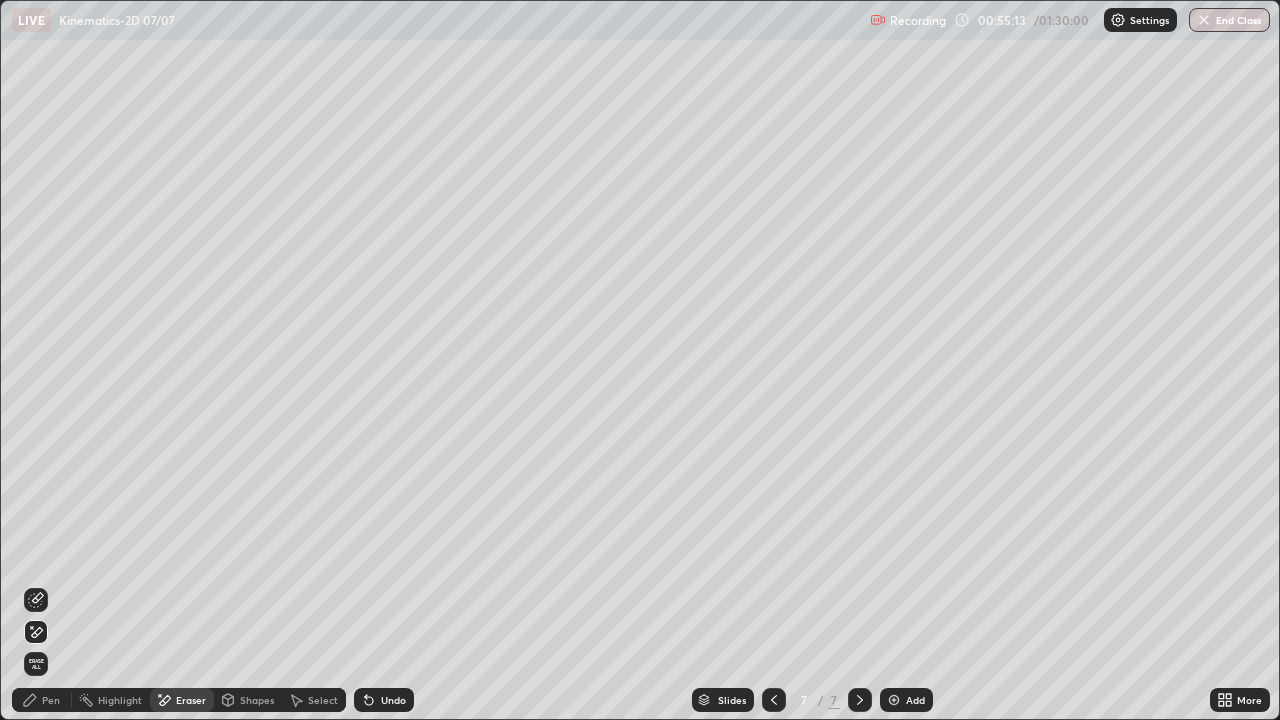 click on "Pen" at bounding box center [51, 700] 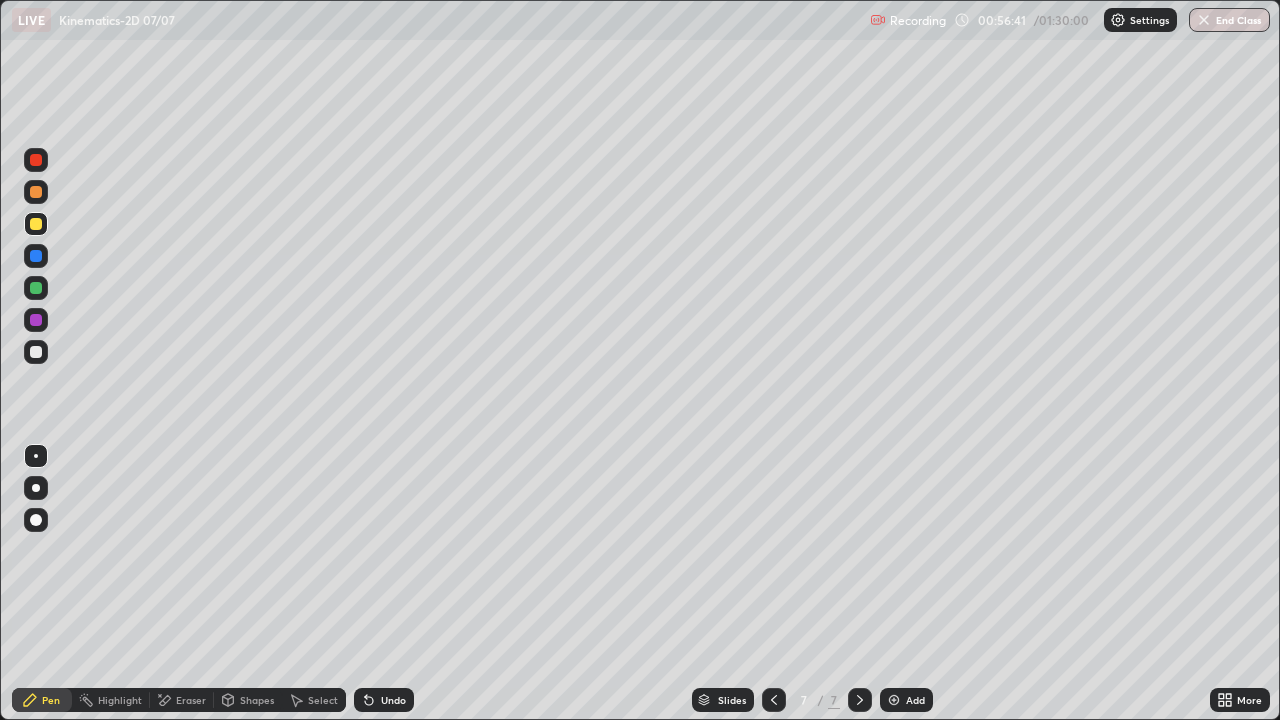 click 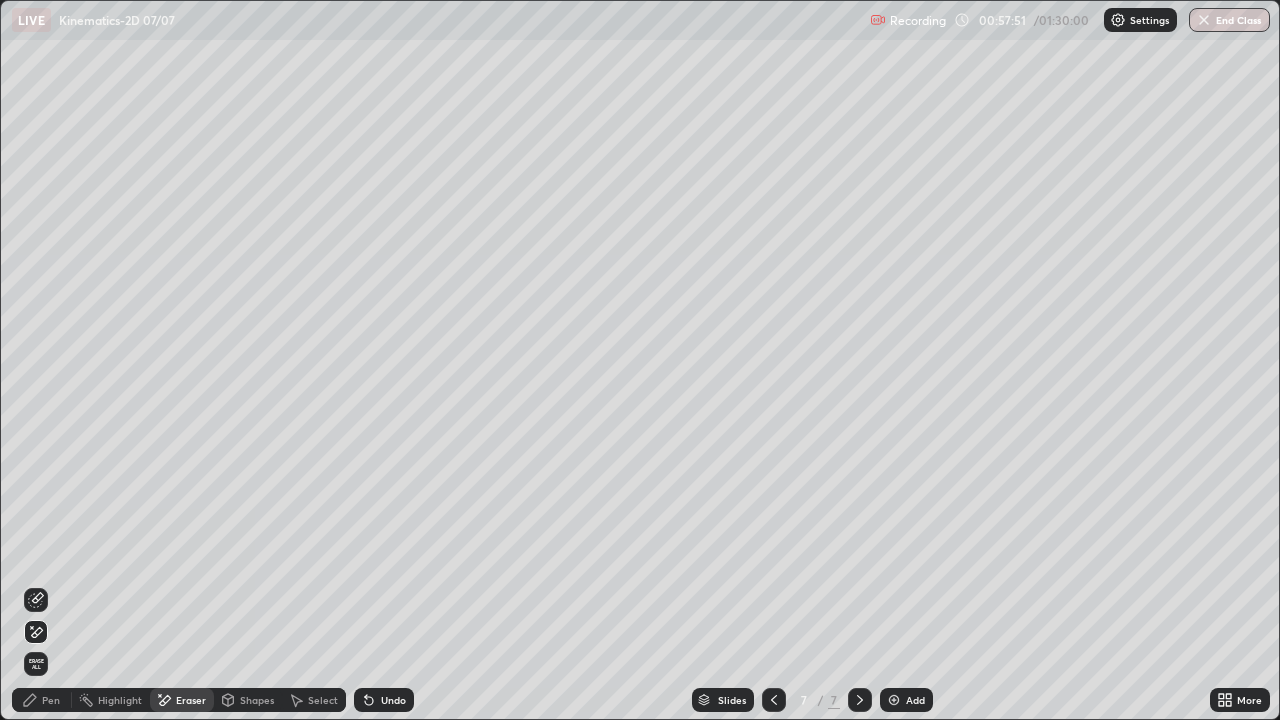 click on "Pen" at bounding box center (51, 700) 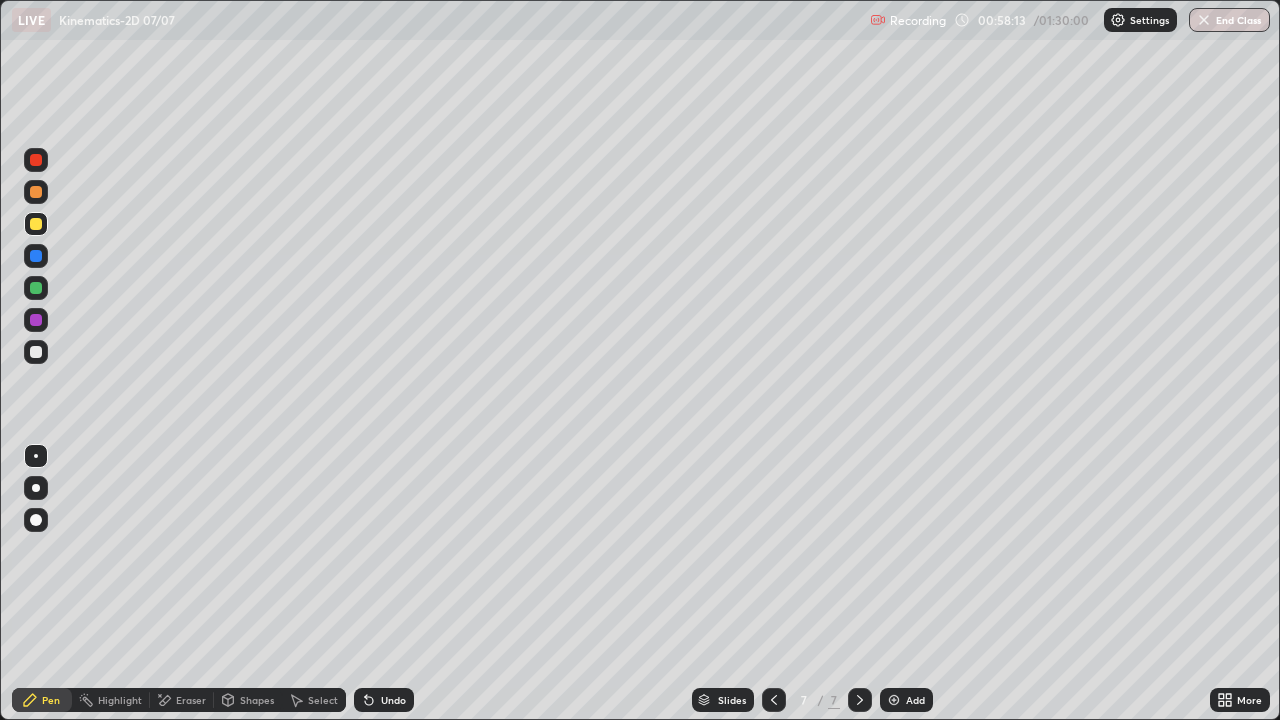 click 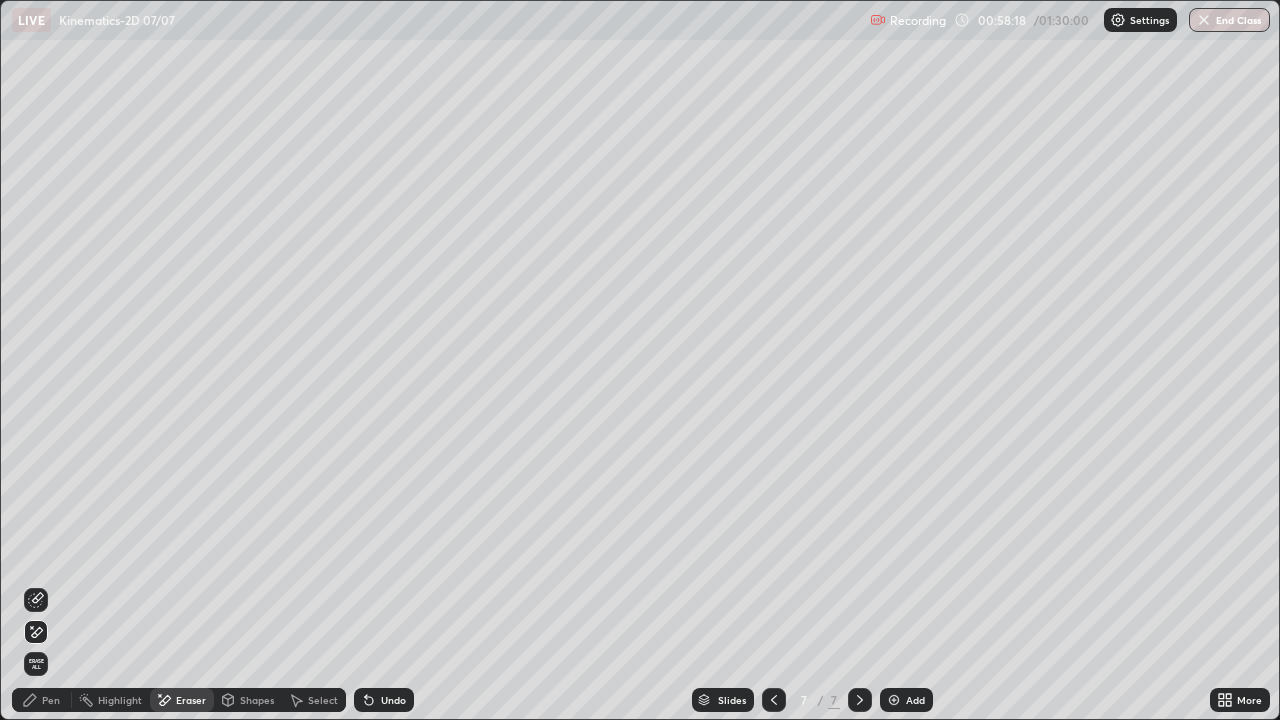click 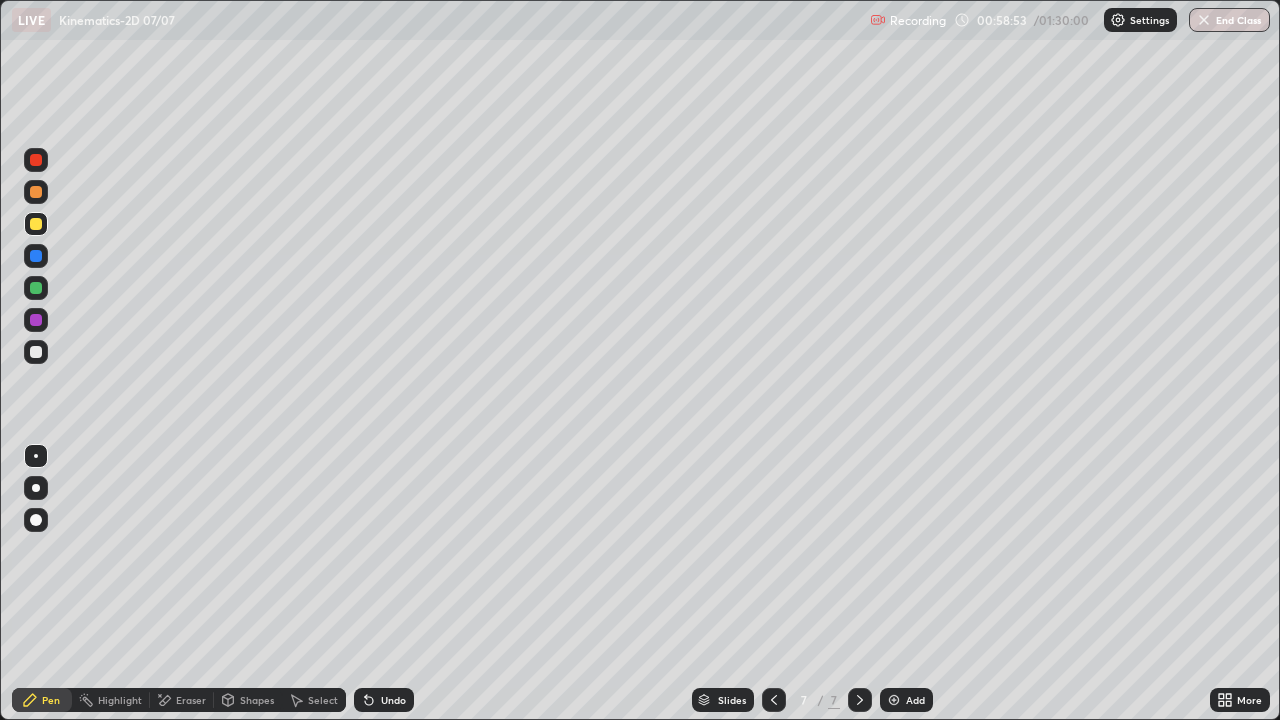 click at bounding box center (36, 160) 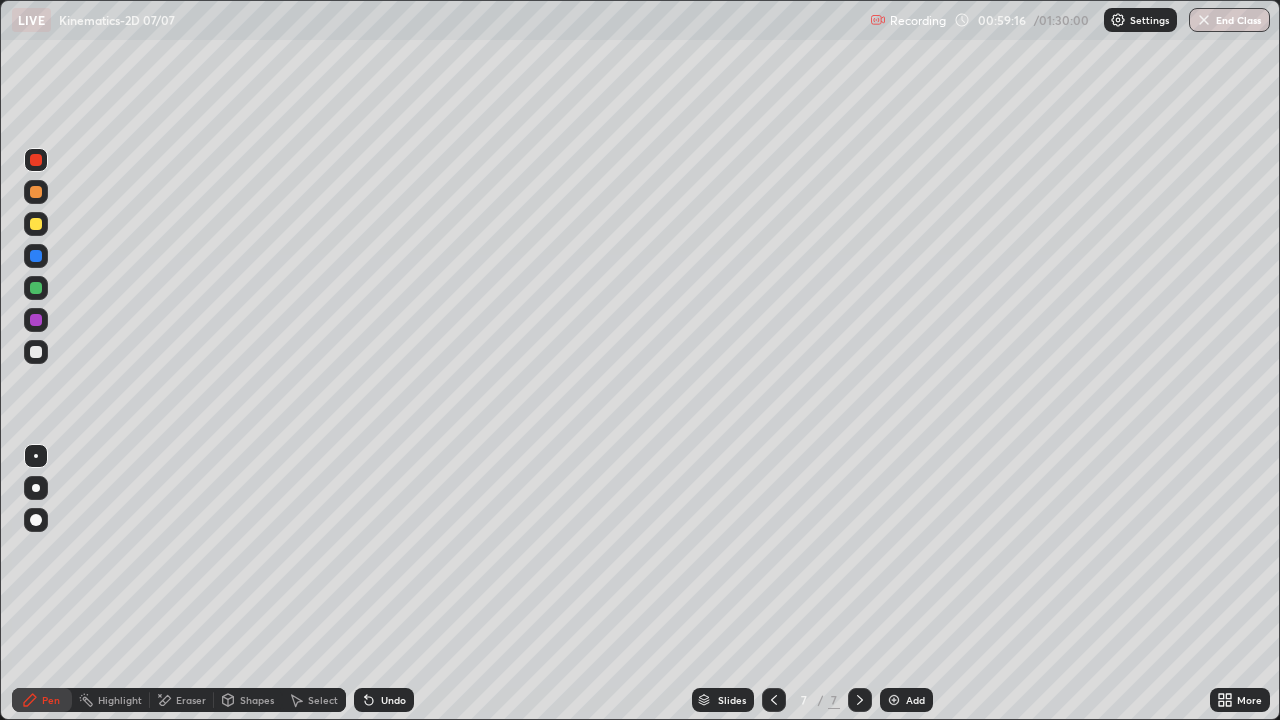 click at bounding box center (36, 224) 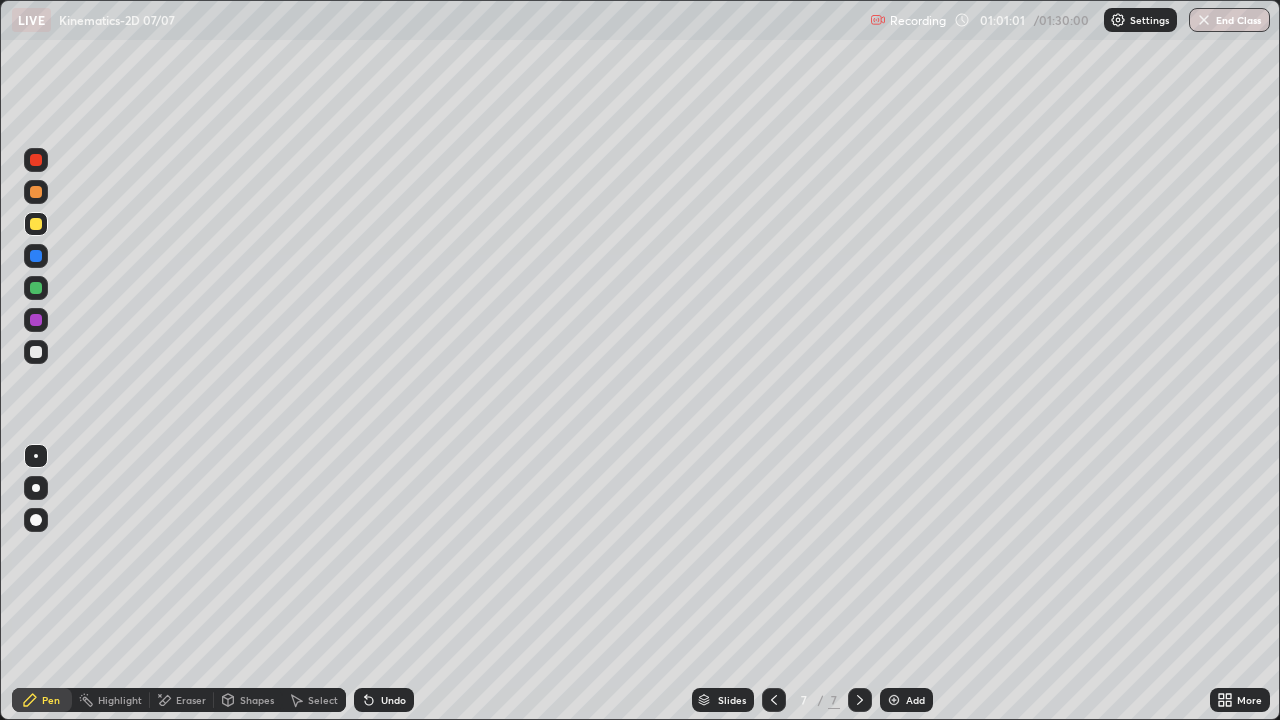 click 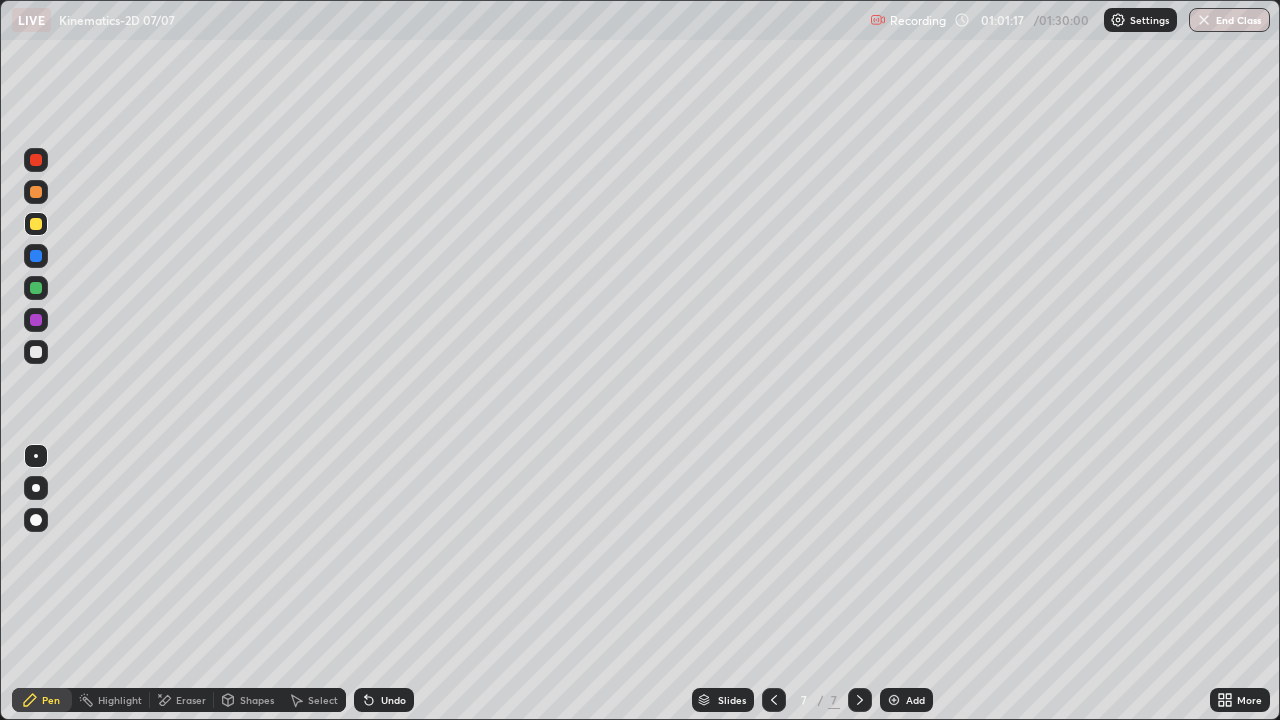 click at bounding box center [36, 352] 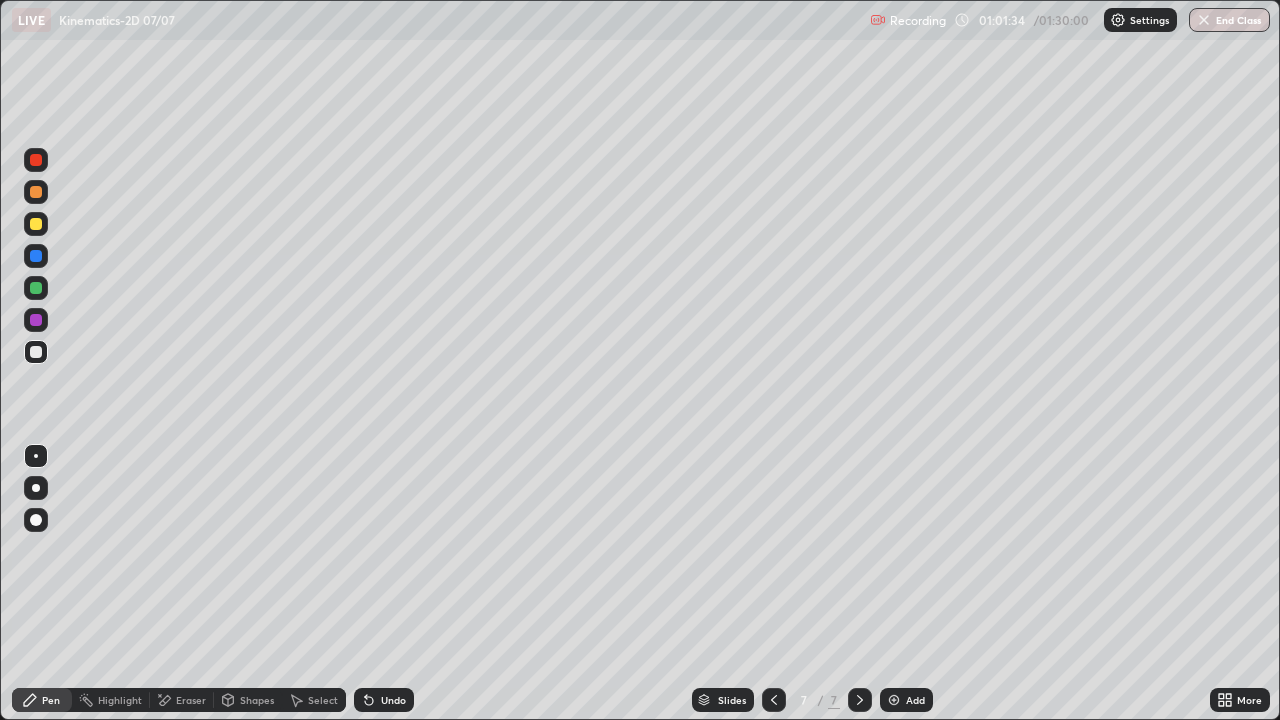 click on "Undo" at bounding box center (384, 700) 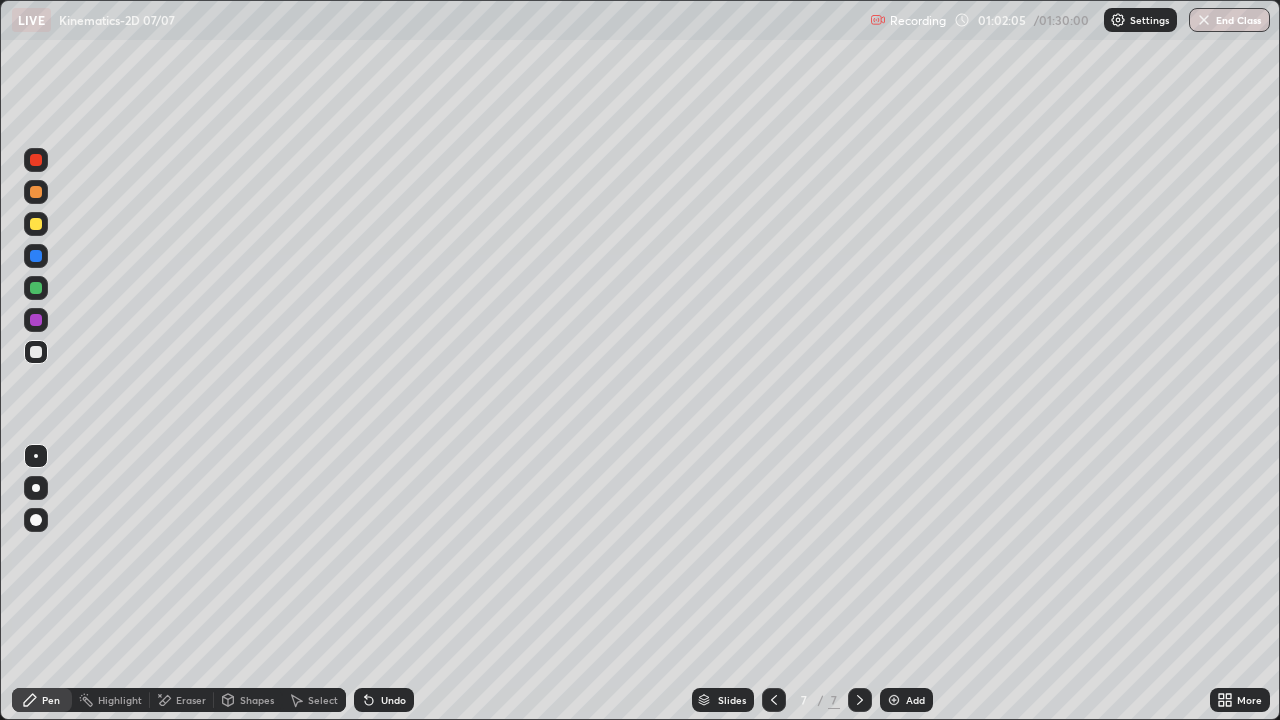 click at bounding box center [36, 224] 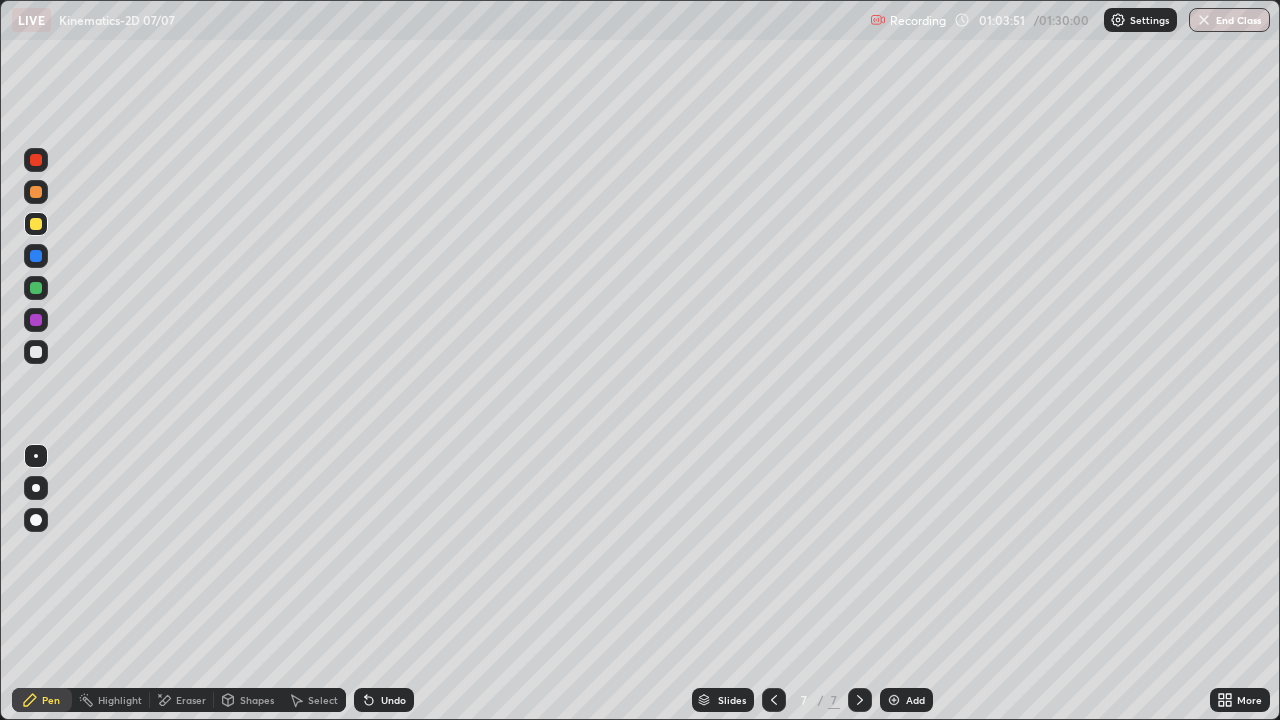 click 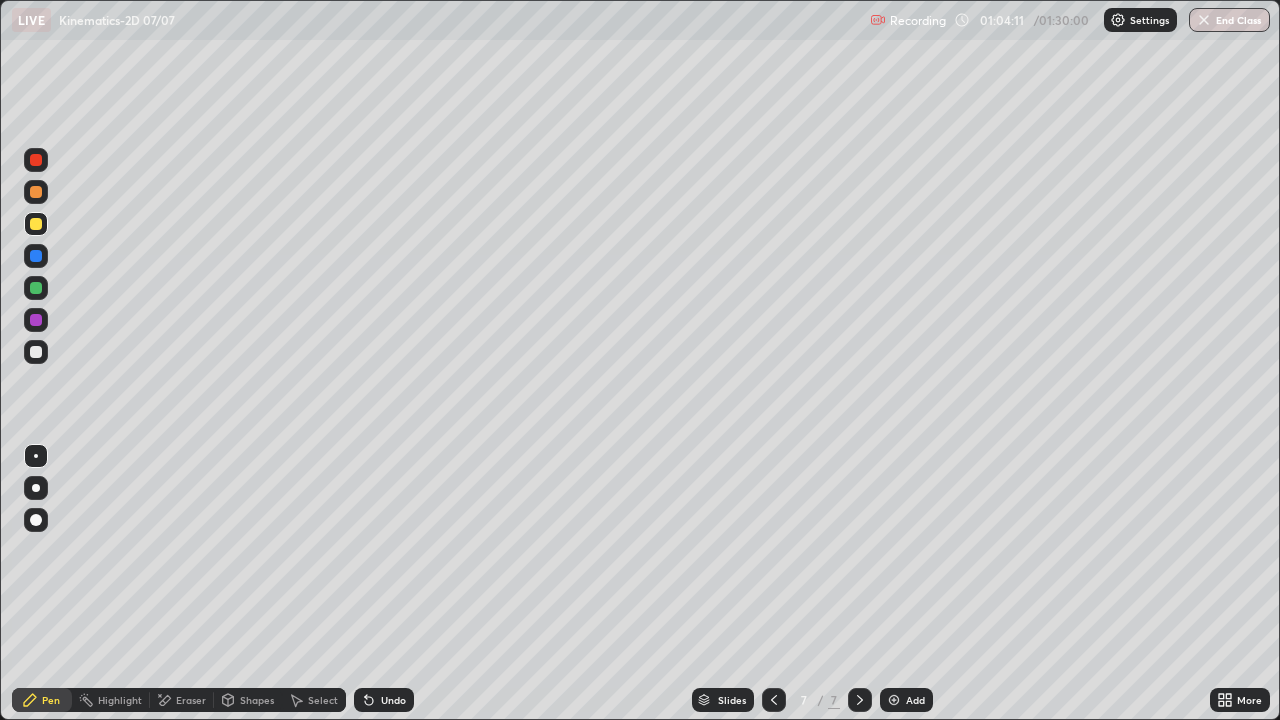 click 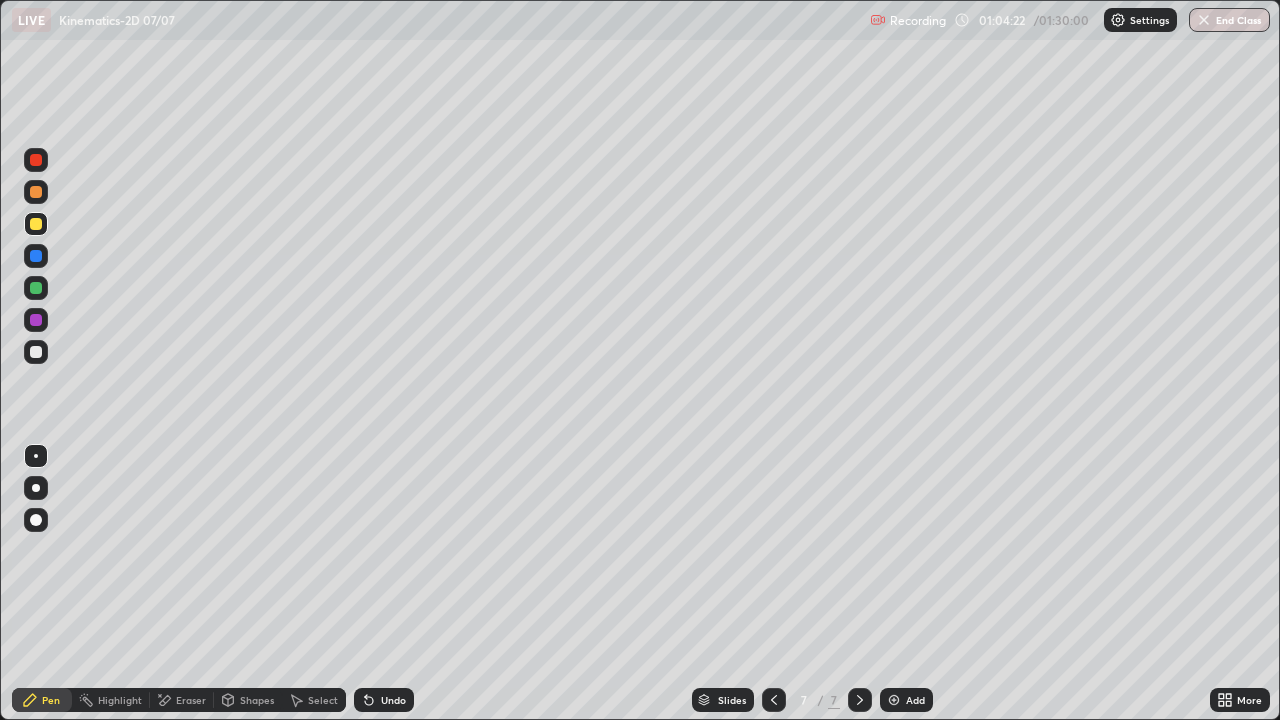 click at bounding box center [894, 700] 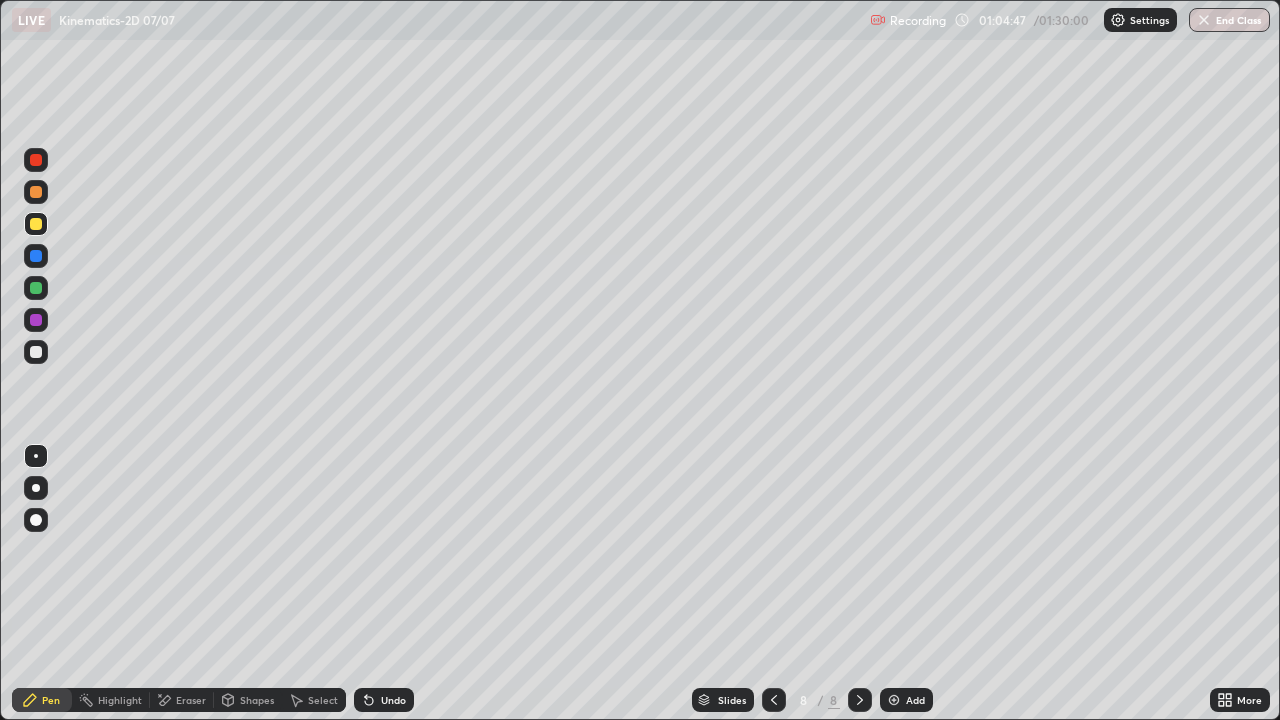 click at bounding box center (36, 288) 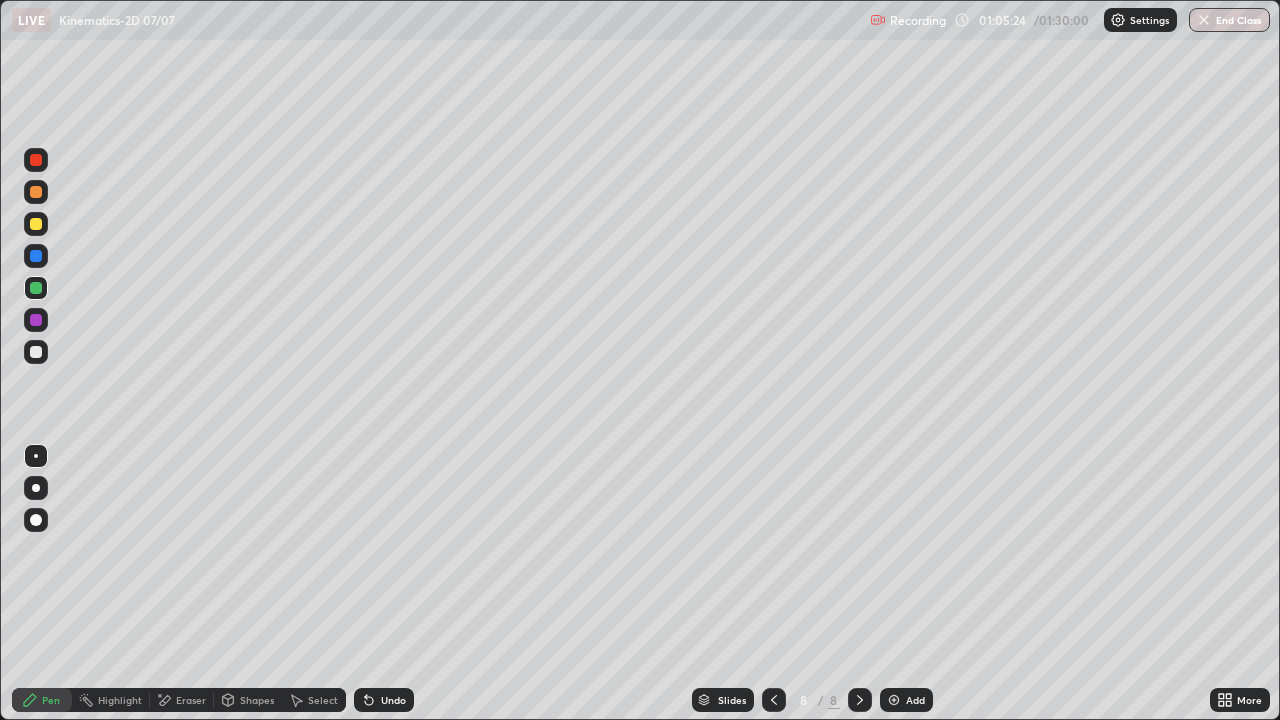 click at bounding box center (36, 352) 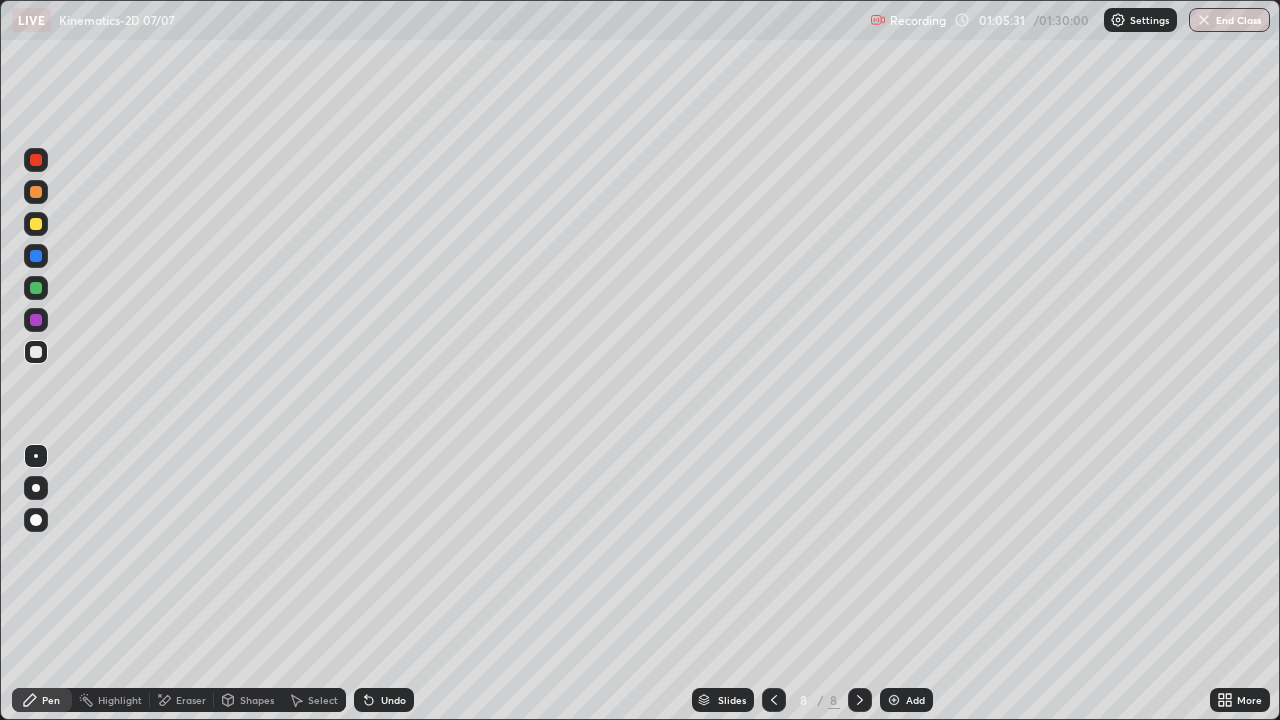 click on "Undo" at bounding box center (384, 700) 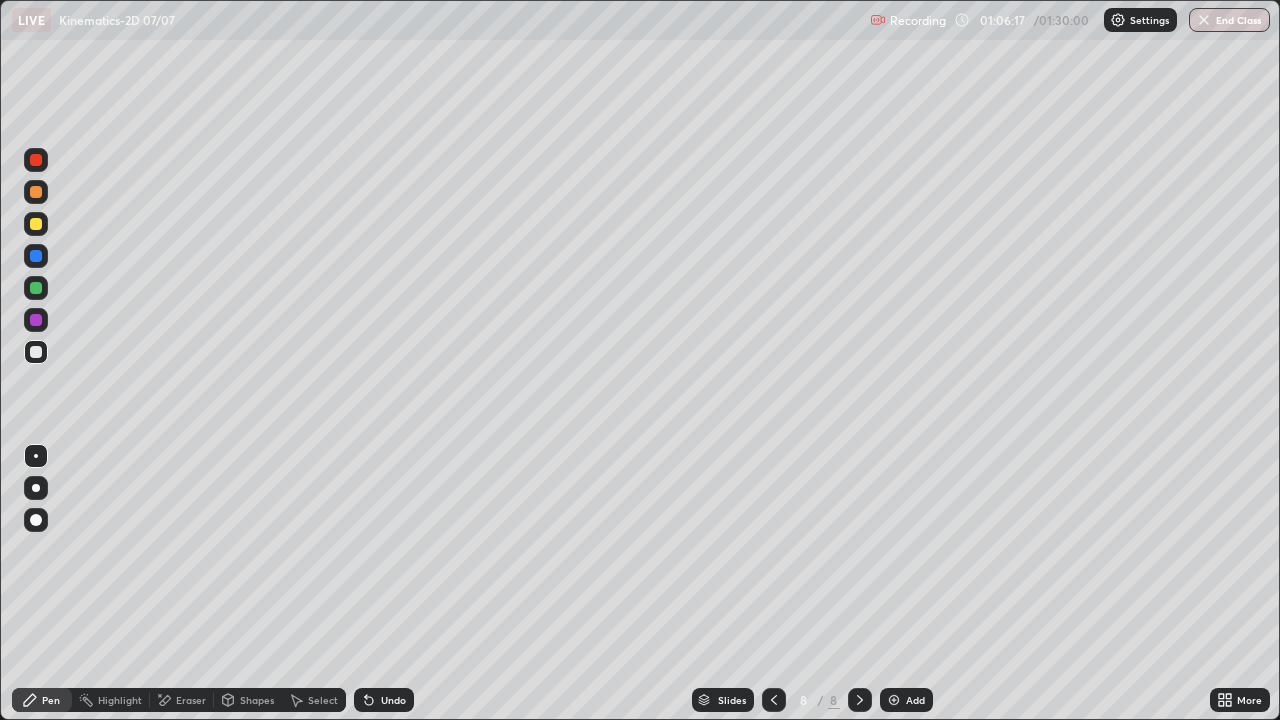 click on "Undo" at bounding box center (384, 700) 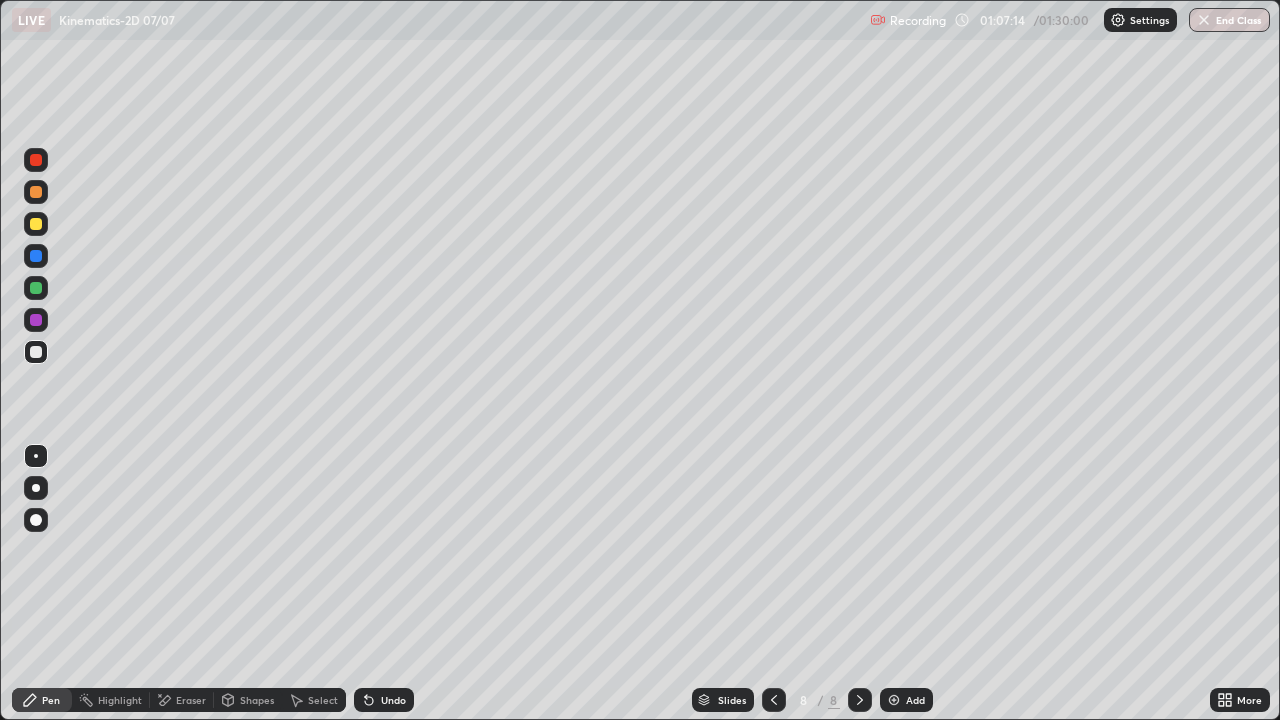 click on "Undo" at bounding box center (393, 700) 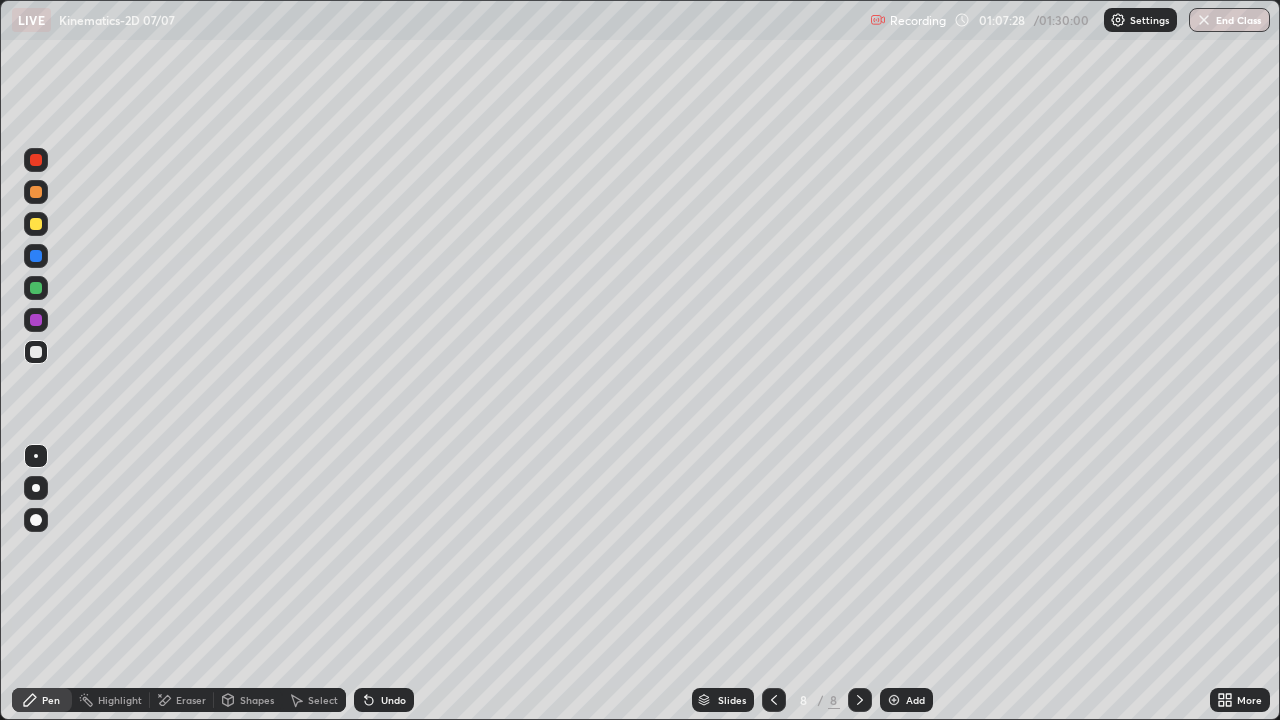 click on "Undo" at bounding box center [393, 700] 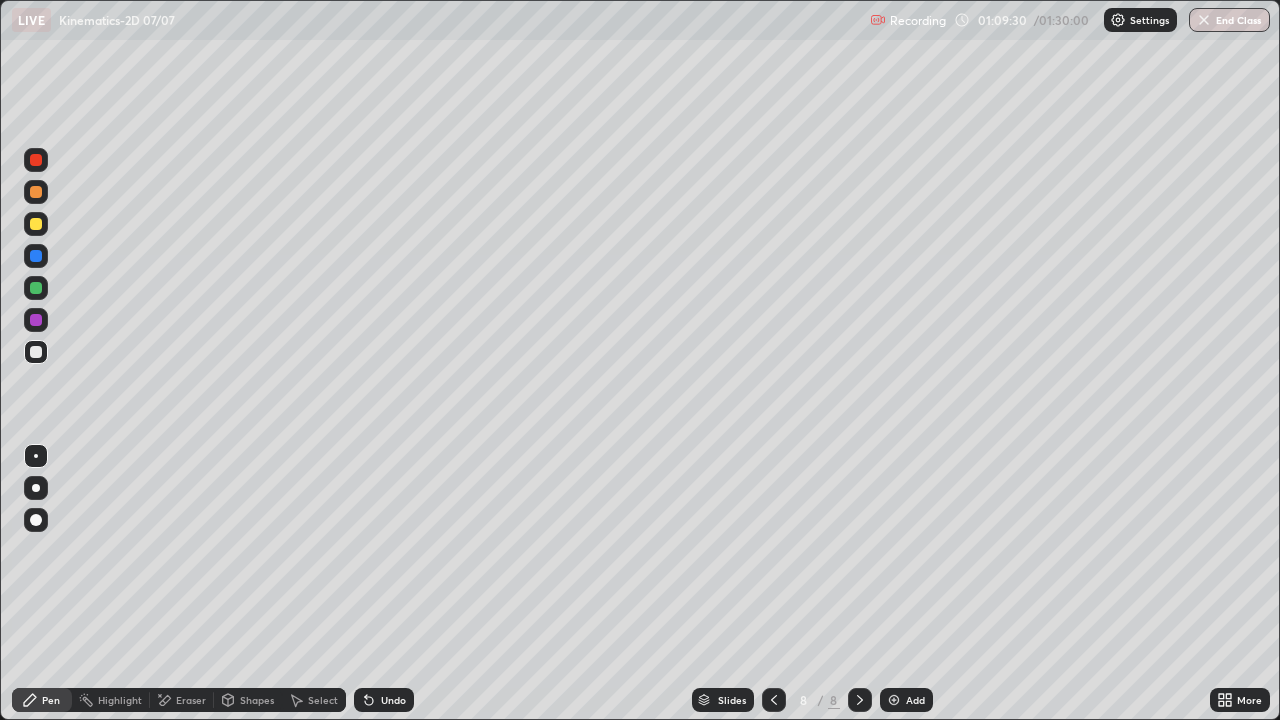 click at bounding box center (36, 224) 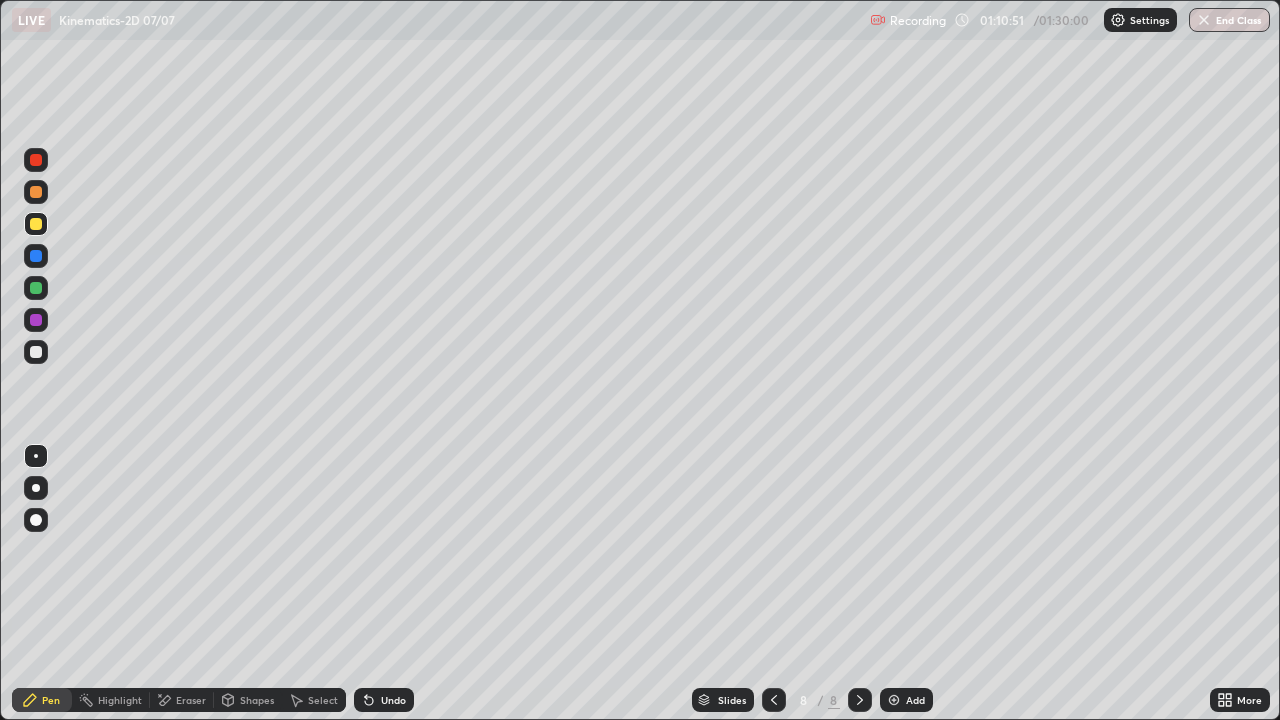 click 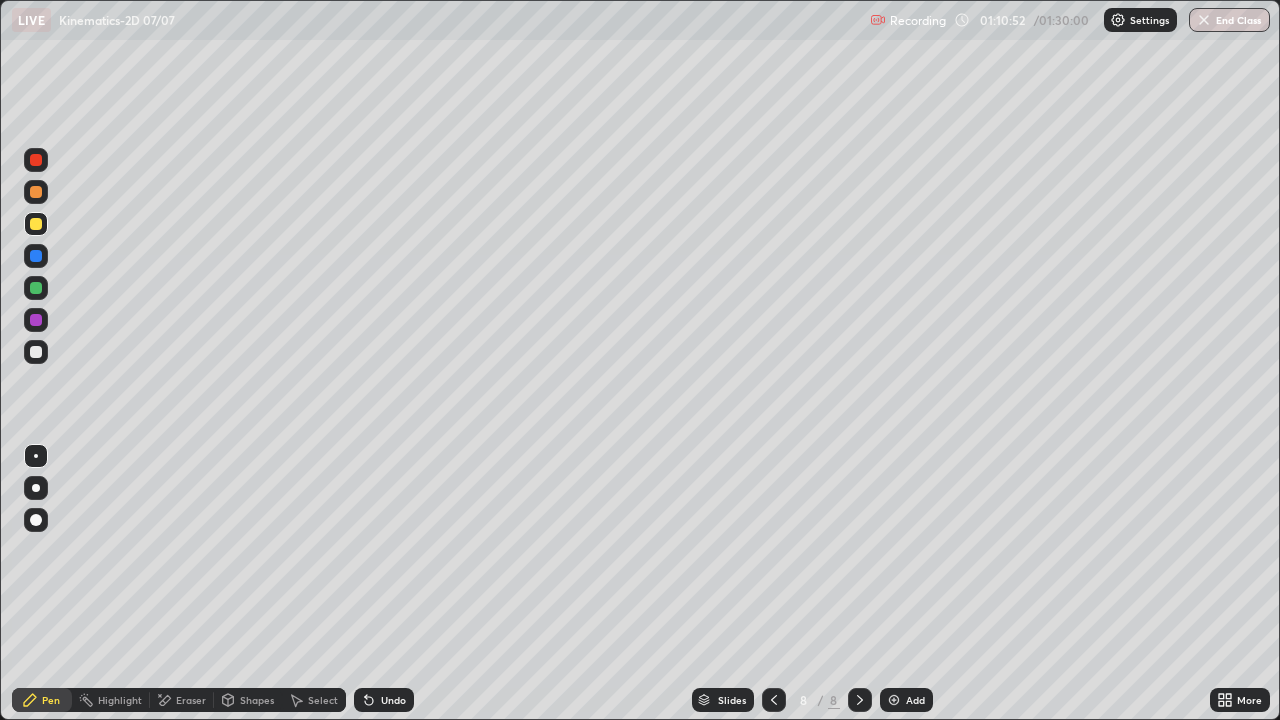 click at bounding box center [894, 700] 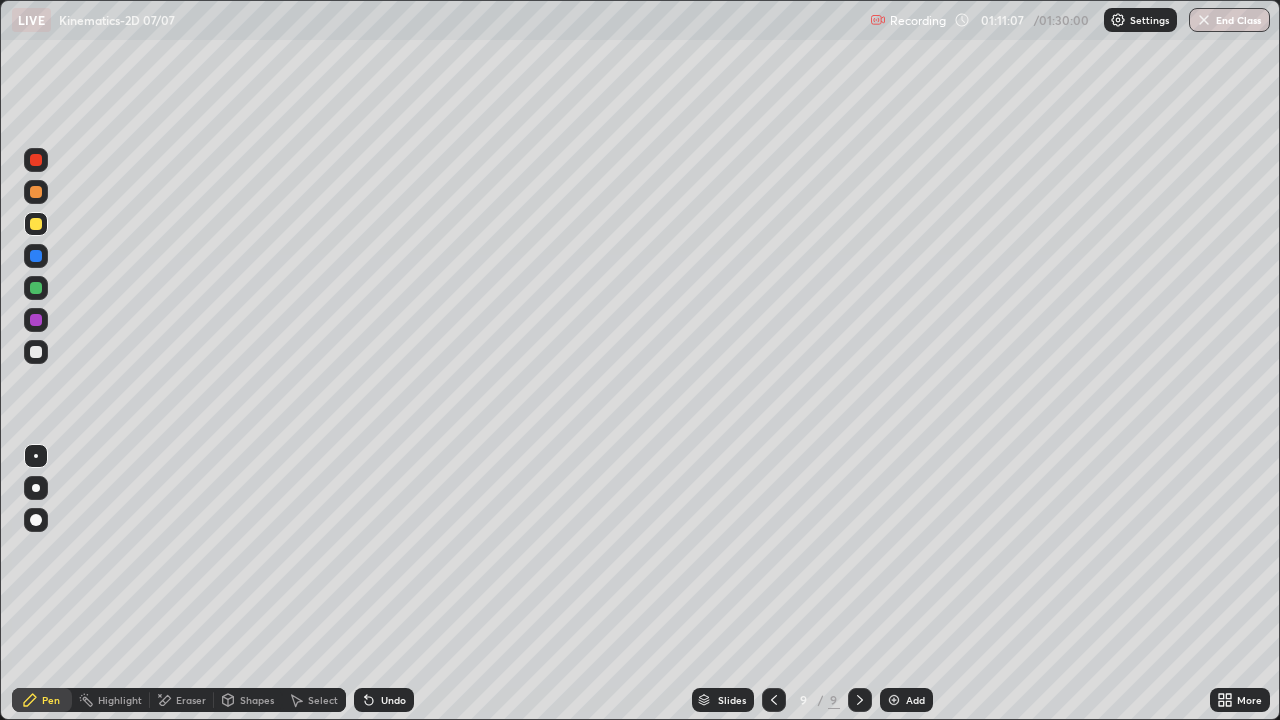 click on "Undo" at bounding box center [393, 700] 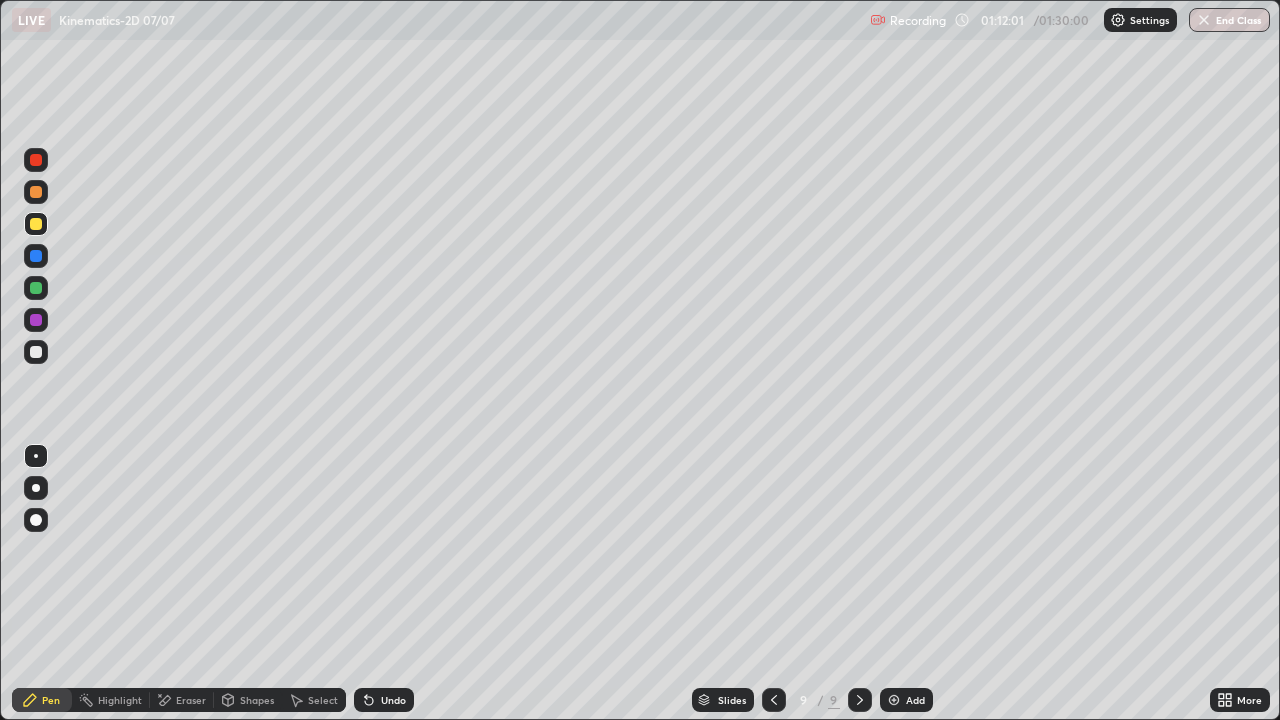 click 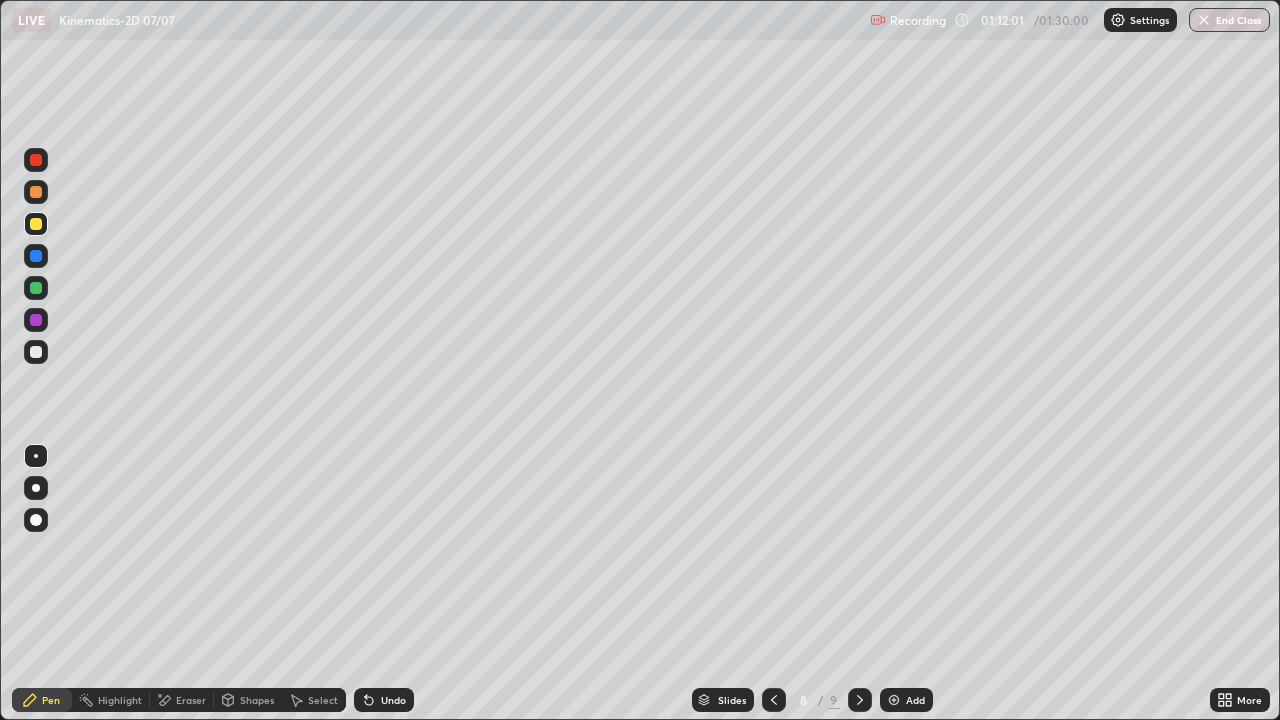 click 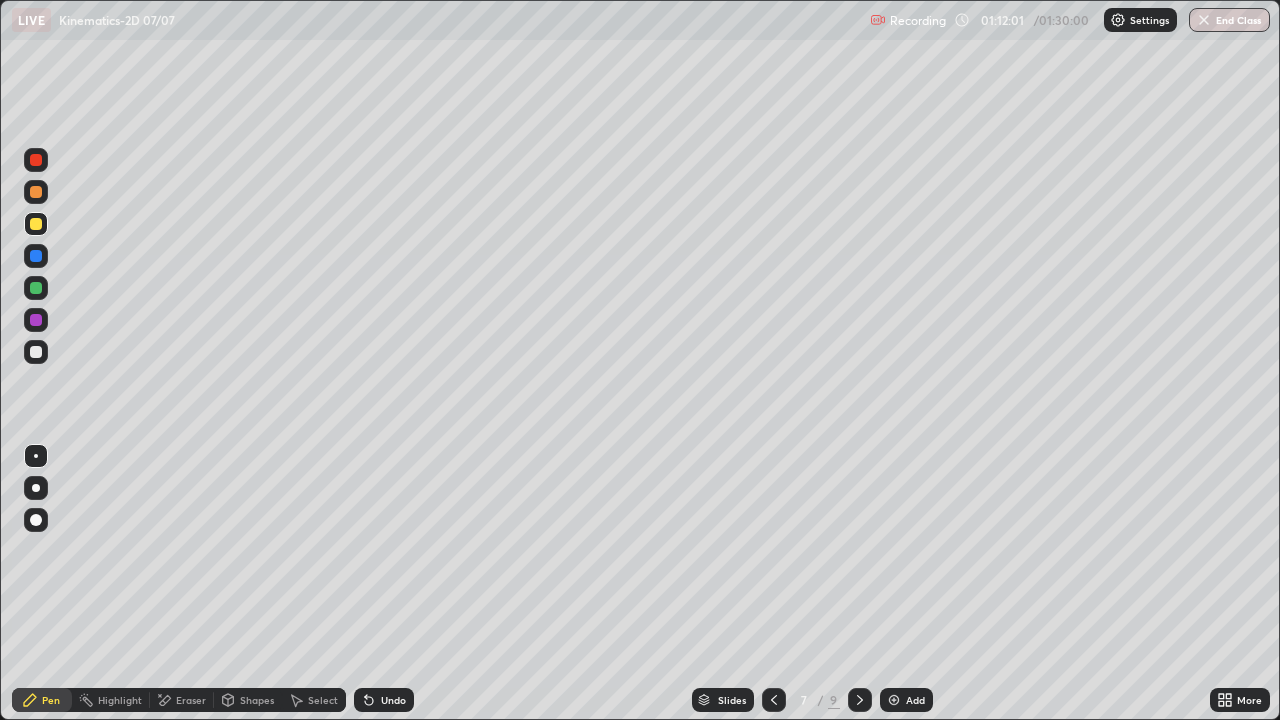 click 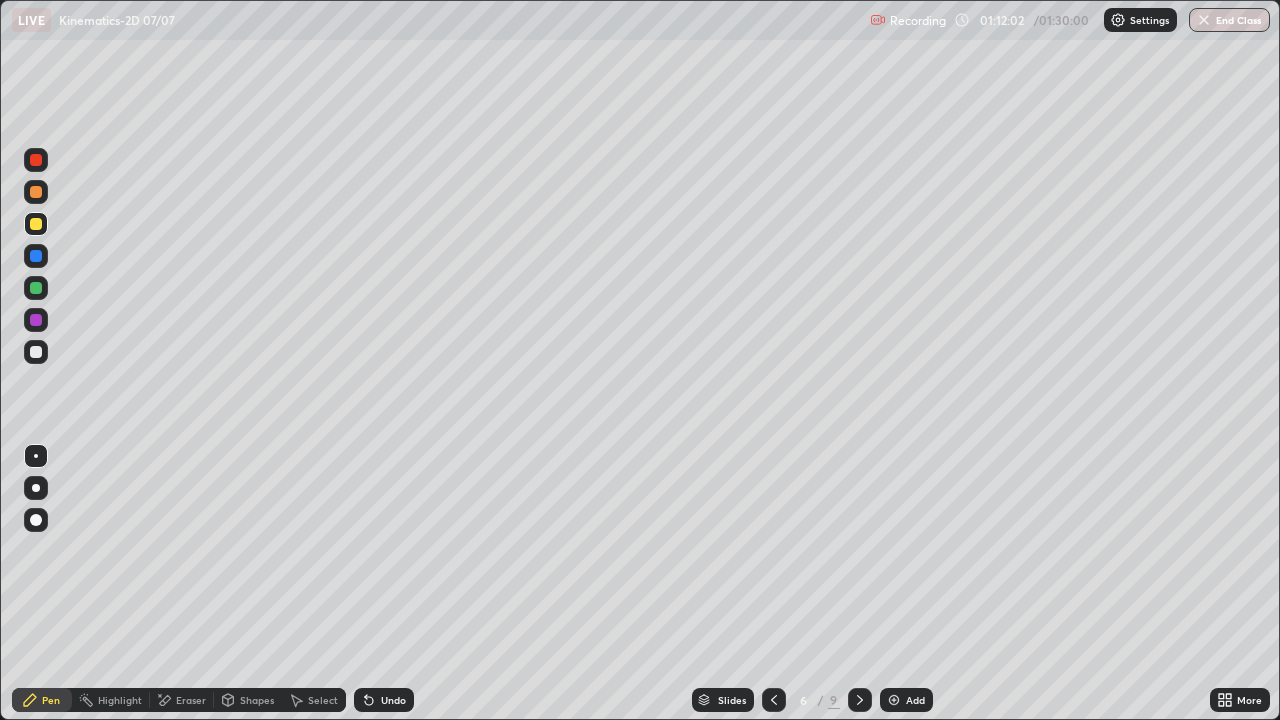 click 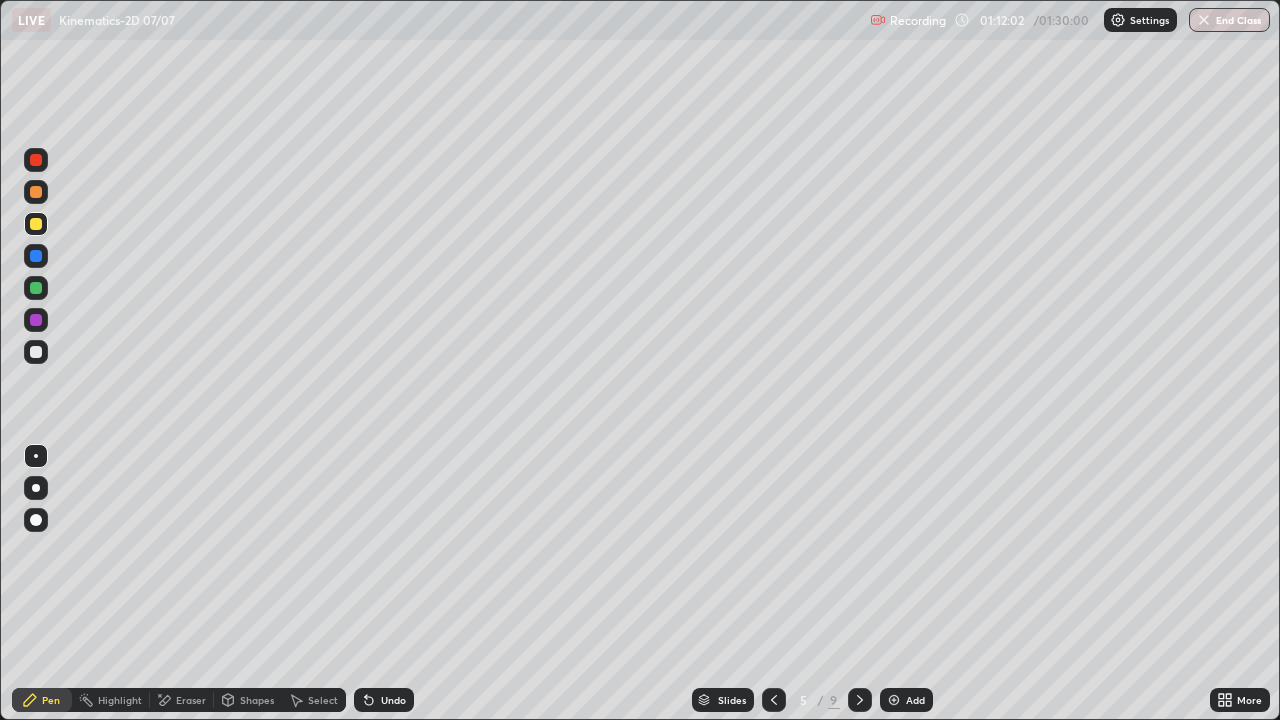 click at bounding box center [774, 700] 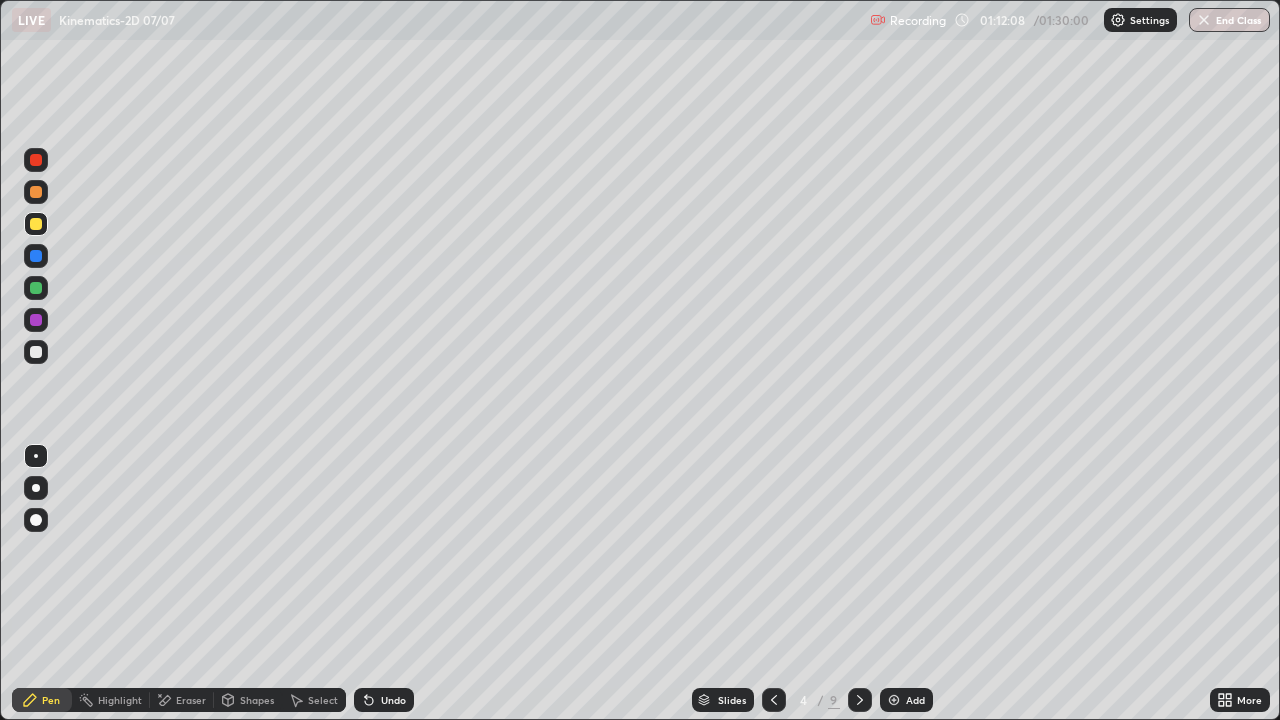 click 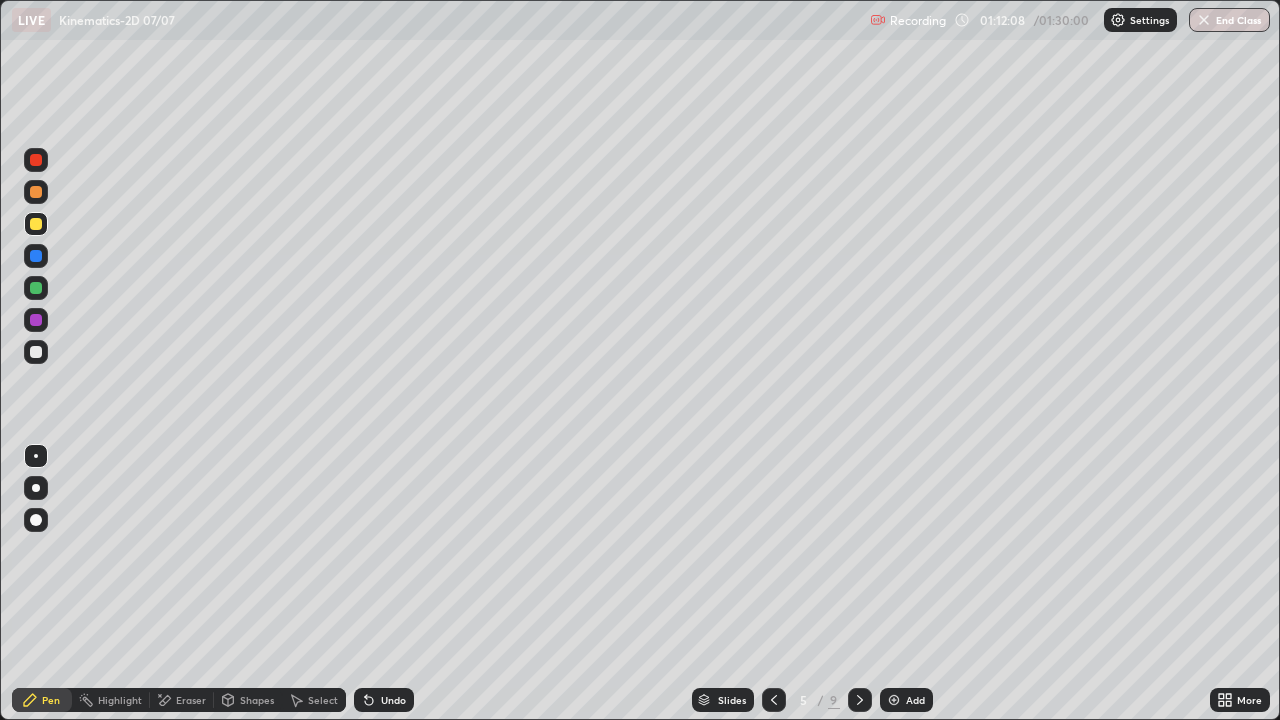 click 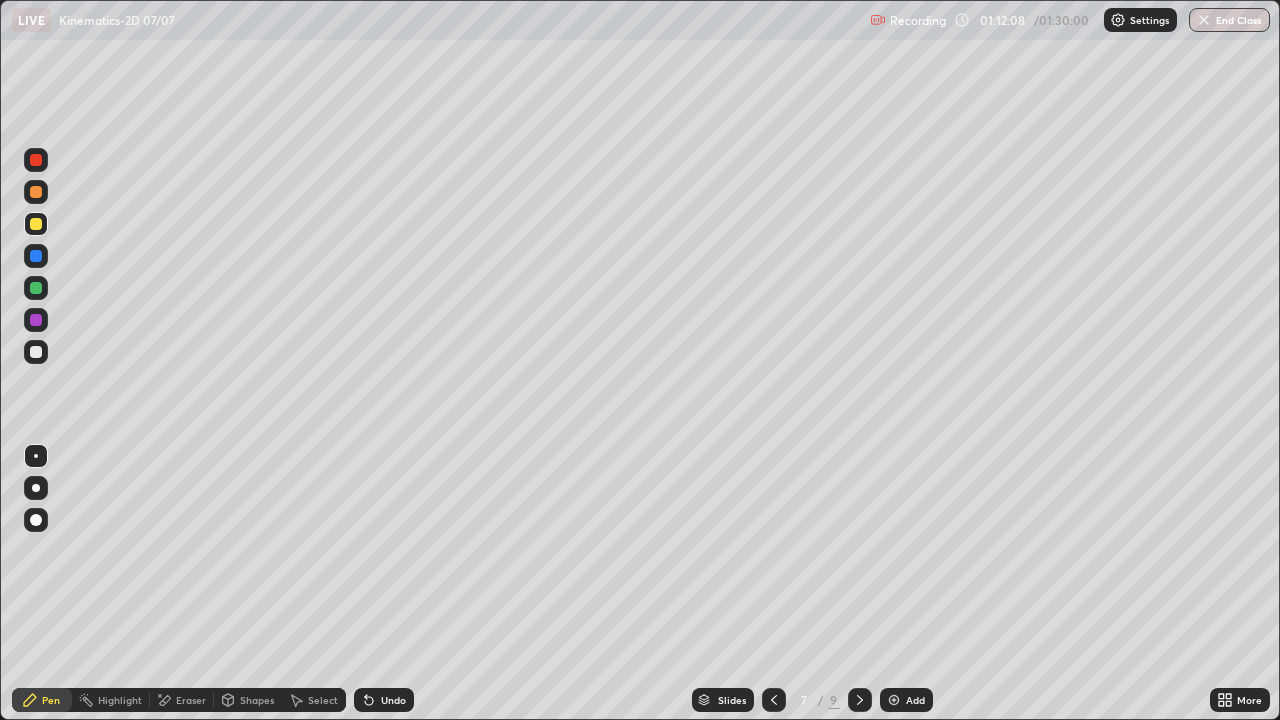 click 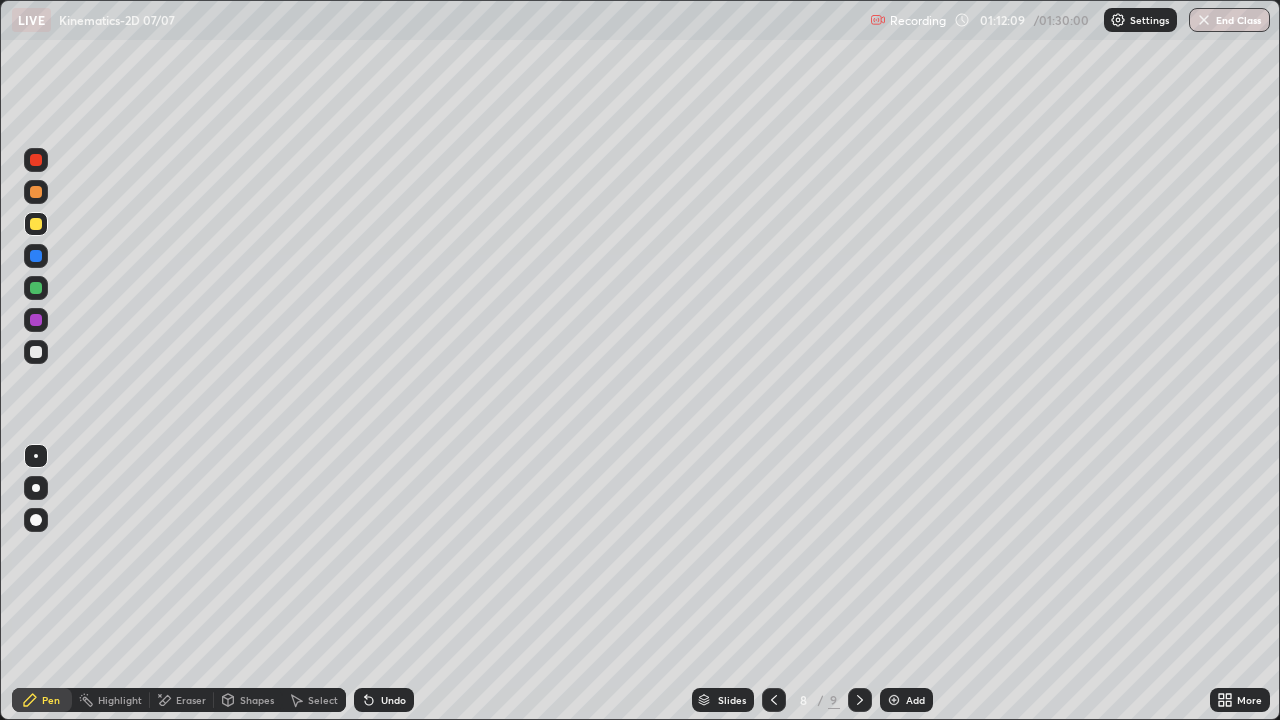 click 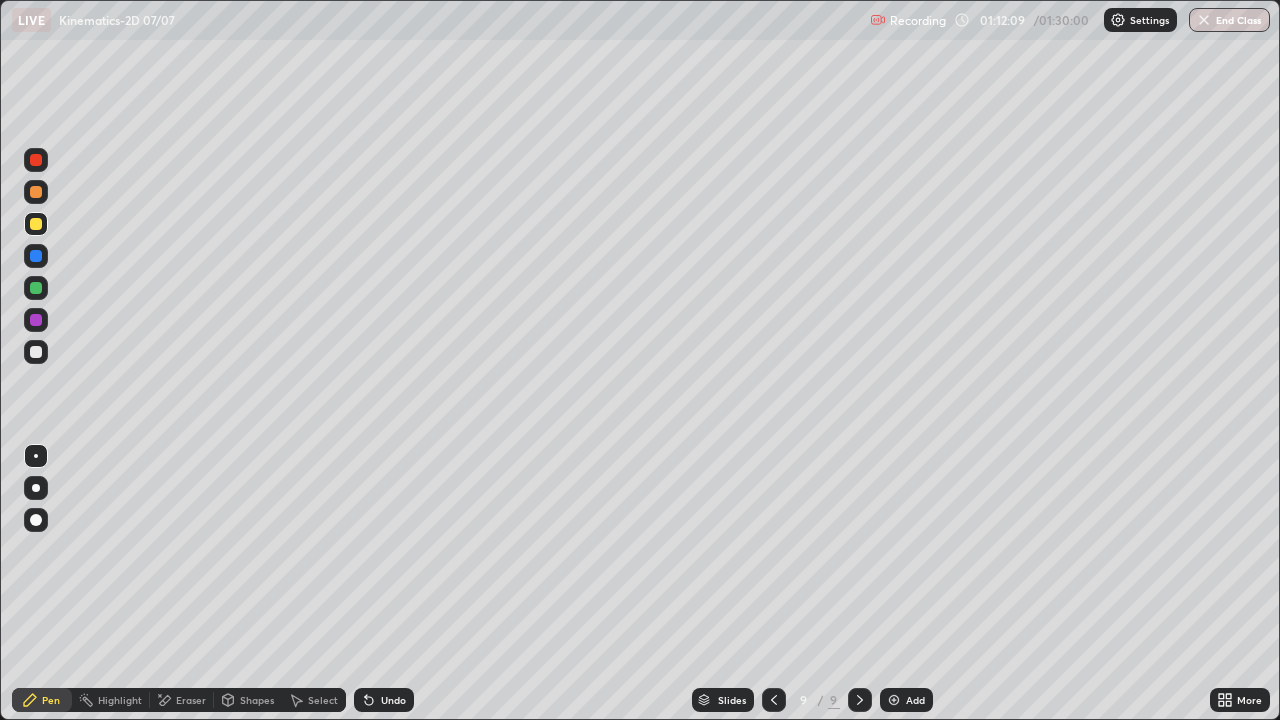 click 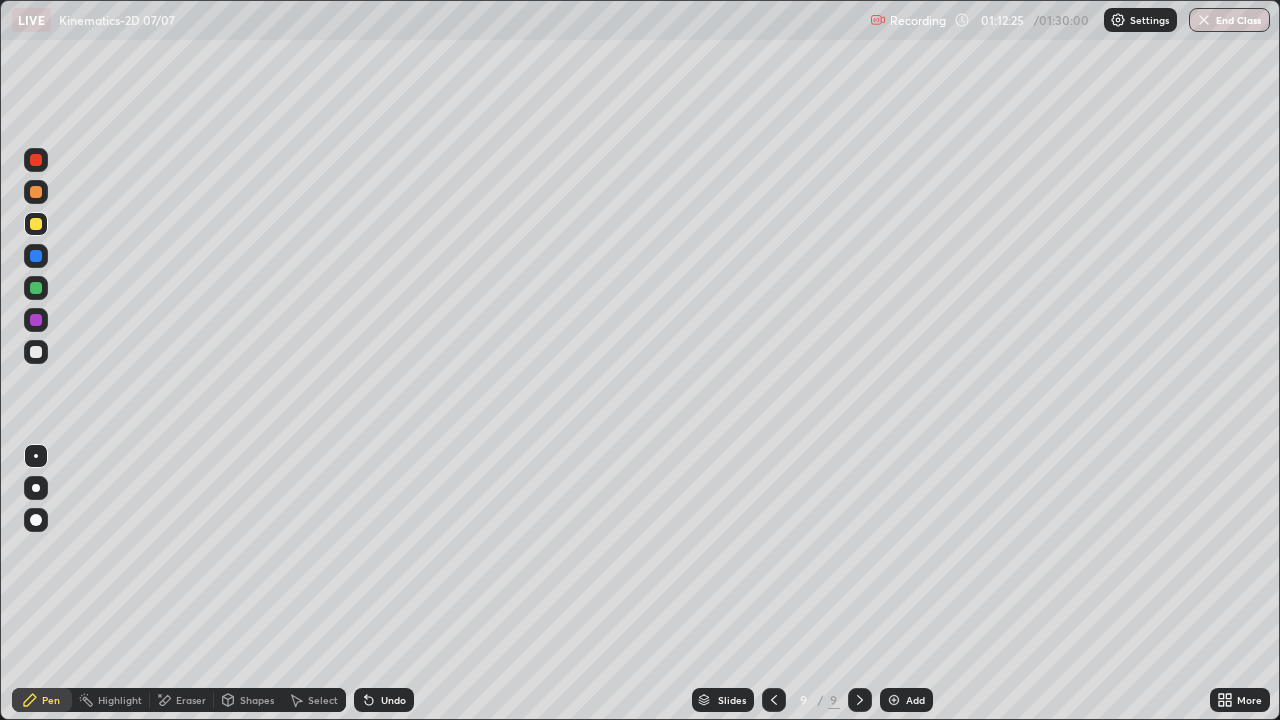 click at bounding box center (36, 160) 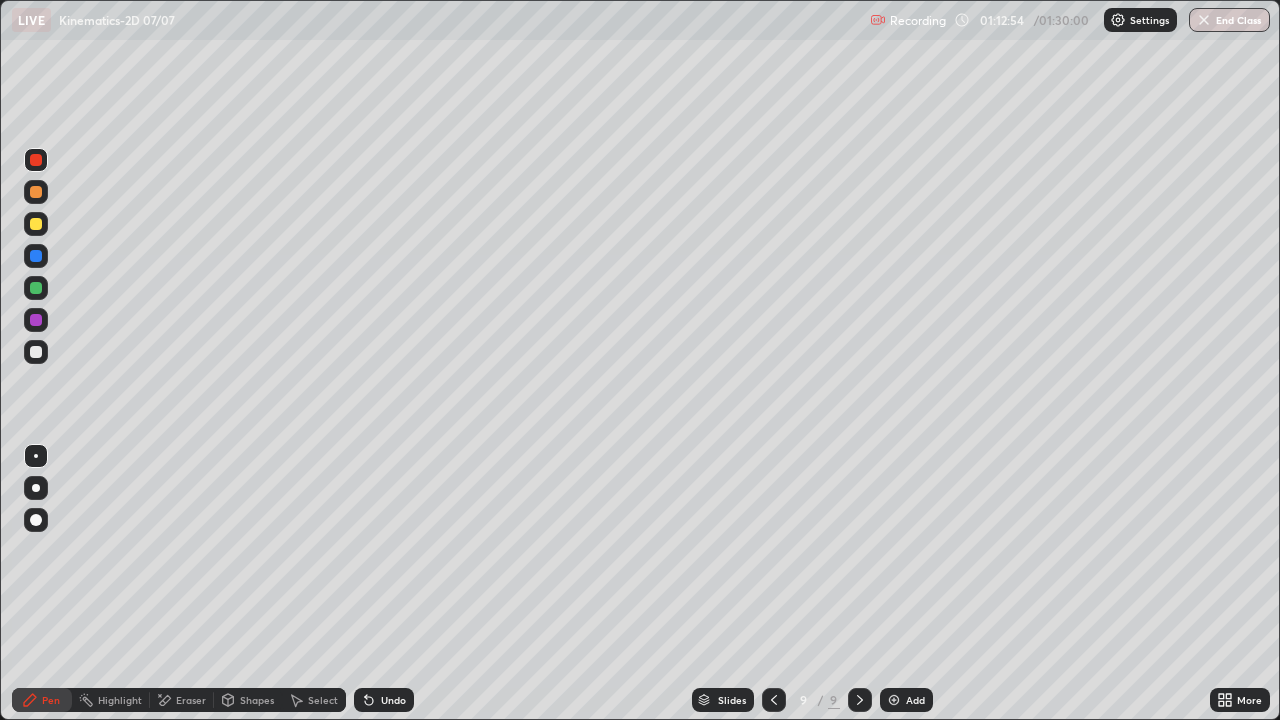 click at bounding box center (36, 224) 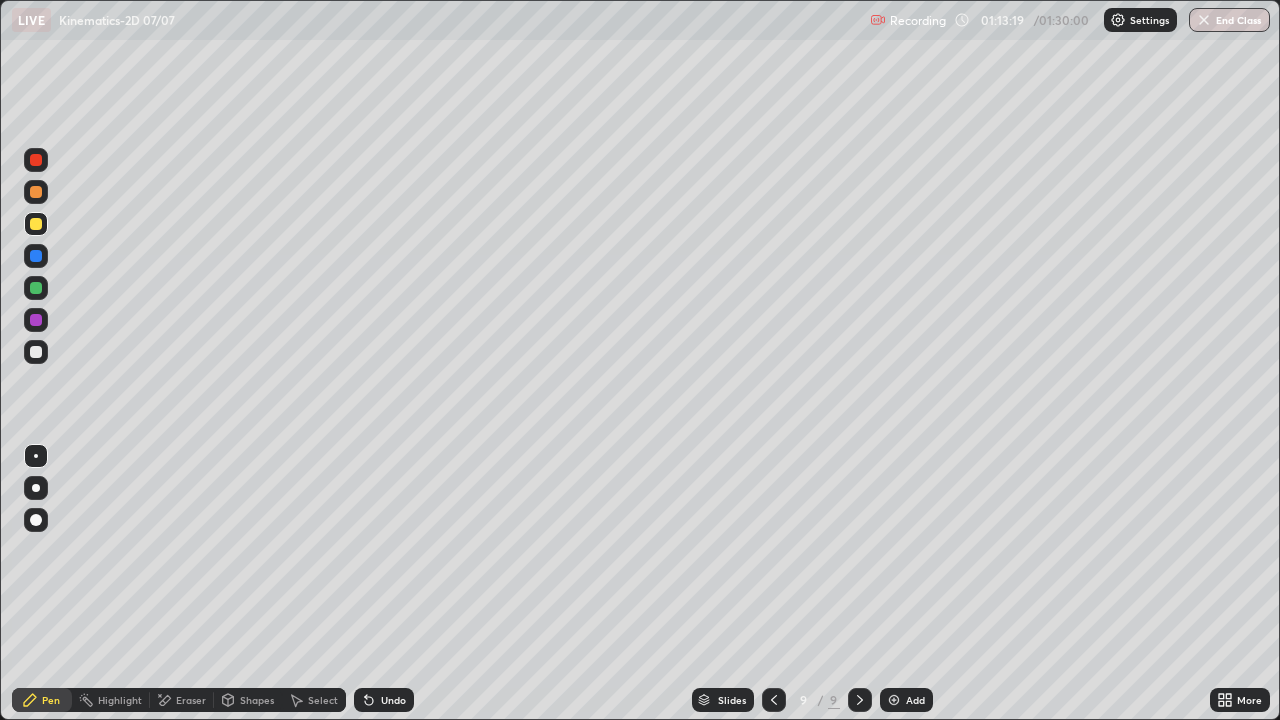 click at bounding box center (36, 352) 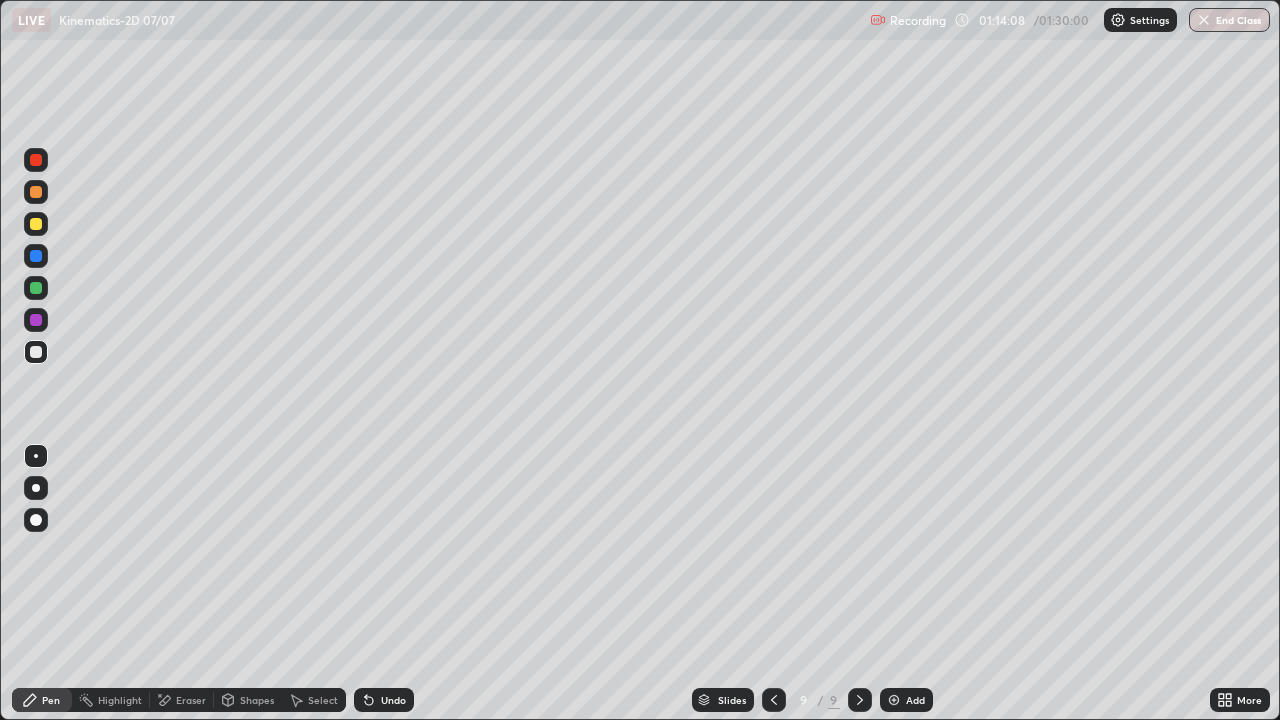 click 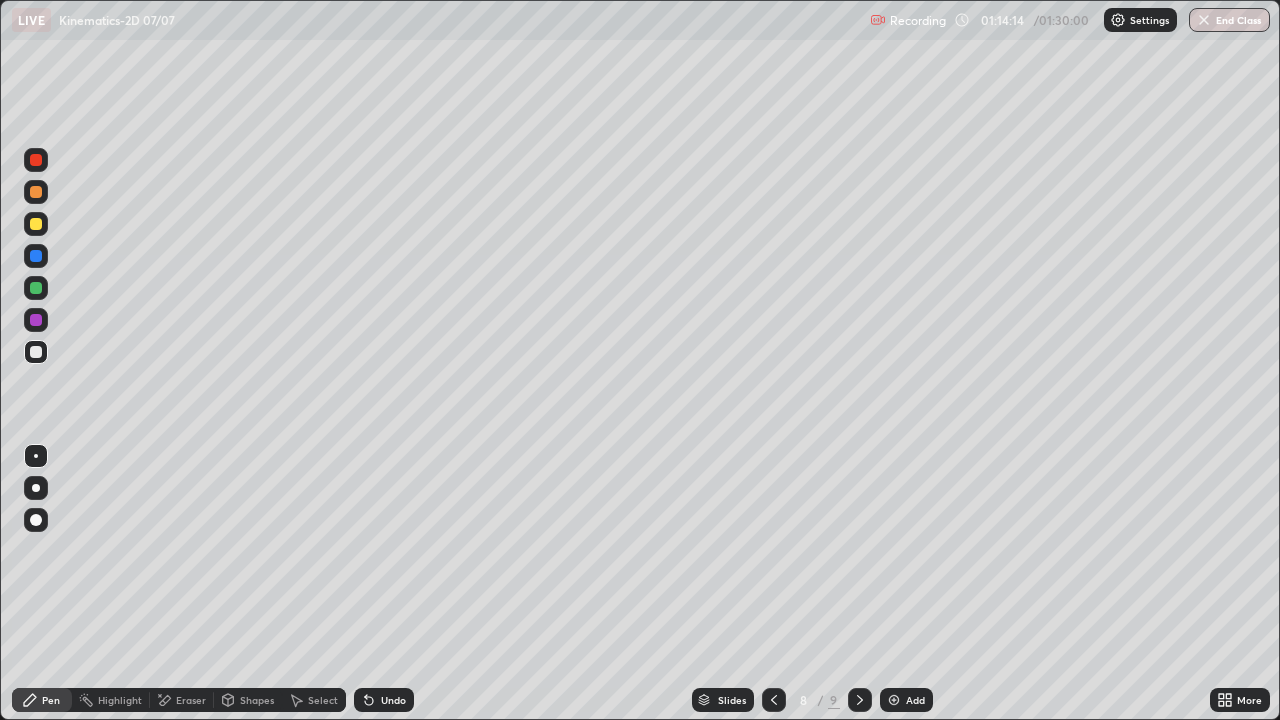 click 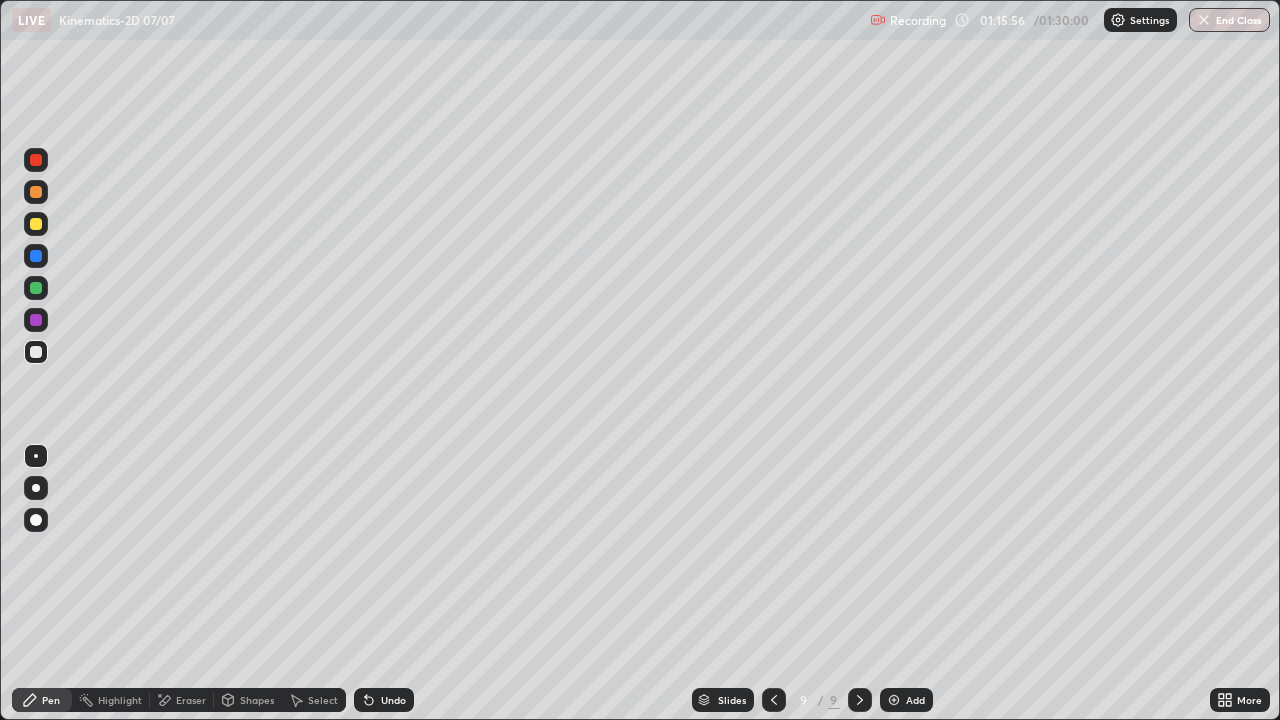 click at bounding box center (36, 224) 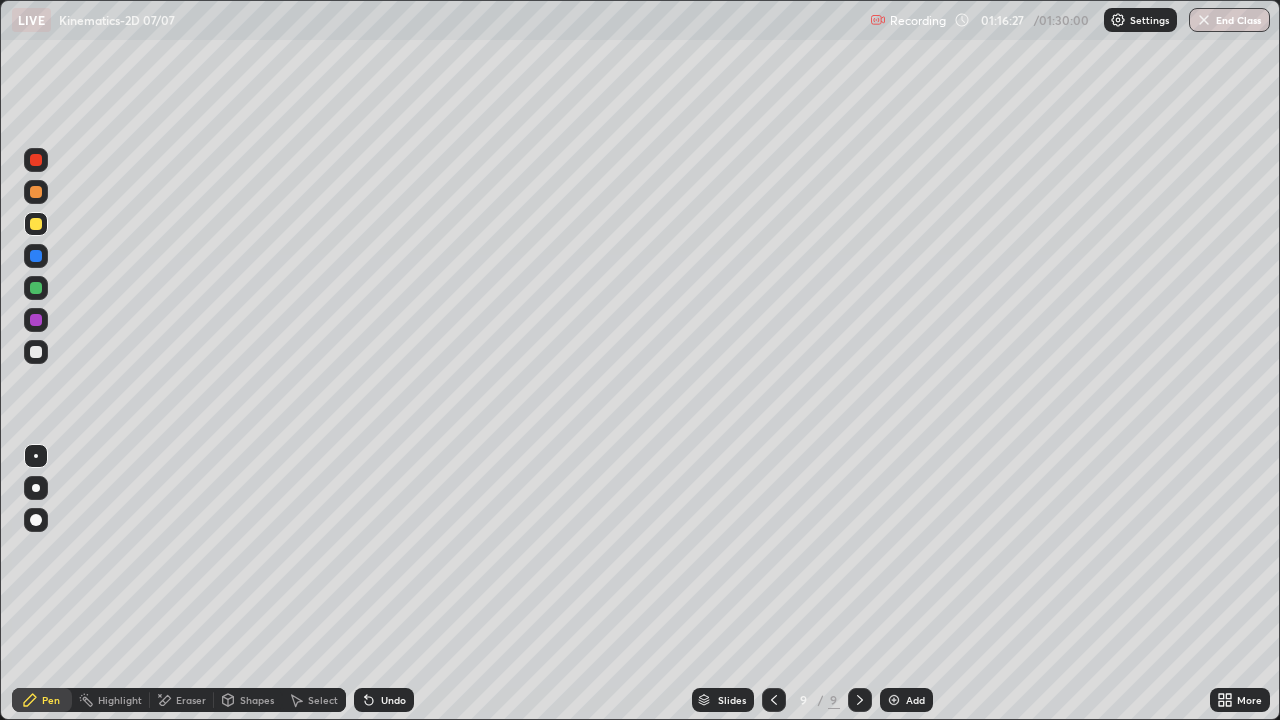 click at bounding box center [36, 352] 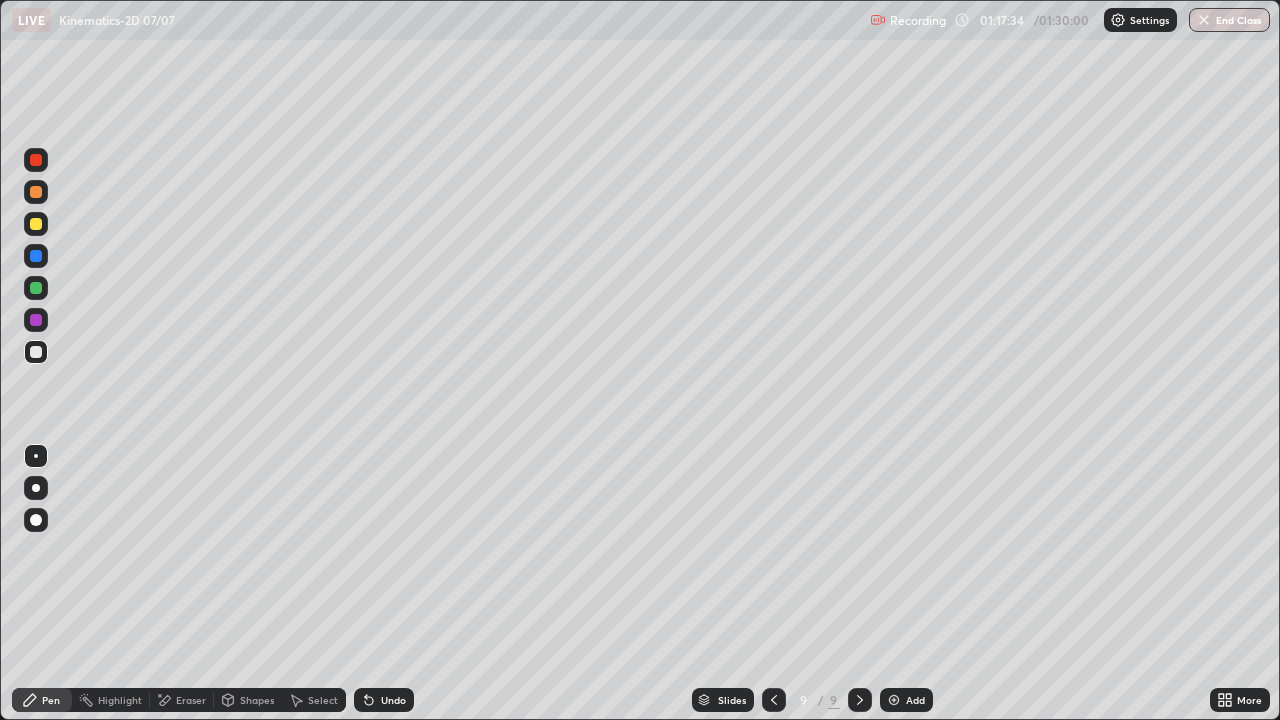 click at bounding box center [36, 224] 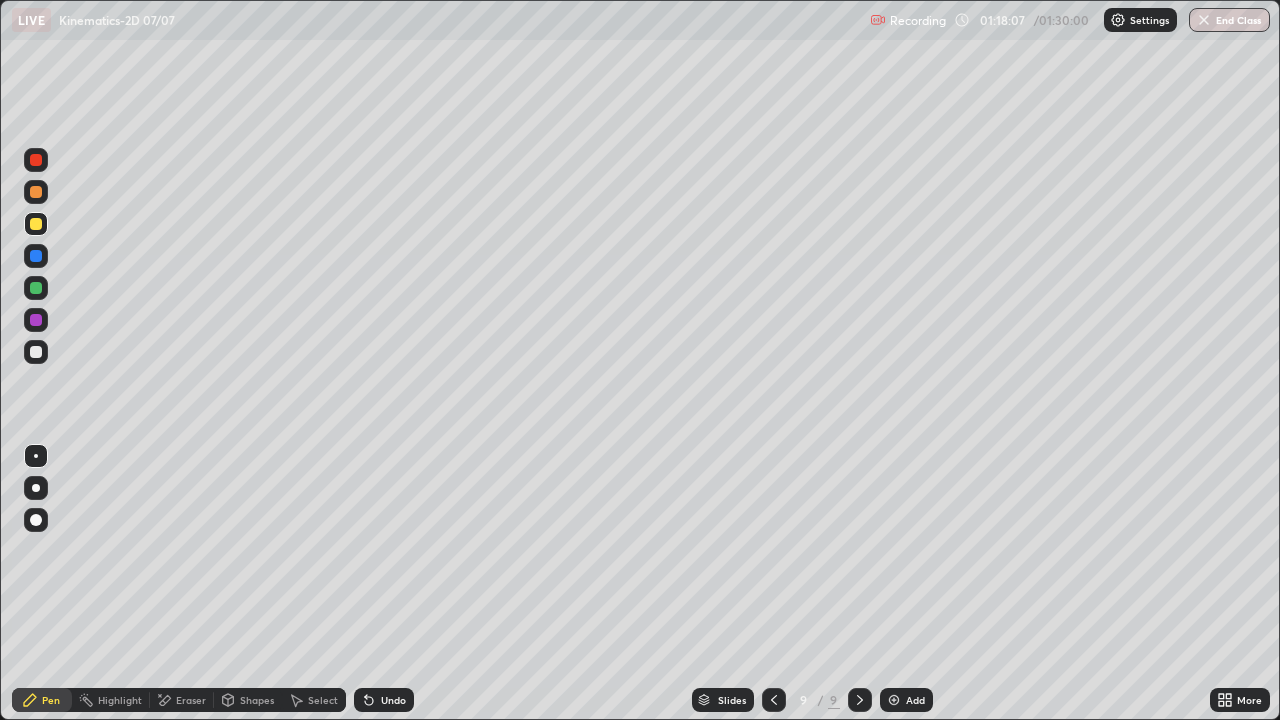 click at bounding box center (36, 352) 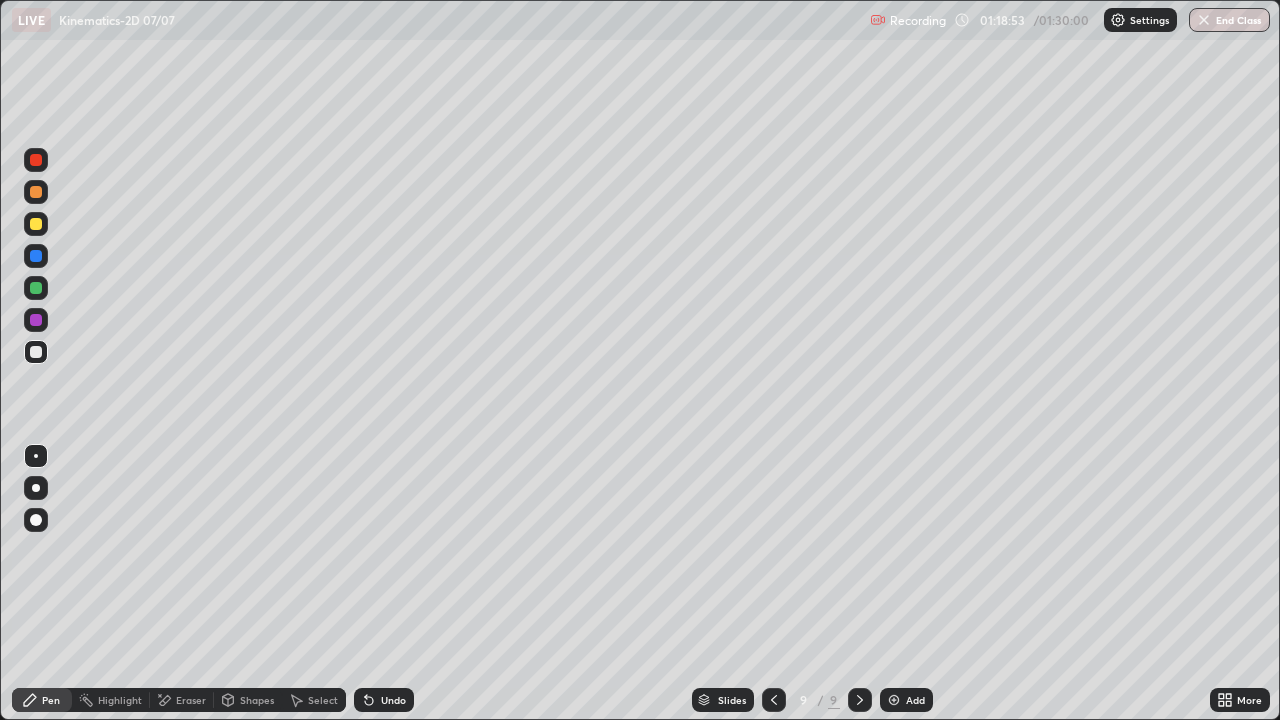 click 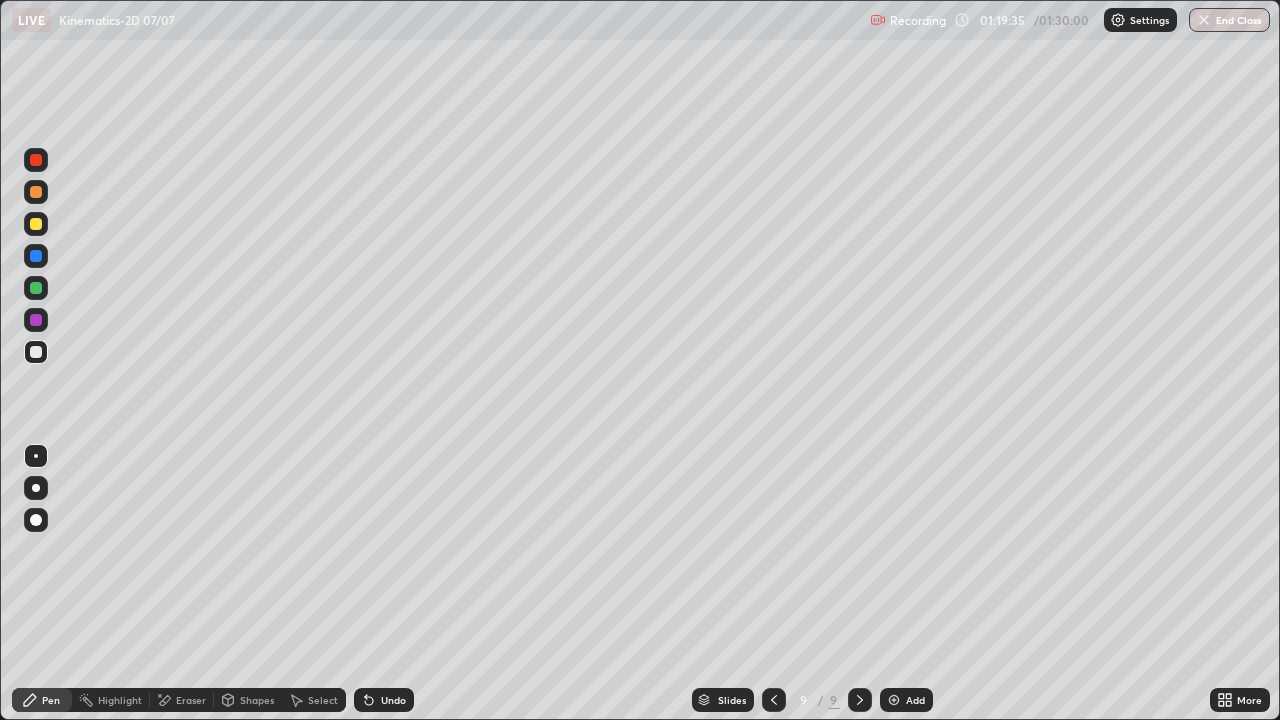 click at bounding box center [894, 700] 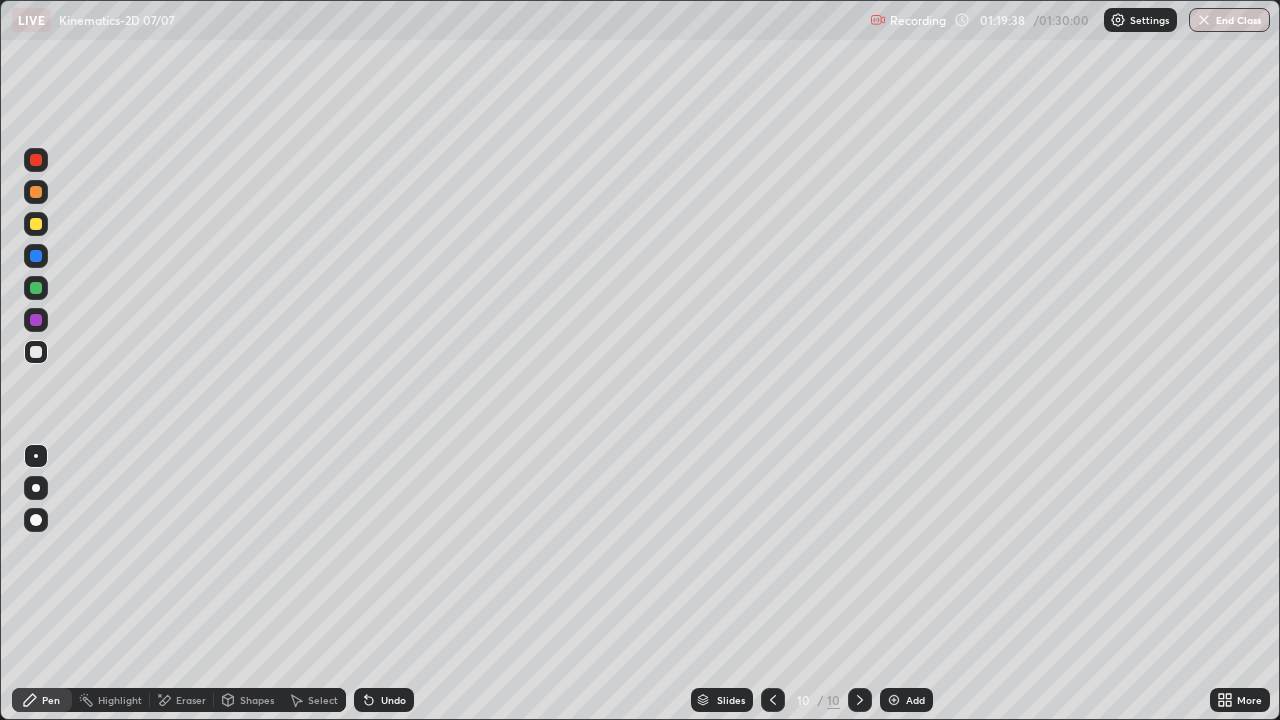 click 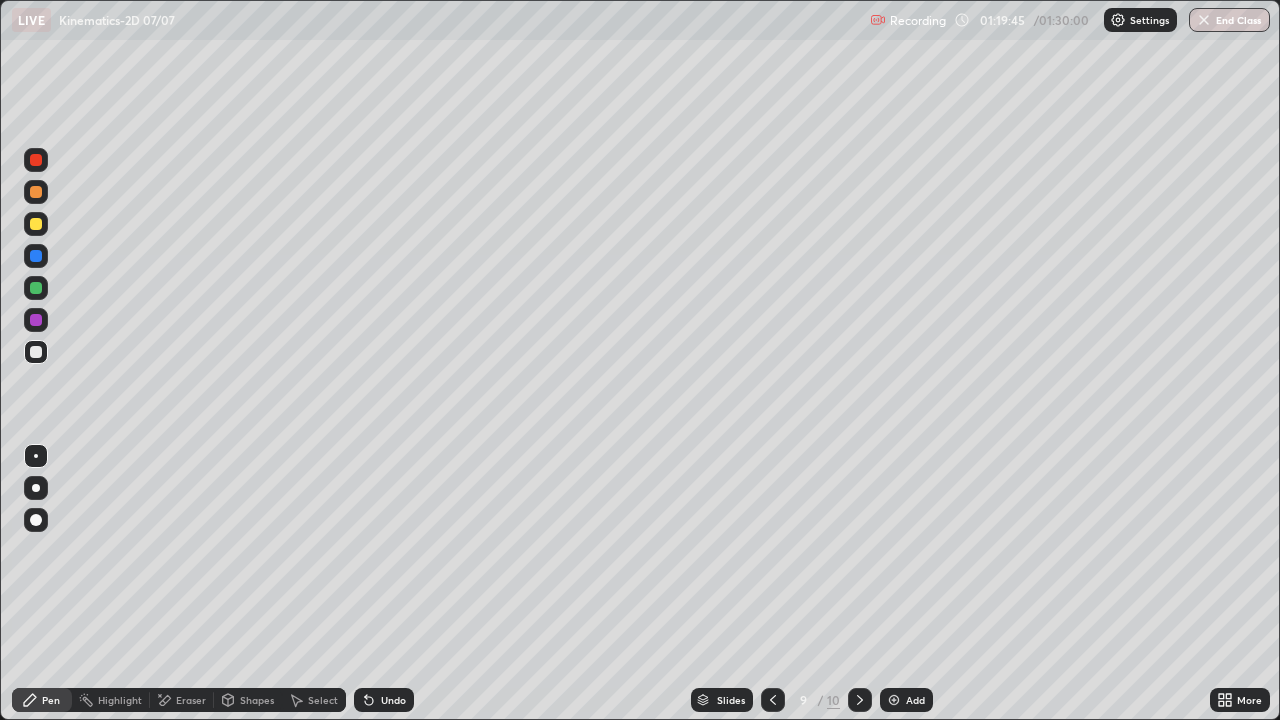 click 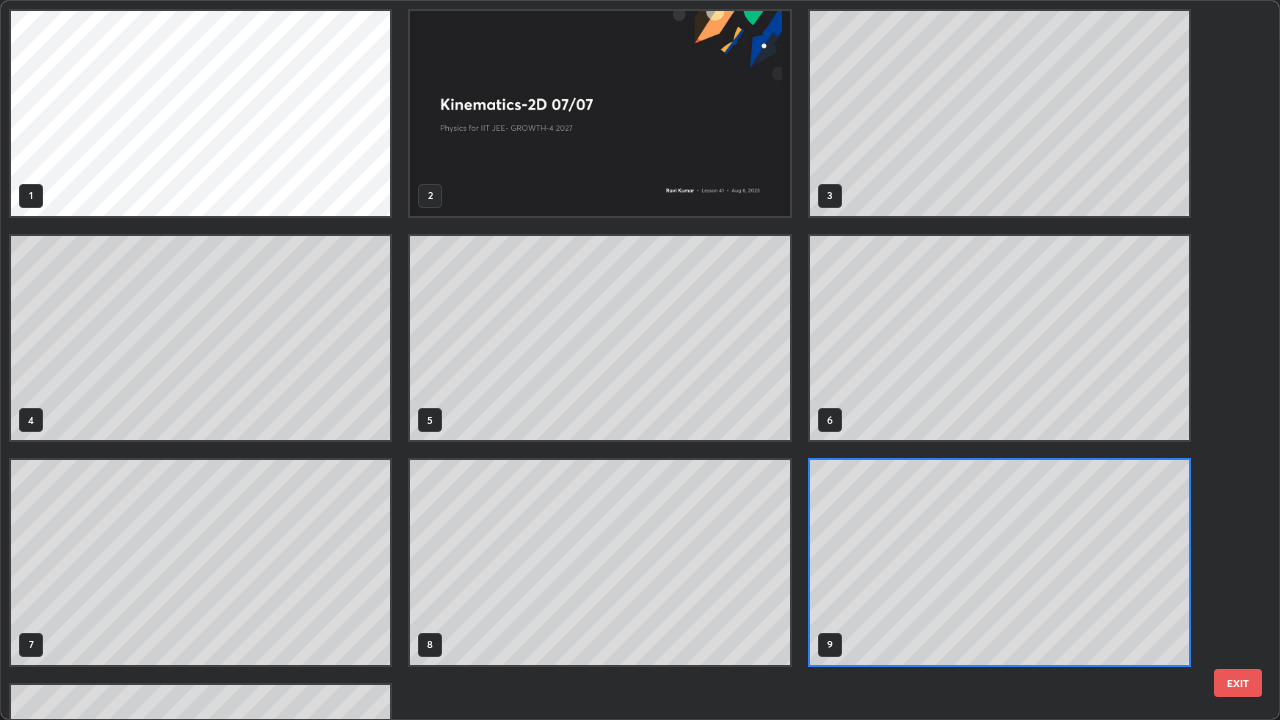 scroll, scrollTop: 7, scrollLeft: 11, axis: both 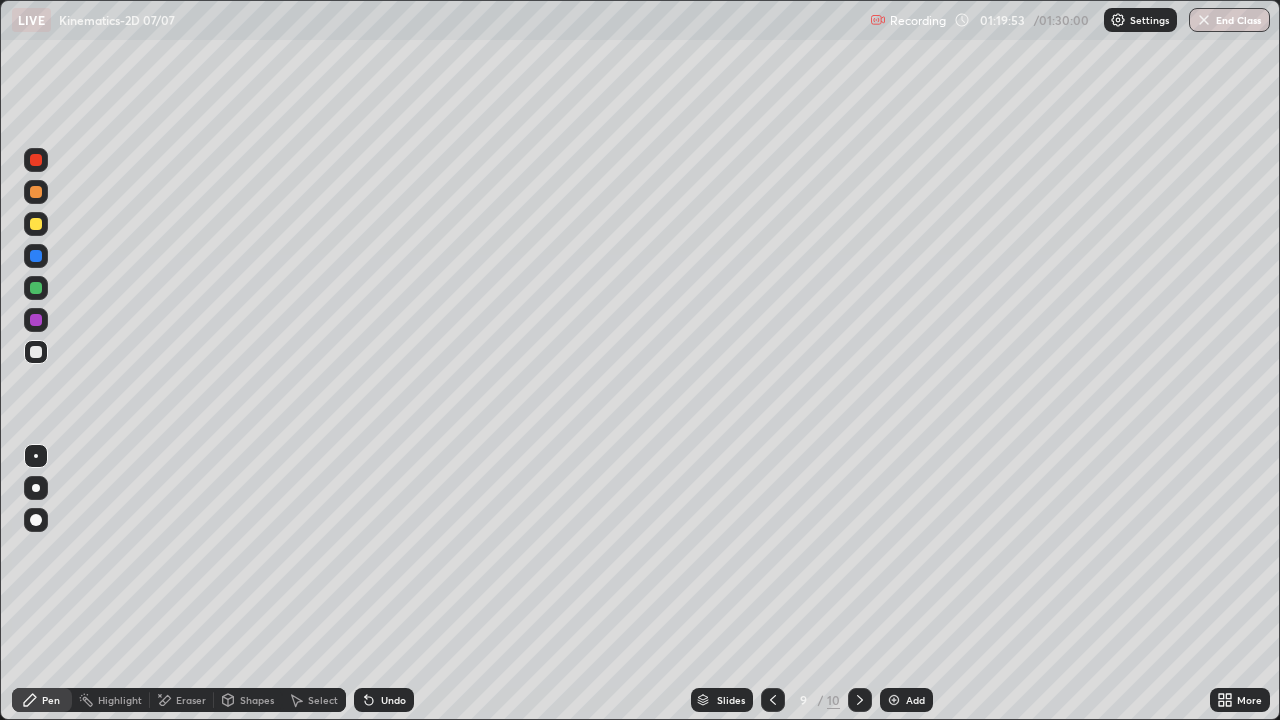click 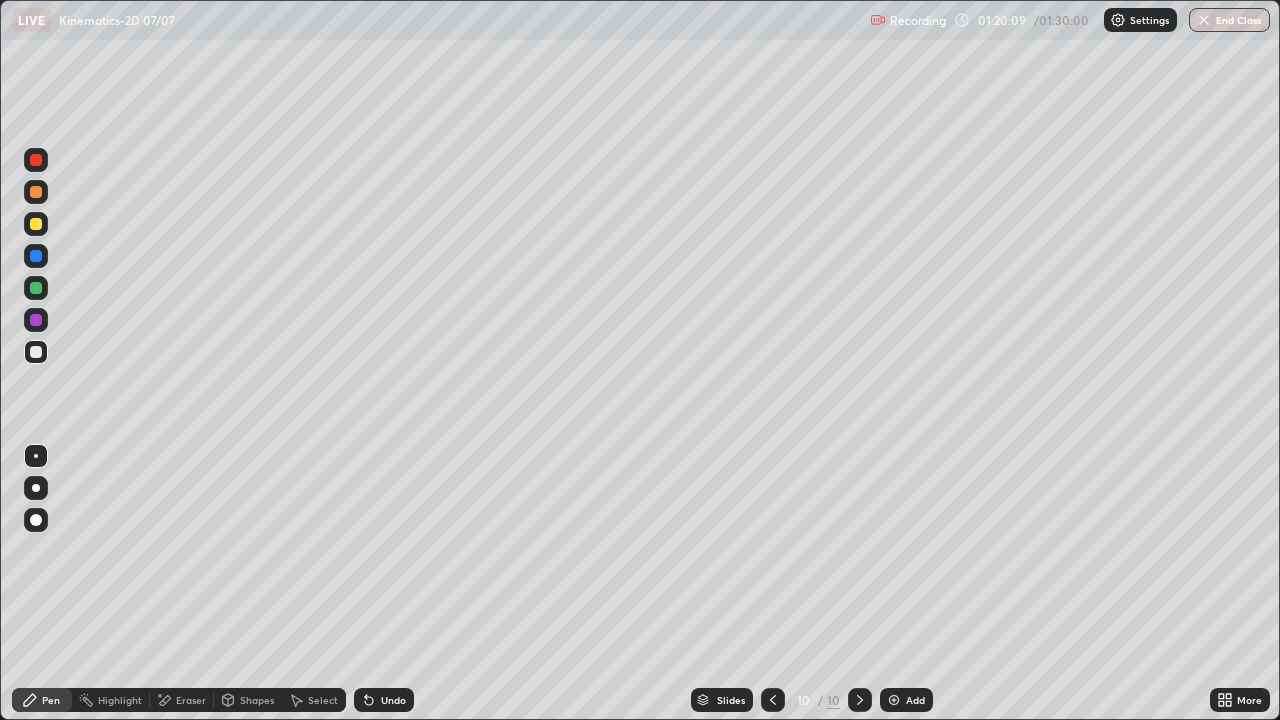 click at bounding box center [36, 224] 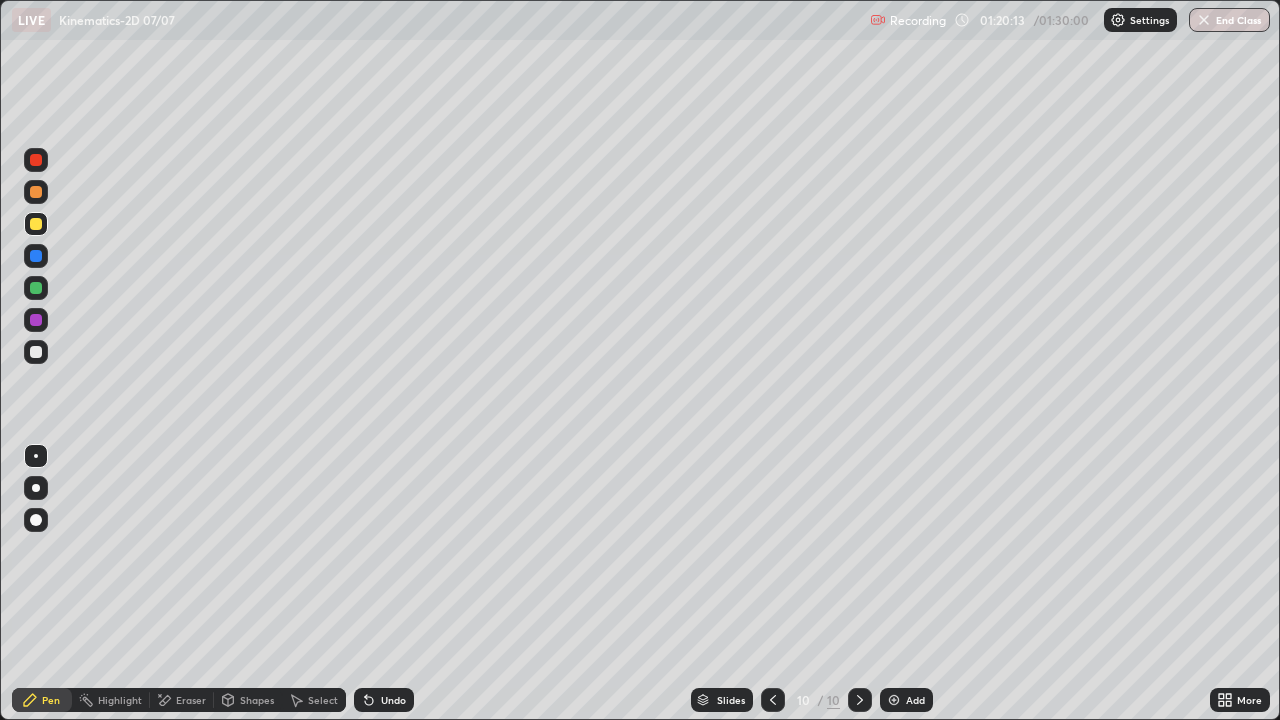 click 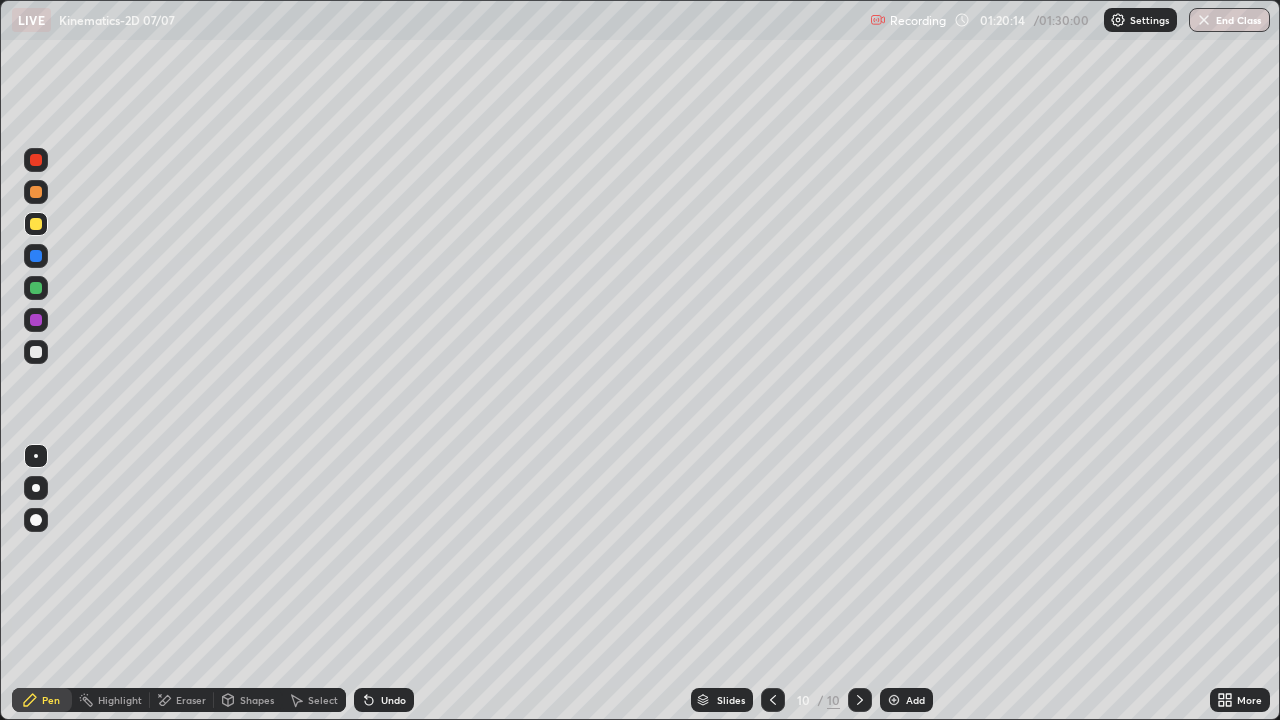click 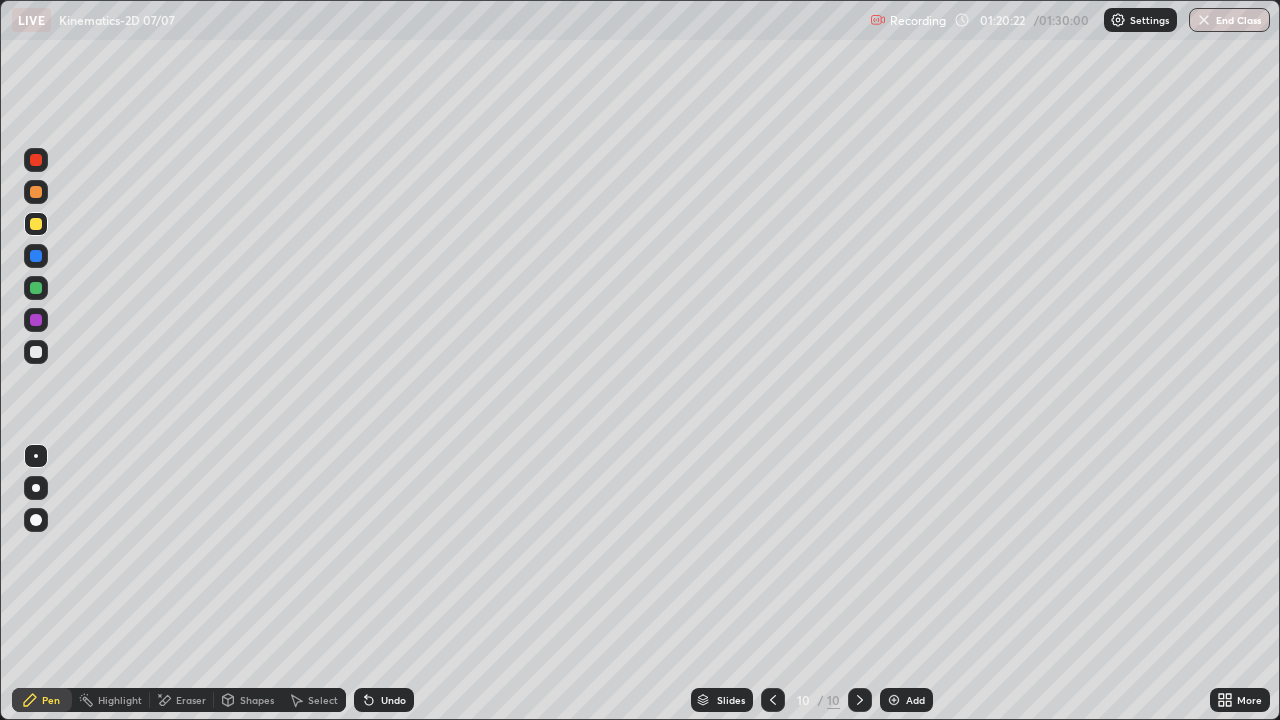 click at bounding box center (36, 352) 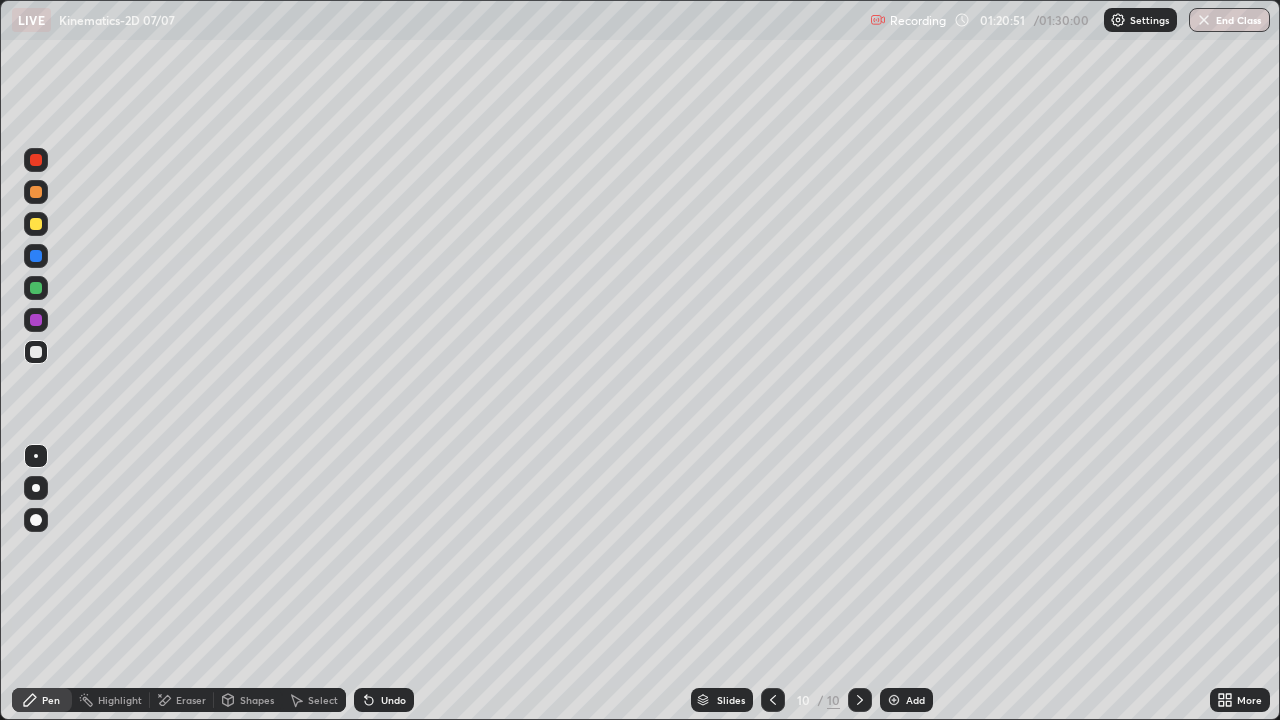 click 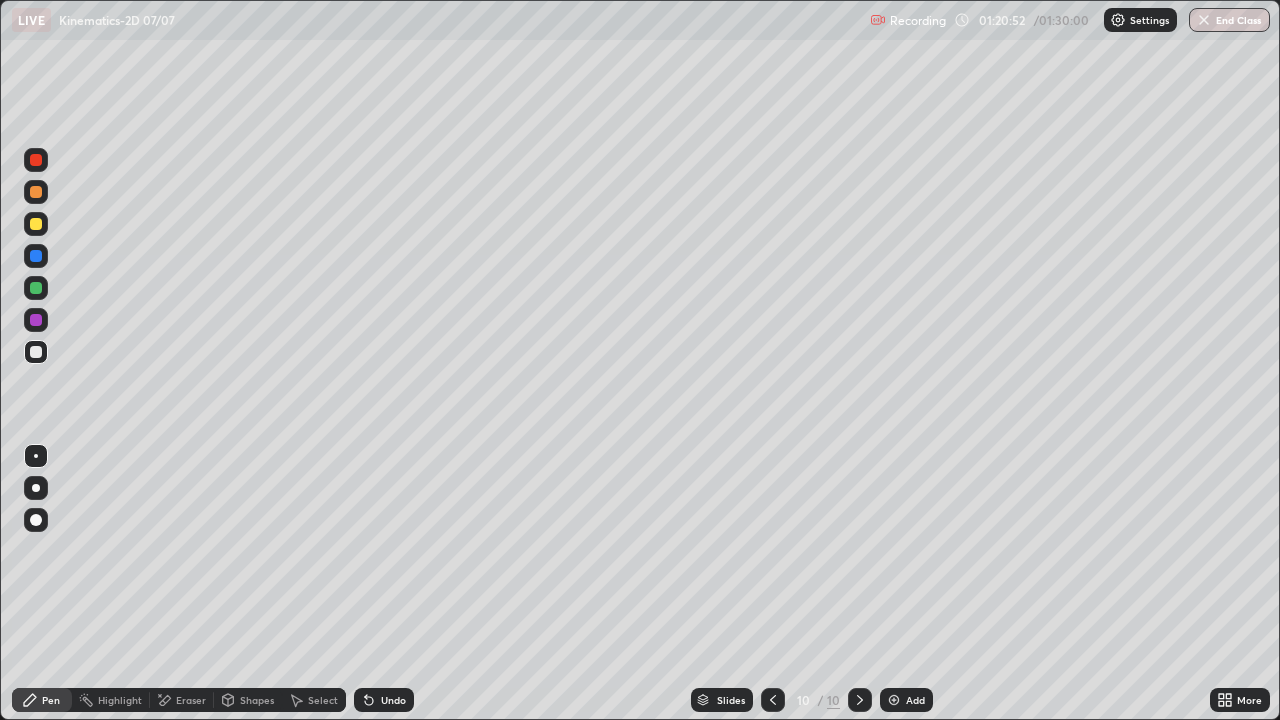 click 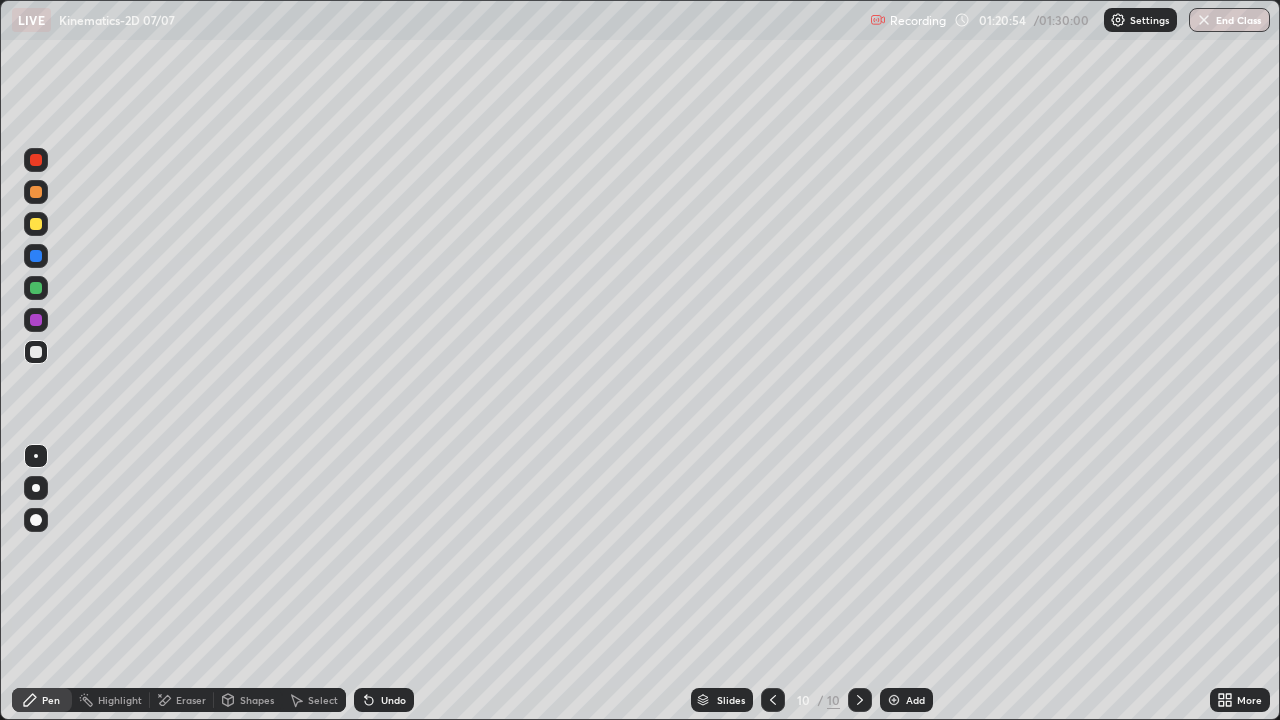 click 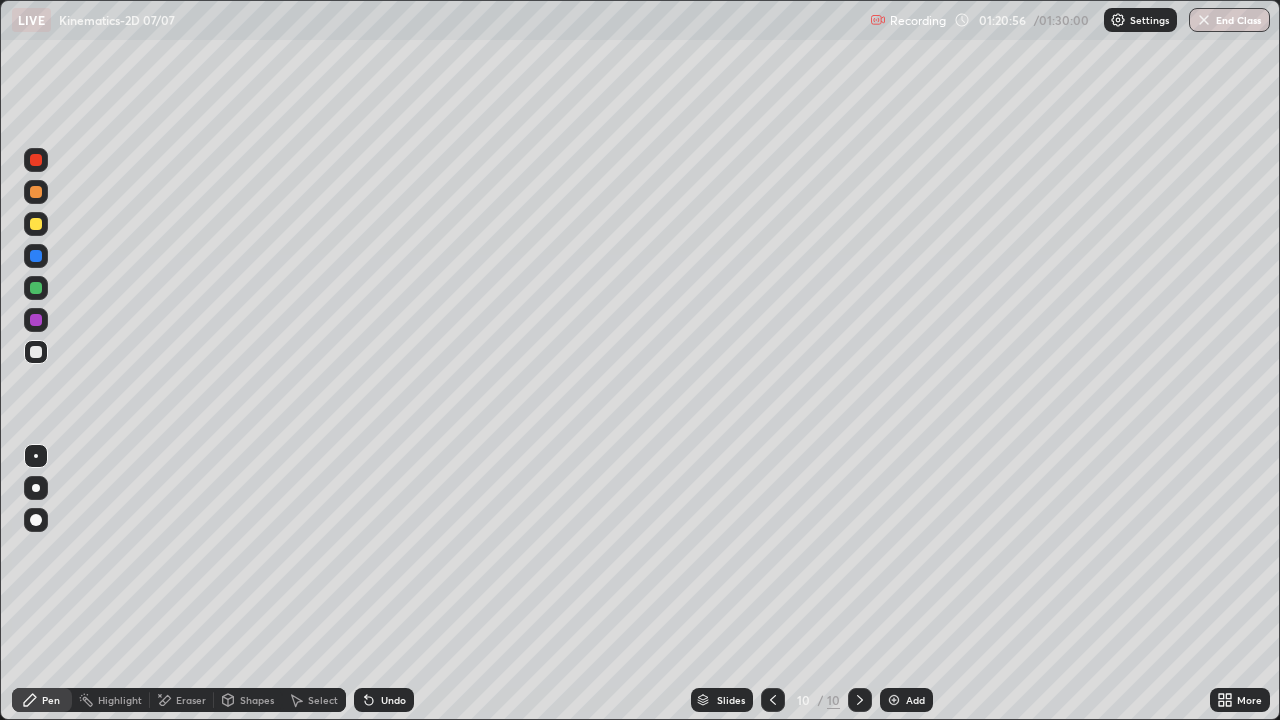 click on "Undo" at bounding box center (393, 700) 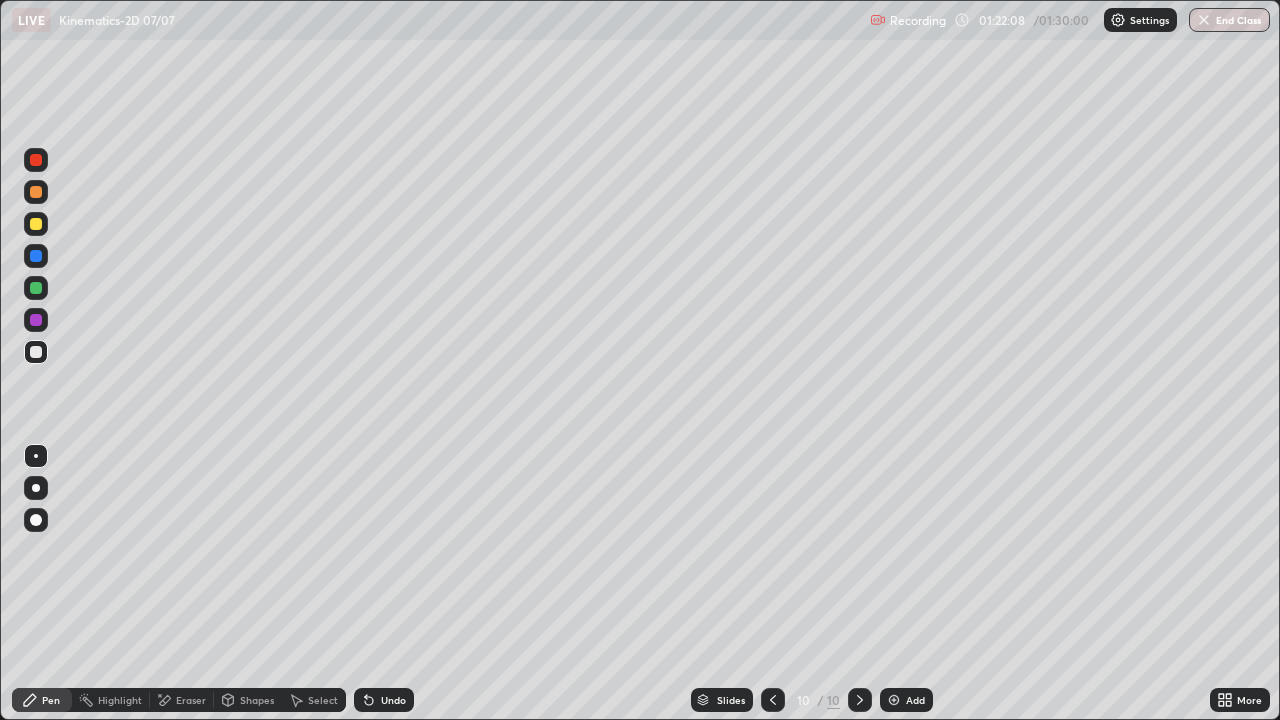 click at bounding box center (36, 224) 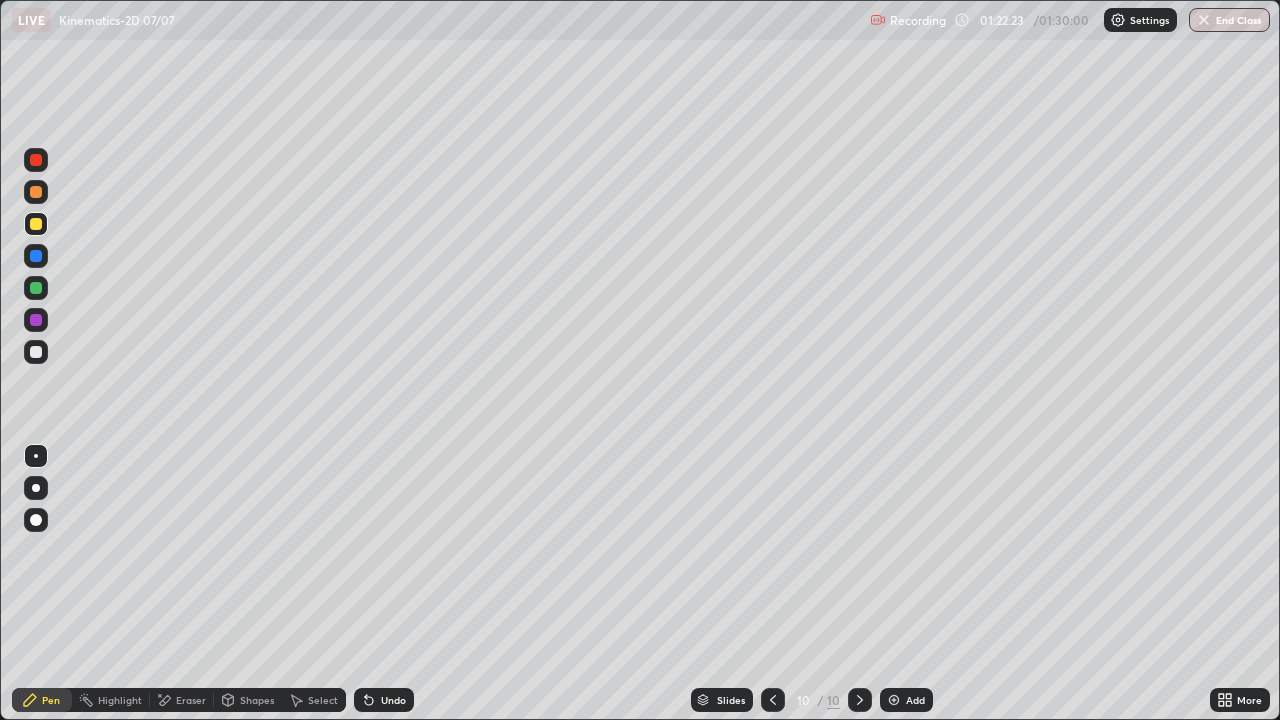 click at bounding box center [36, 288] 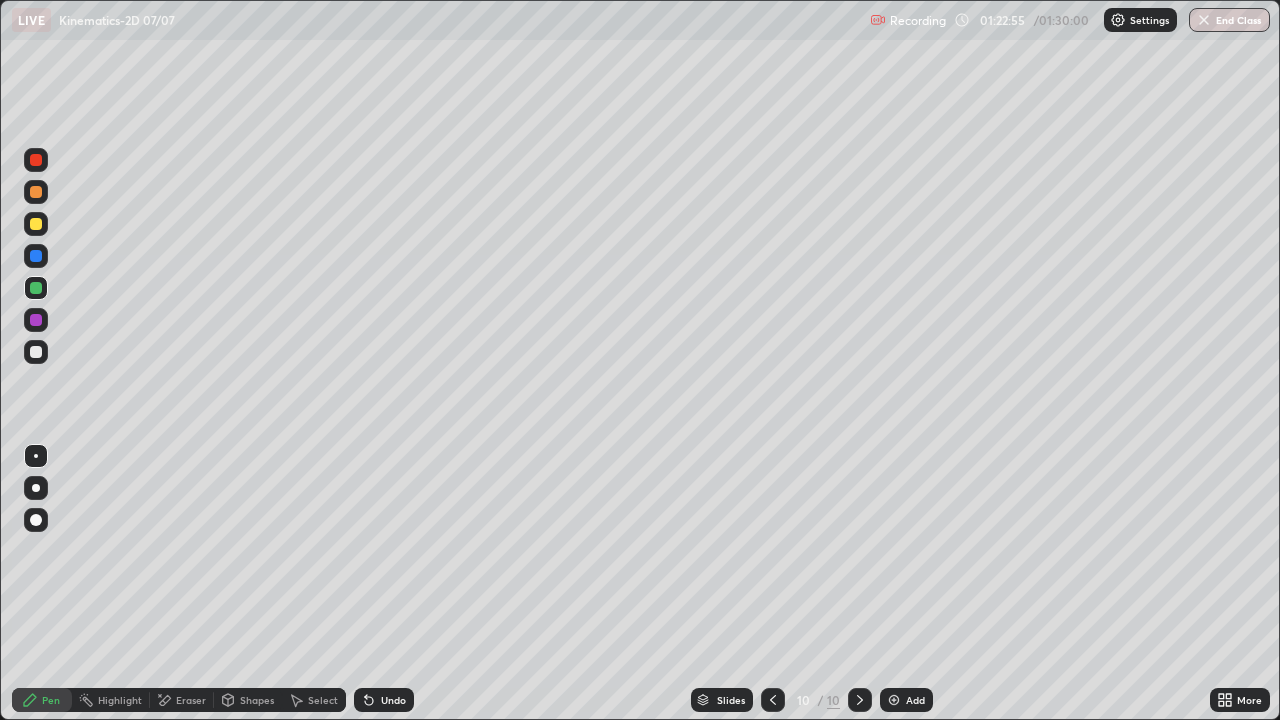 click at bounding box center [36, 224] 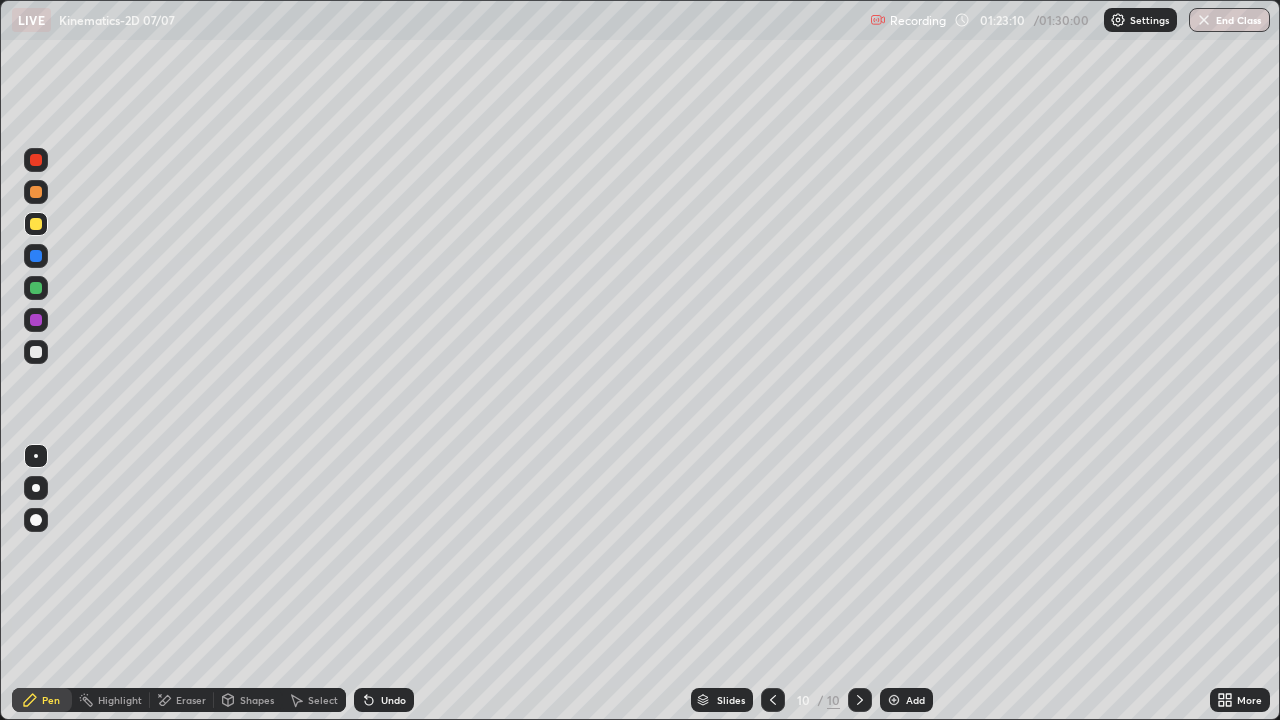 click at bounding box center [36, 352] 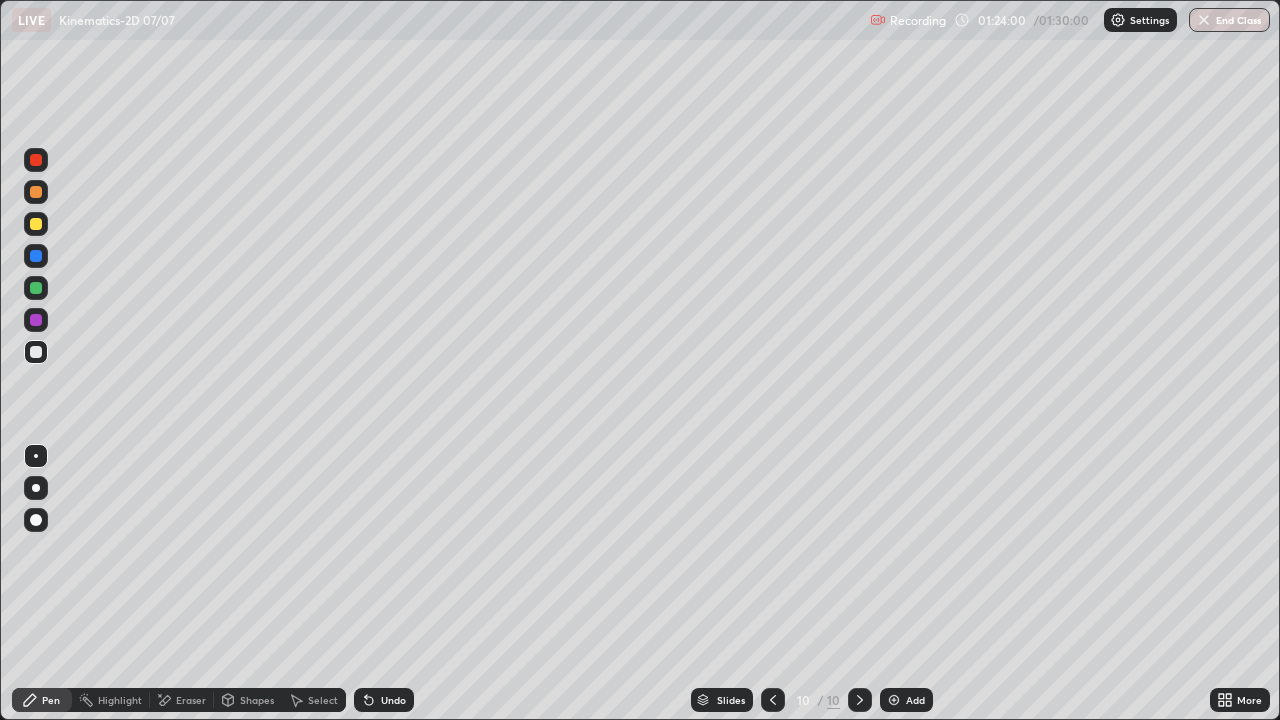 click on "Undo" at bounding box center [384, 700] 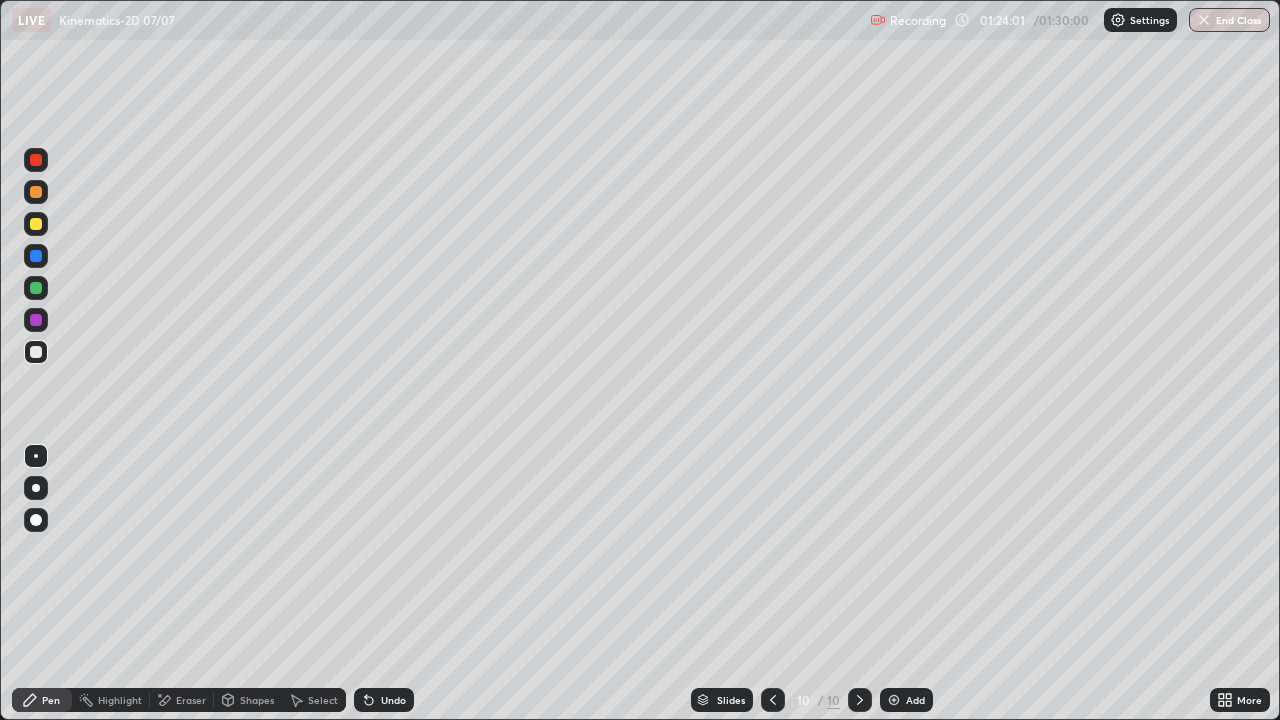 click on "Undo" at bounding box center [384, 700] 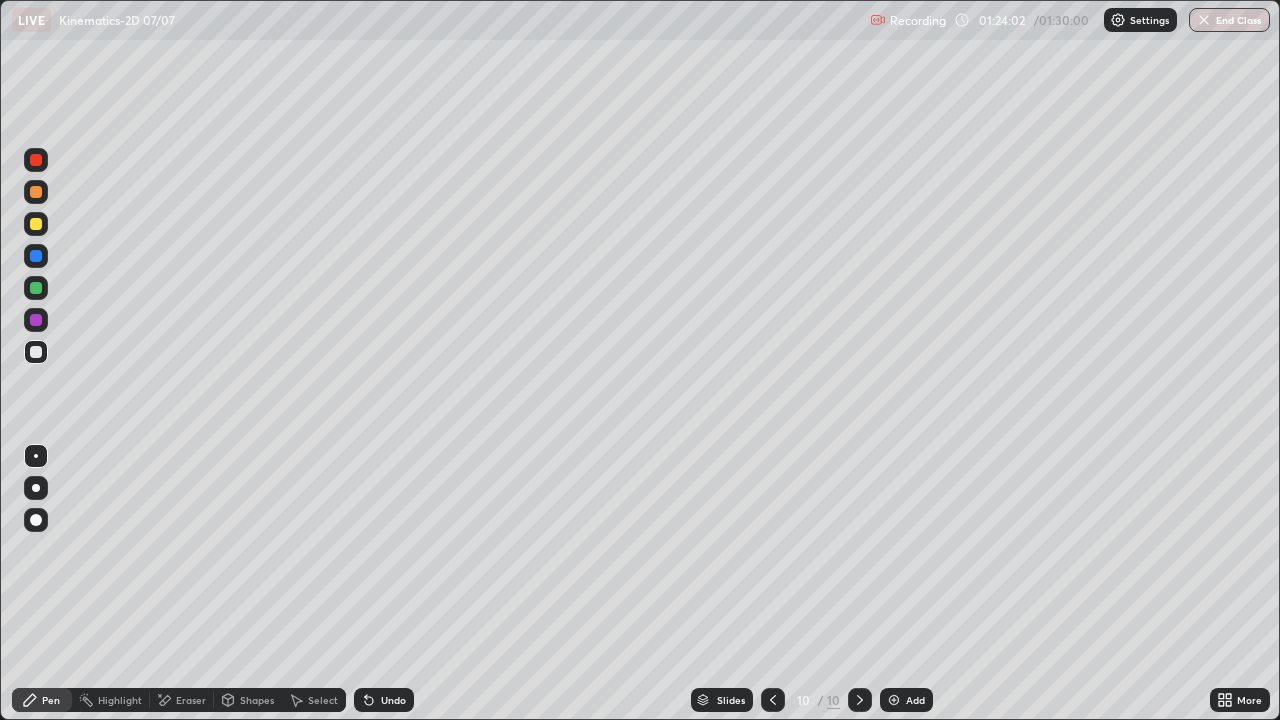 click on "Undo" at bounding box center [393, 700] 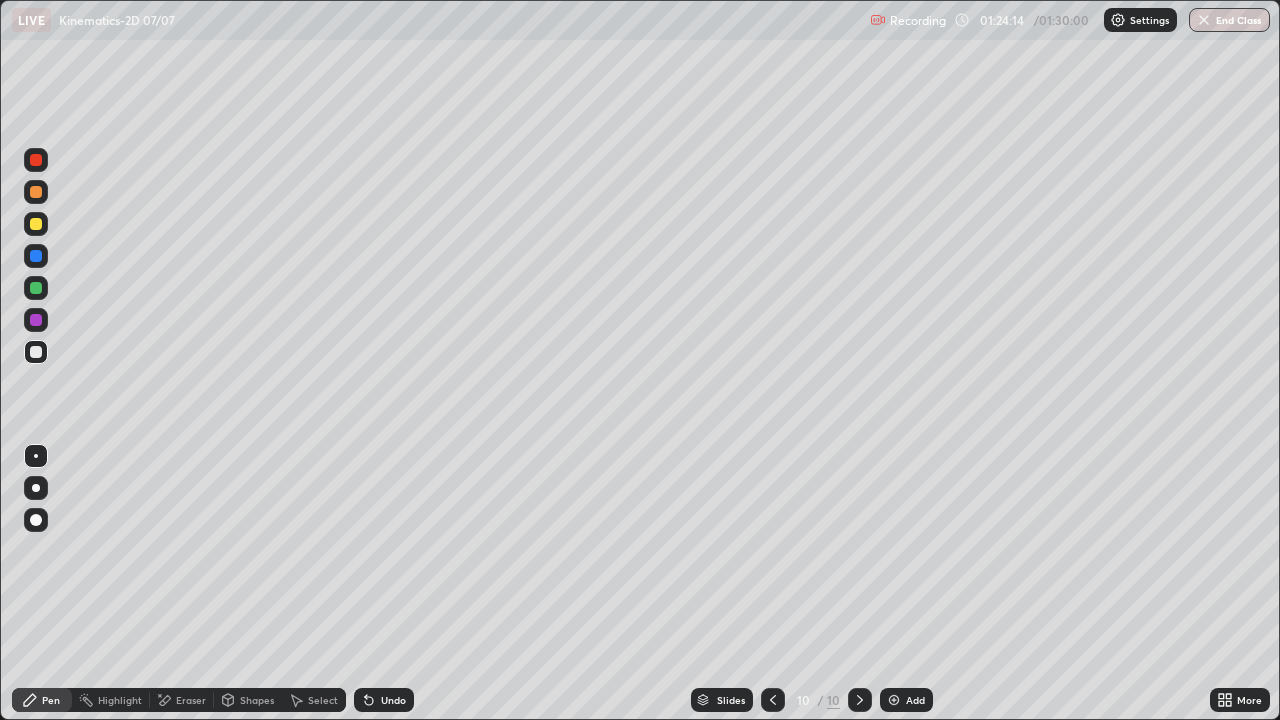 click on "Undo" at bounding box center [393, 700] 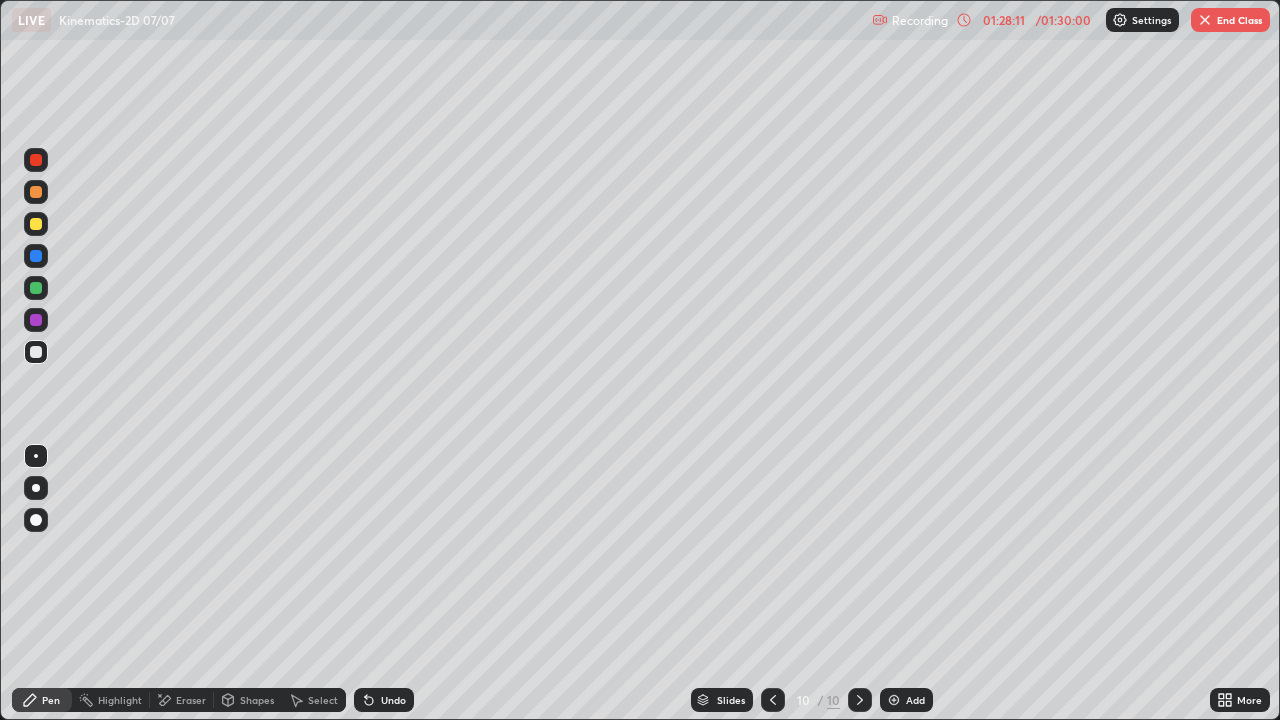 click on "End Class" at bounding box center [1230, 20] 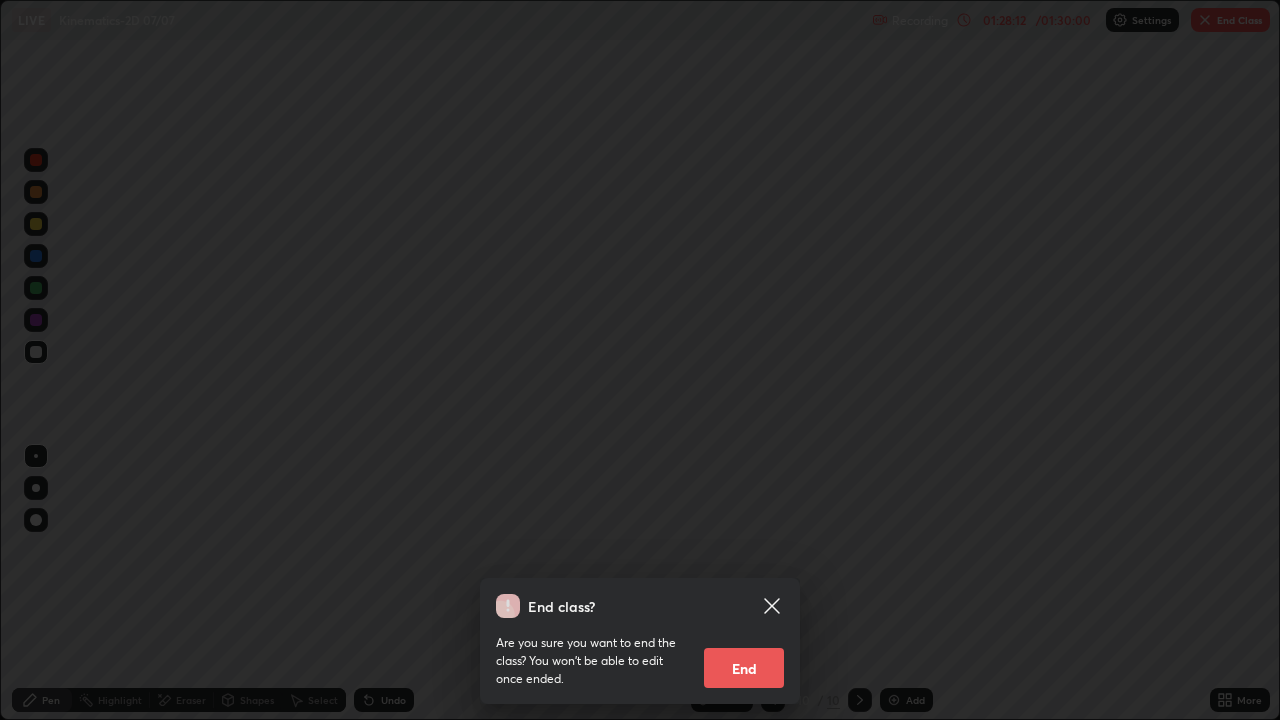 click on "End" at bounding box center (744, 668) 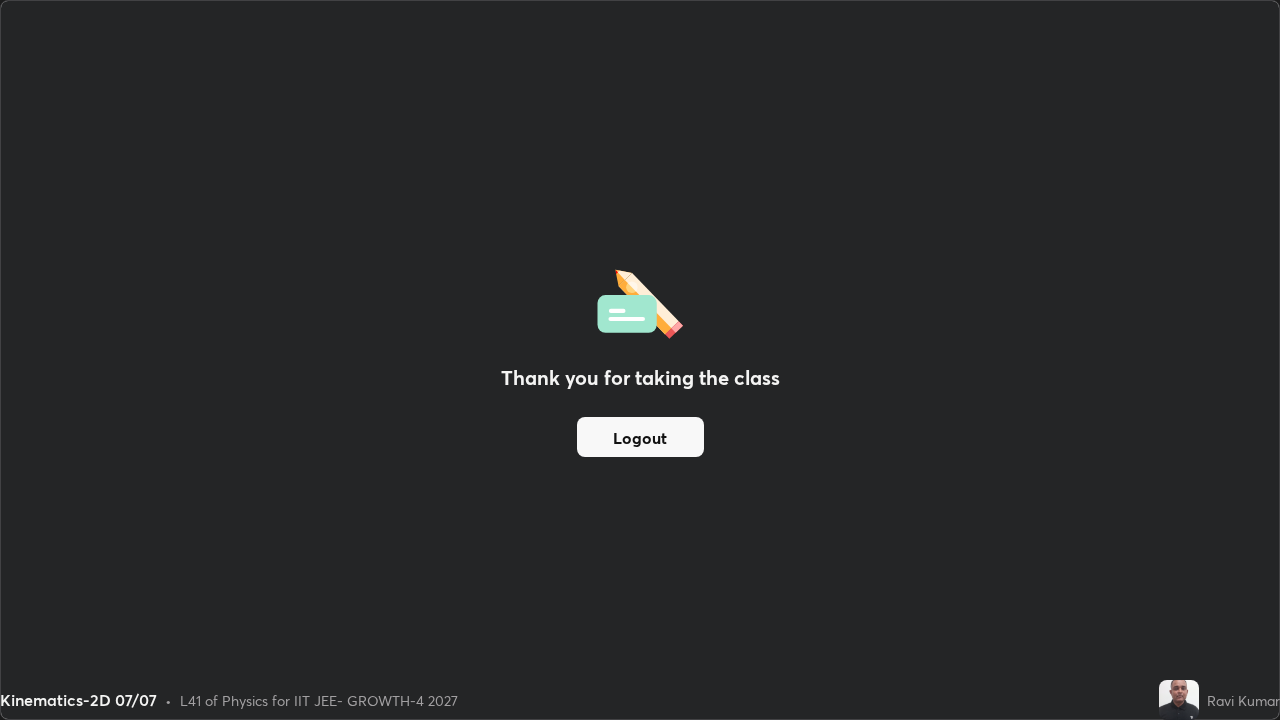 click on "Logout" at bounding box center [640, 437] 